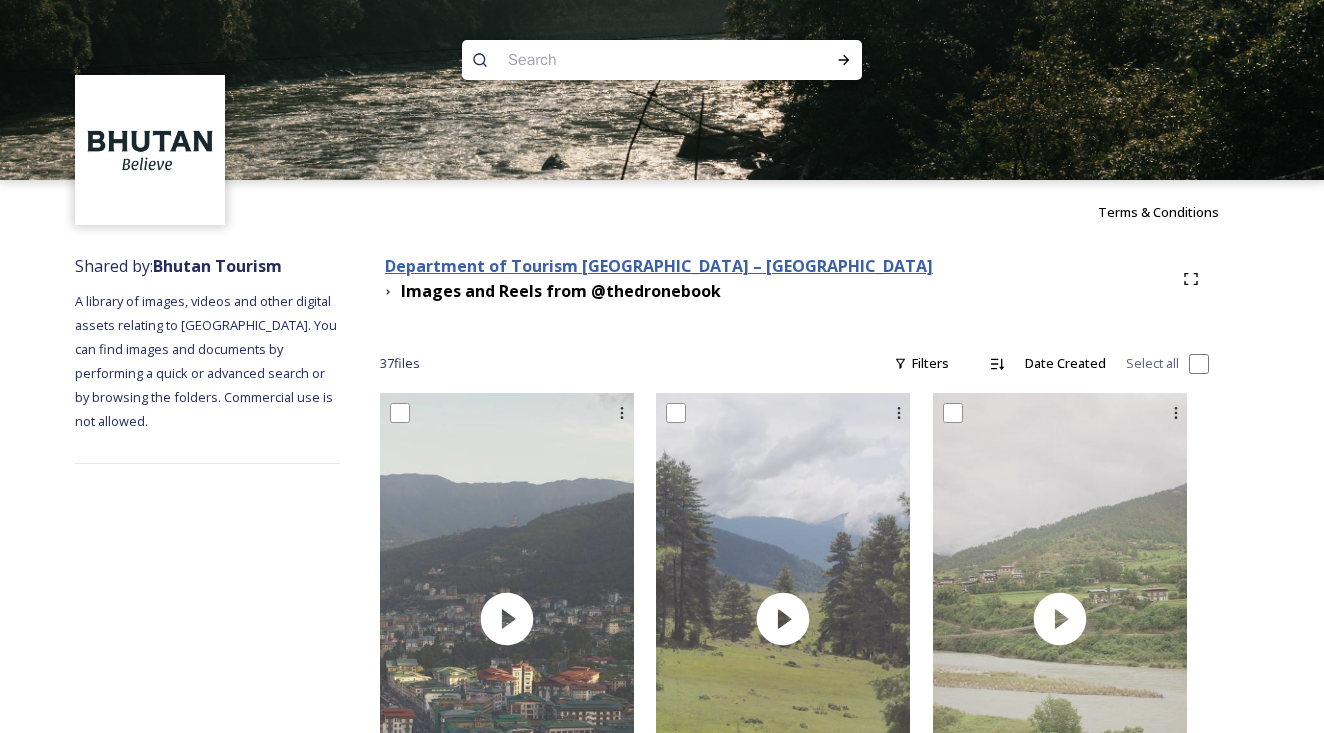 scroll, scrollTop: 0, scrollLeft: 0, axis: both 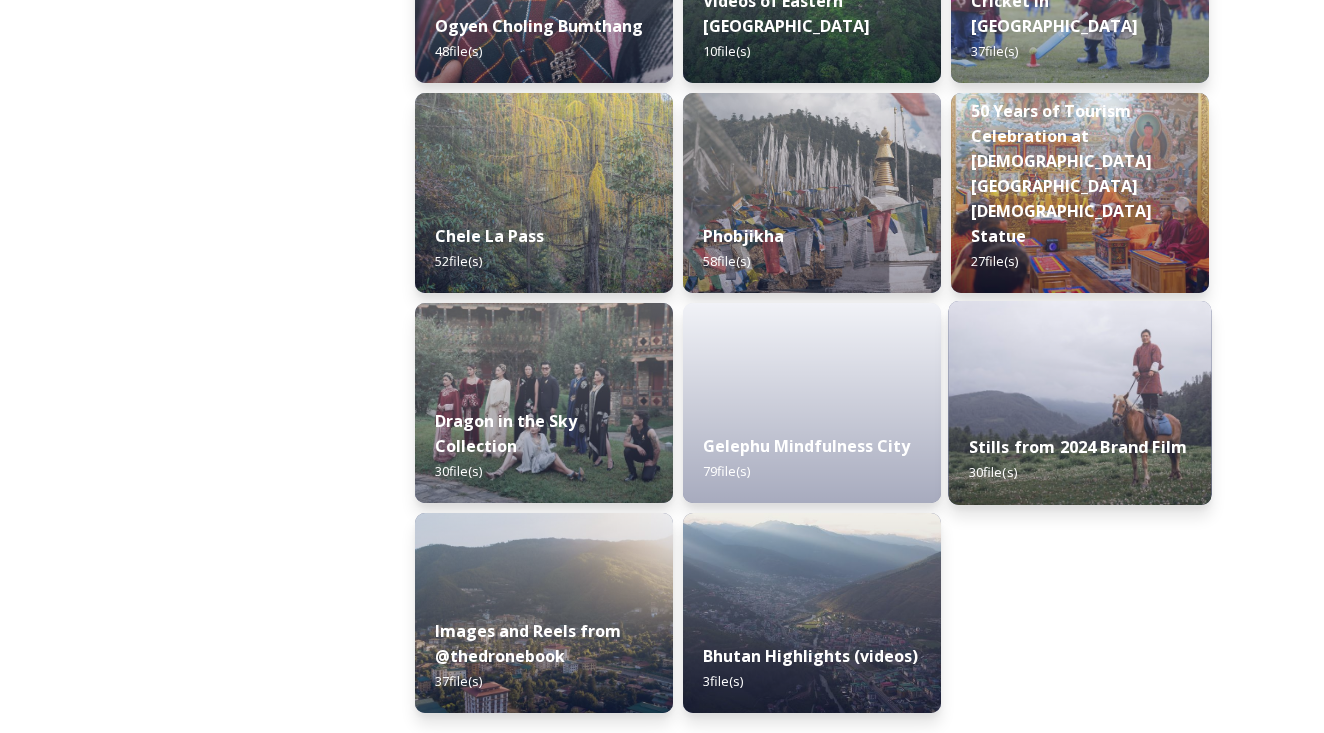 click on "Stills from 2024 Brand Film" at bounding box center [1078, 447] 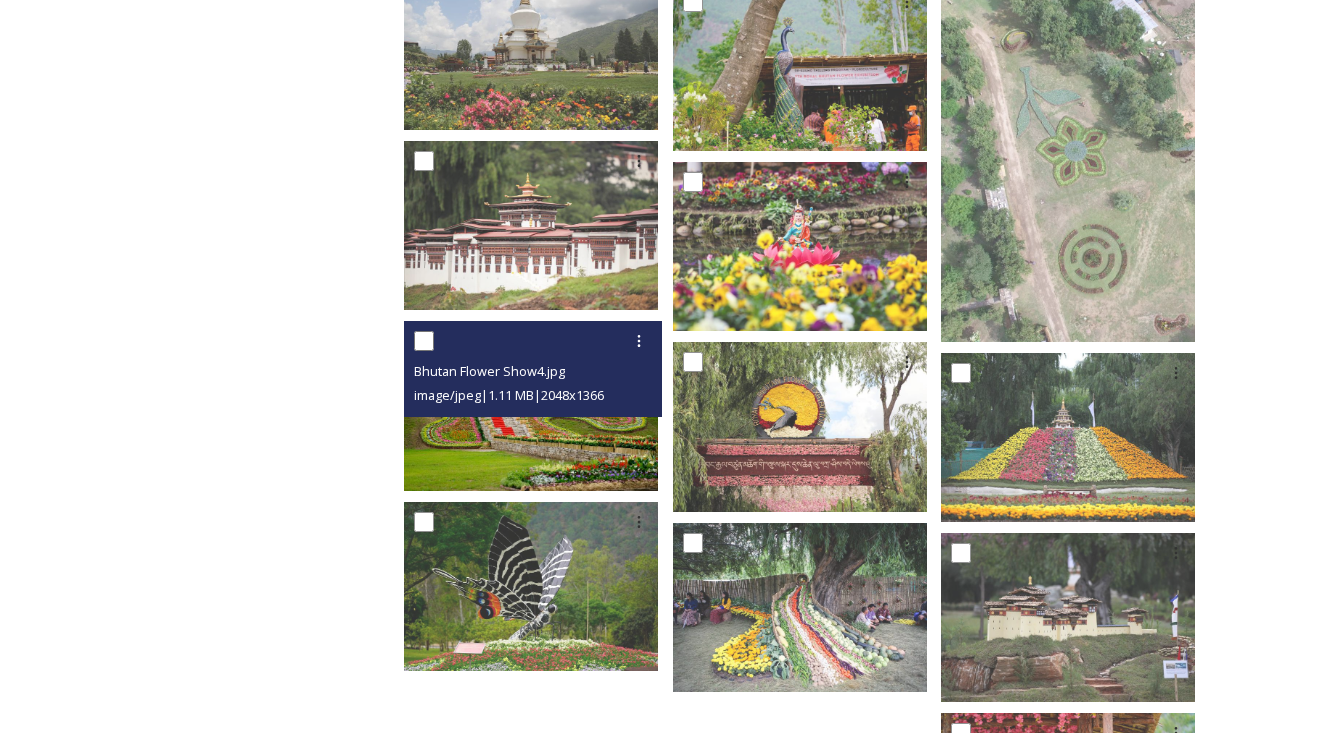 scroll, scrollTop: 213, scrollLeft: 0, axis: vertical 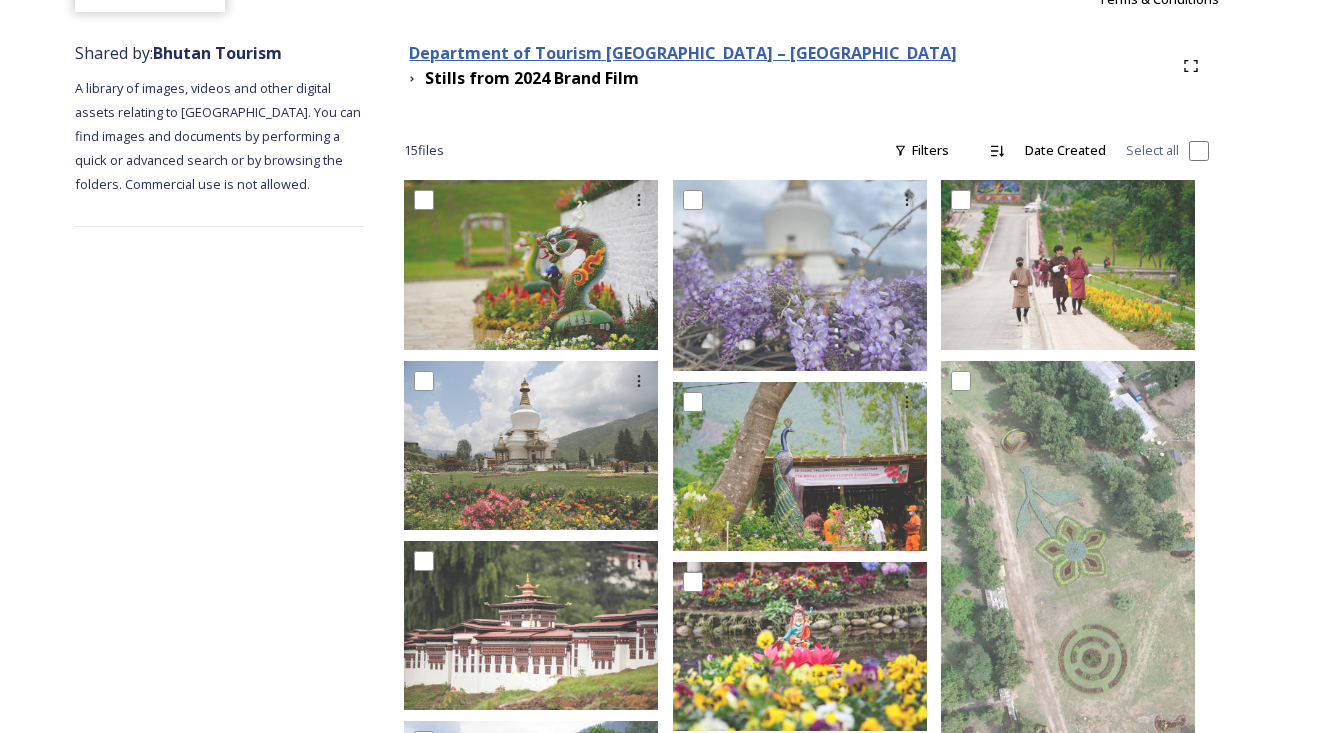 click on "Department of Tourism [GEOGRAPHIC_DATA] – [GEOGRAPHIC_DATA]" at bounding box center (683, 53) 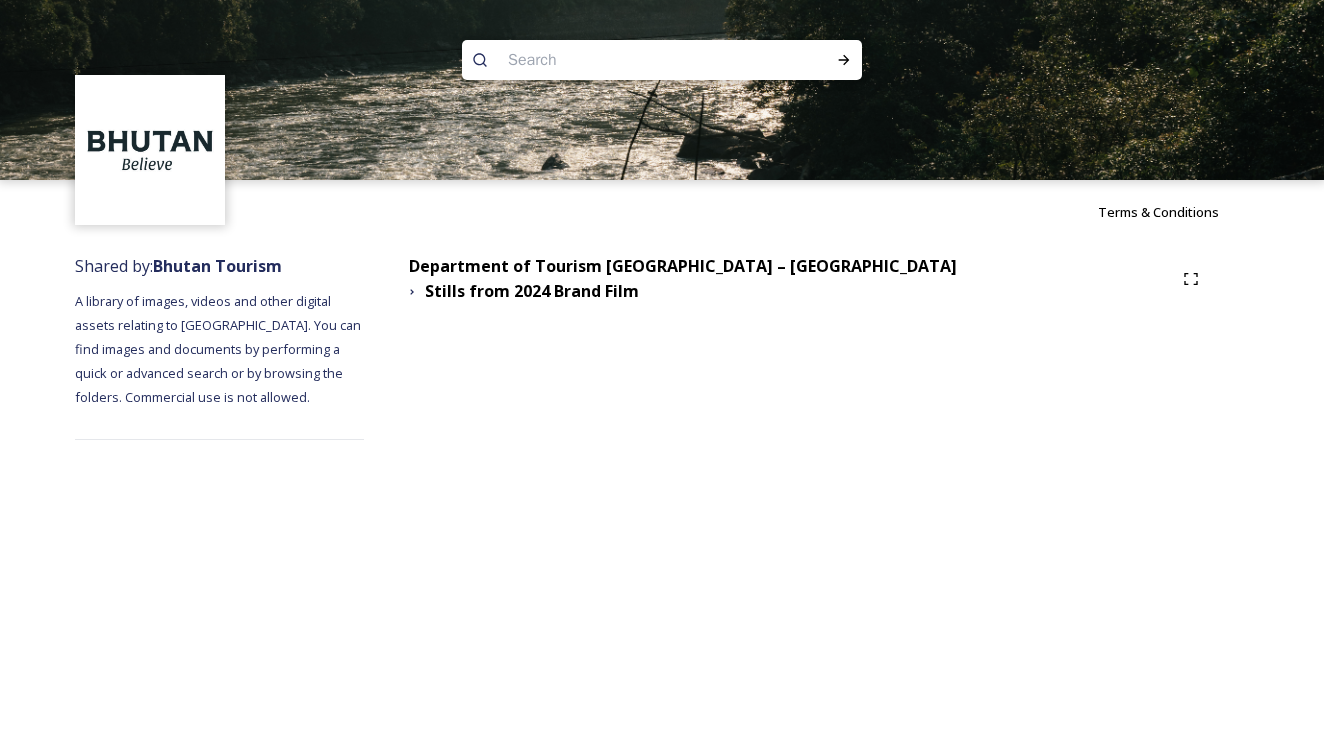 scroll, scrollTop: 0, scrollLeft: 0, axis: both 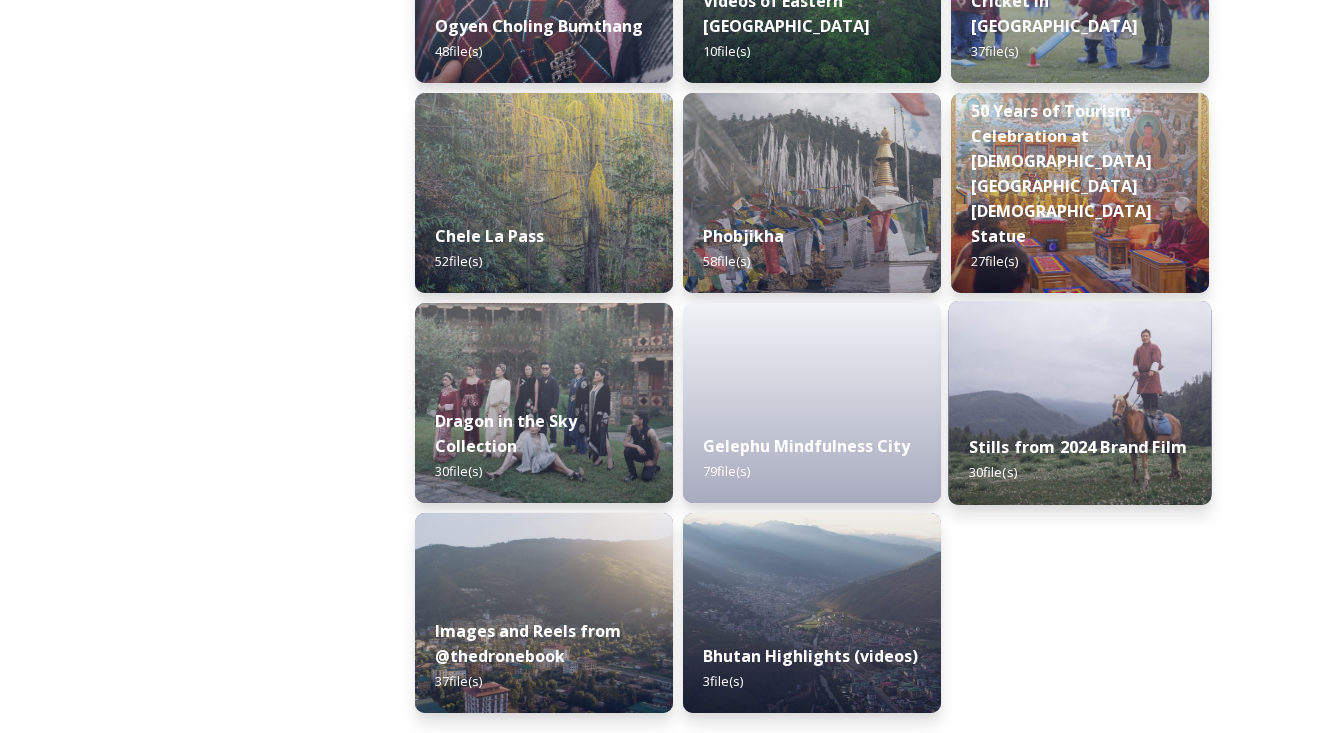 click on "Stills from 2024 Brand Film" at bounding box center [1078, 447] 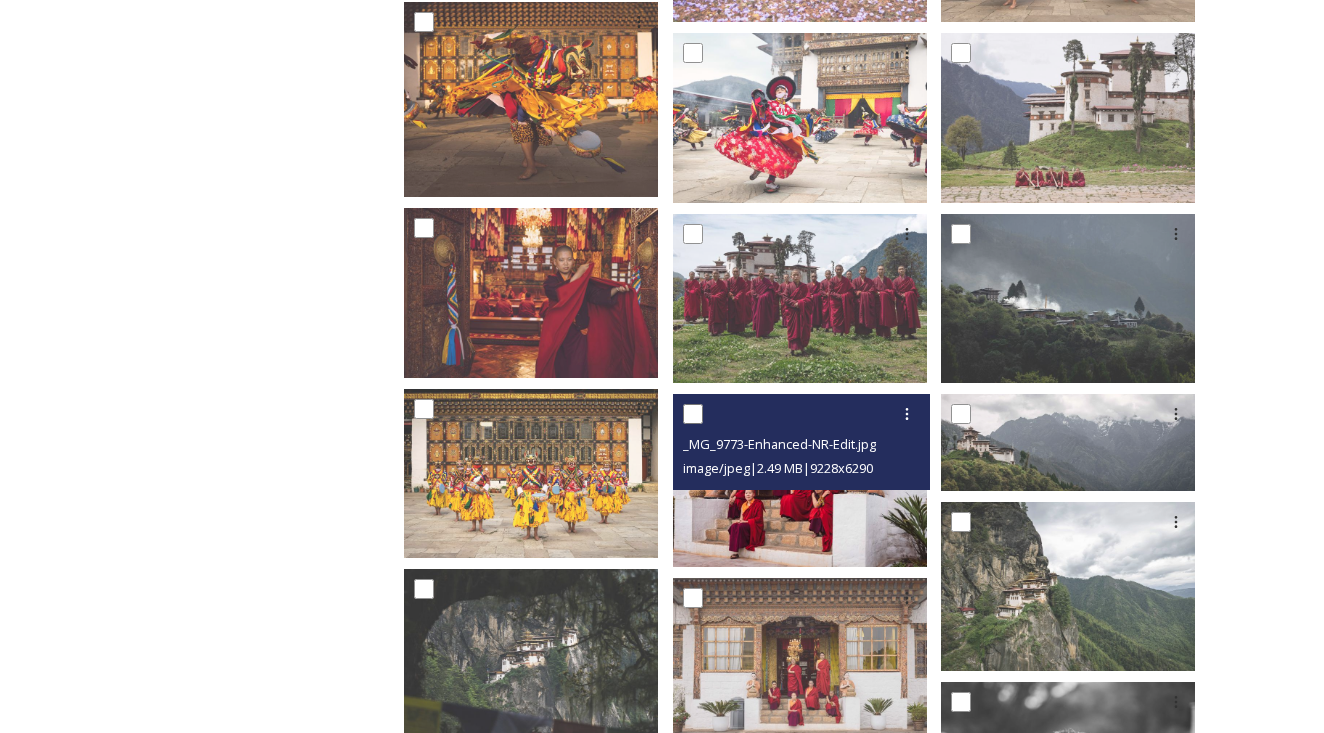 scroll, scrollTop: 1556, scrollLeft: 0, axis: vertical 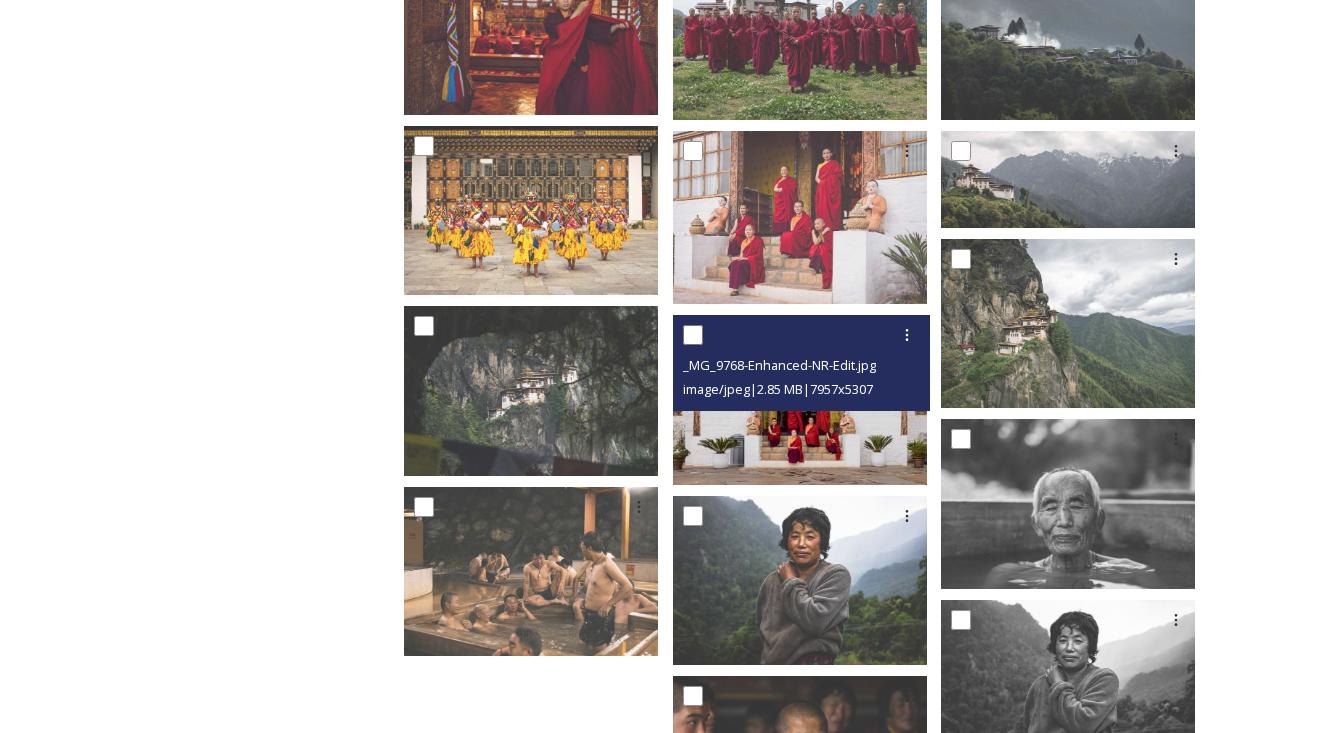 click at bounding box center (800, 399) 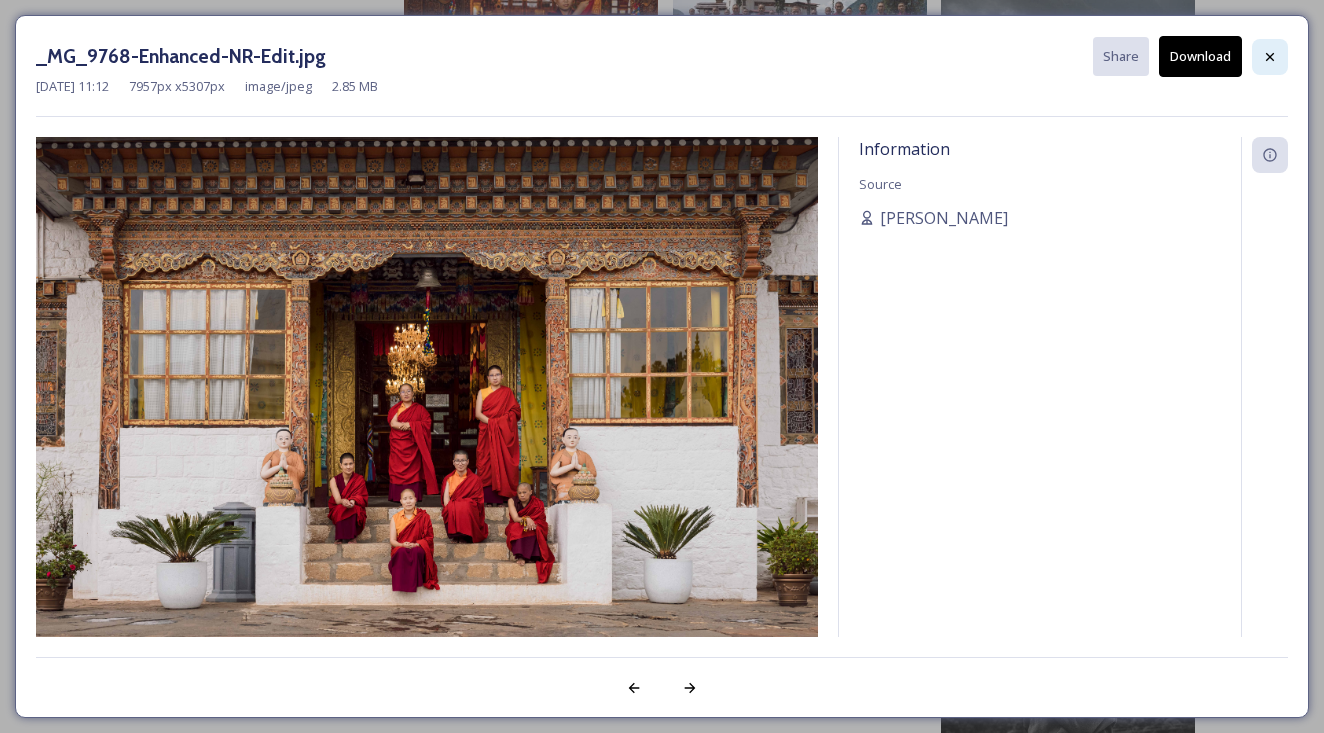 click 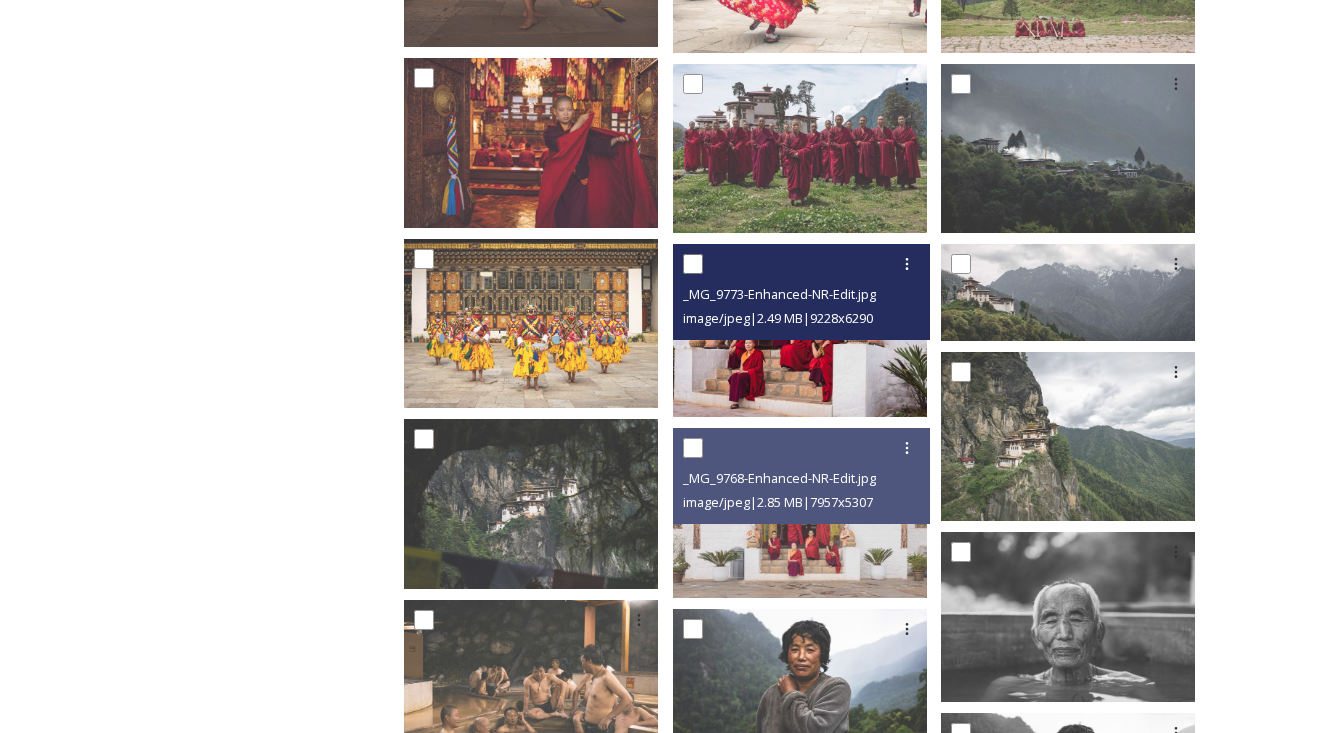 scroll, scrollTop: 1421, scrollLeft: 0, axis: vertical 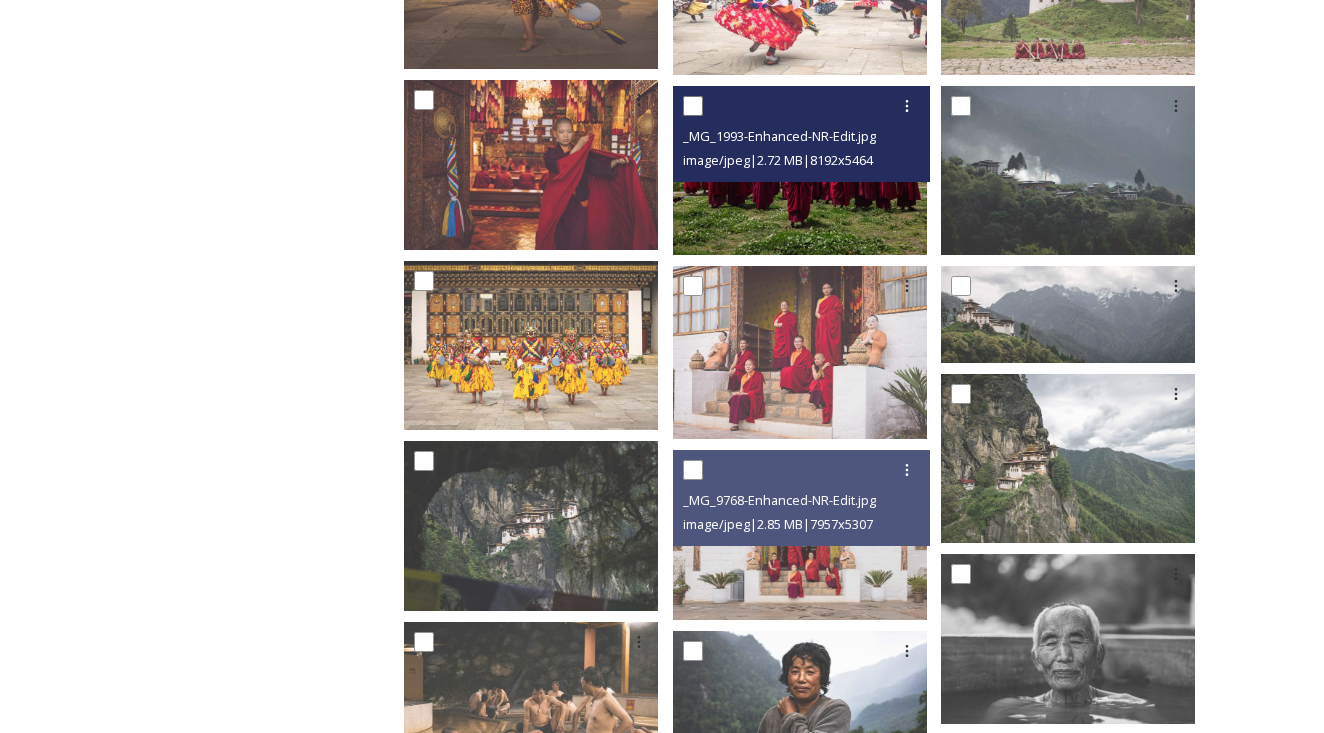 click on "image/jpeg  |  2.72 MB  |  8192  x  5464" at bounding box center [778, 160] 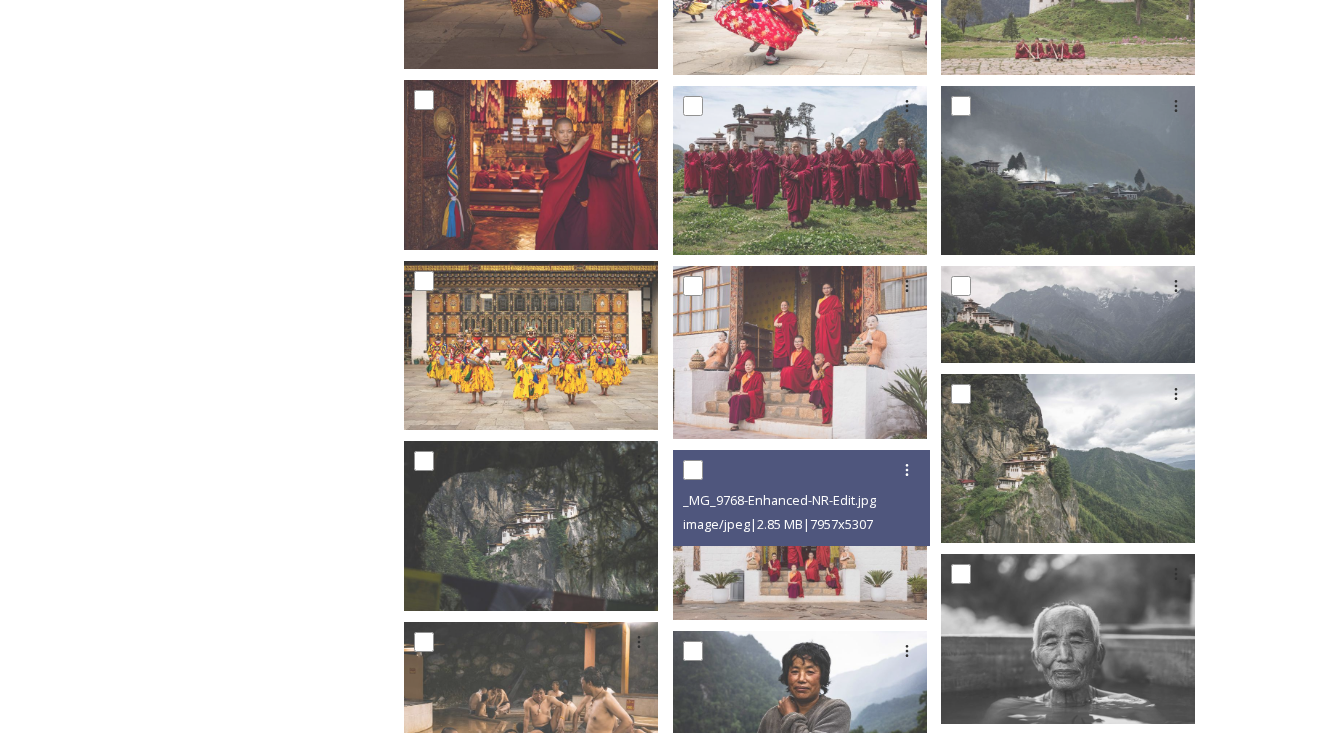 click on "_MG_9768-Enhanced-NR-Edit.jpg image/jpeg  |  2.85 MB  |  7957  x  5307" at bounding box center (807, -19) 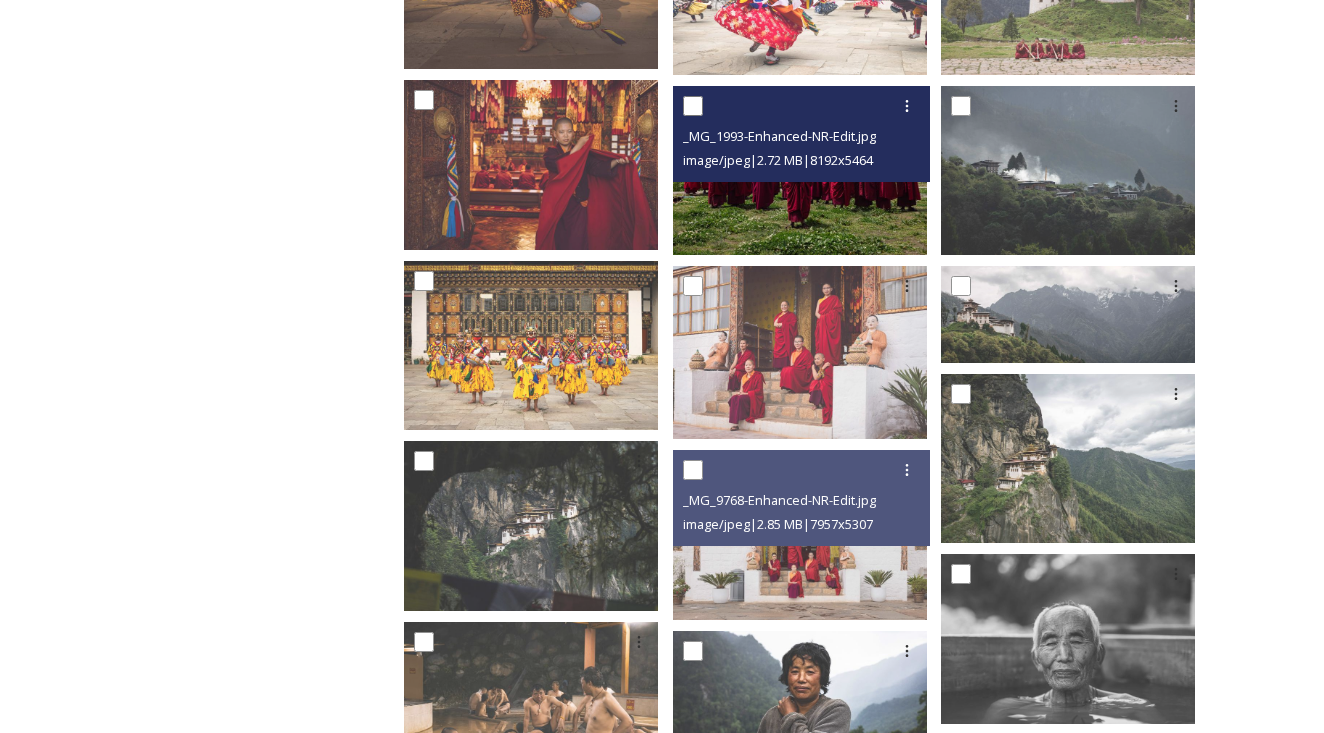 click at bounding box center [800, 170] 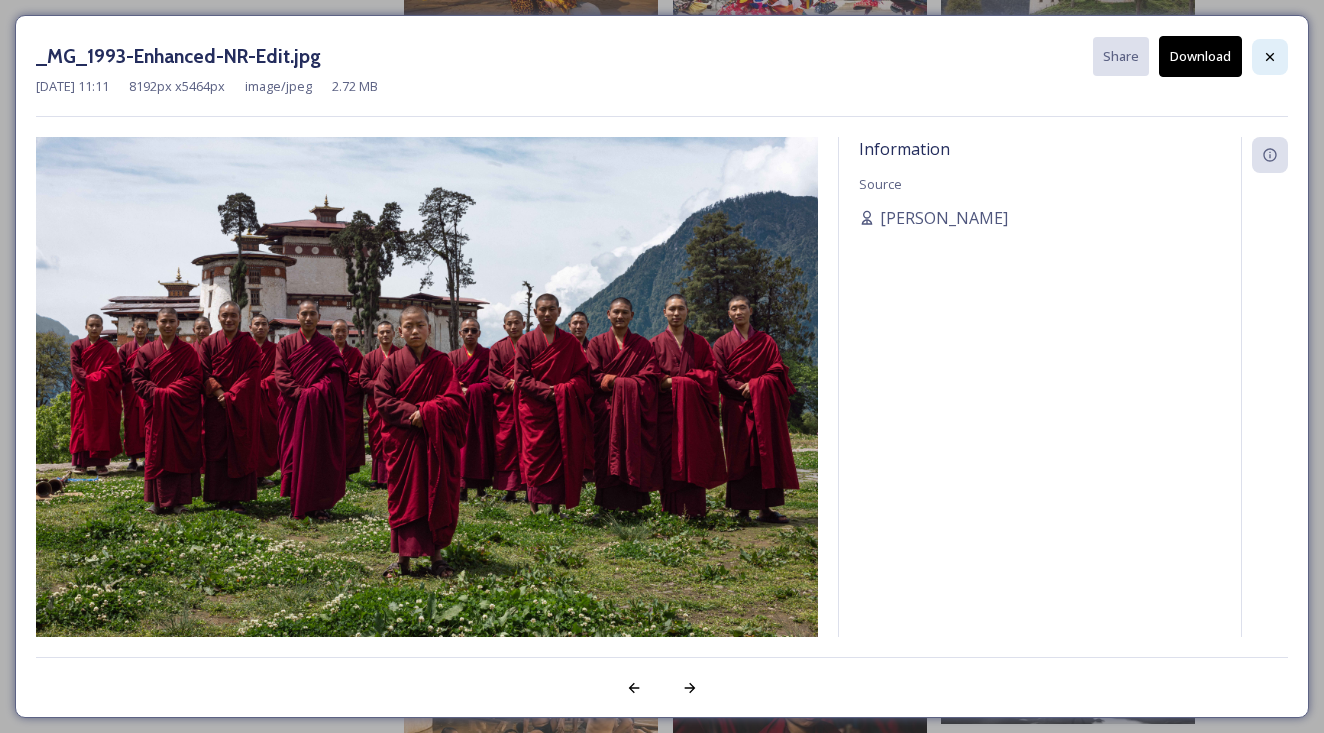 click at bounding box center (1270, 57) 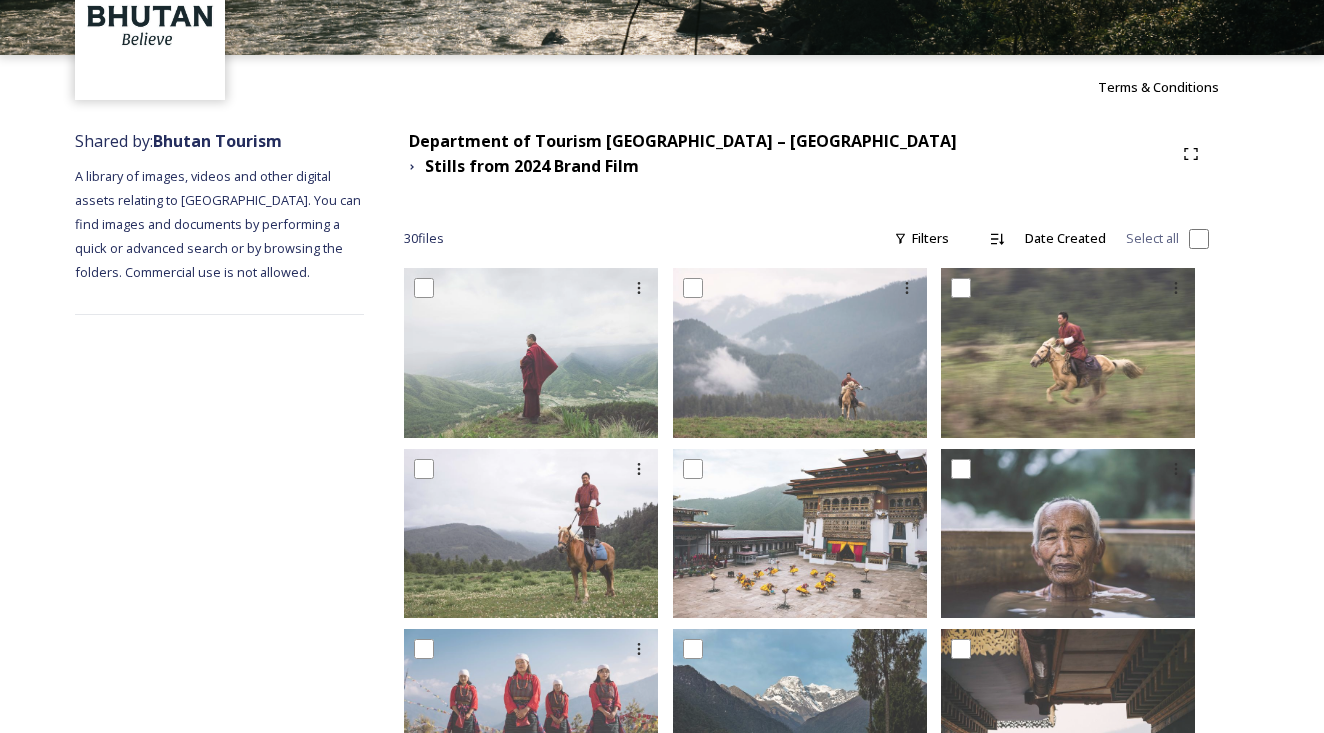scroll, scrollTop: 122, scrollLeft: 0, axis: vertical 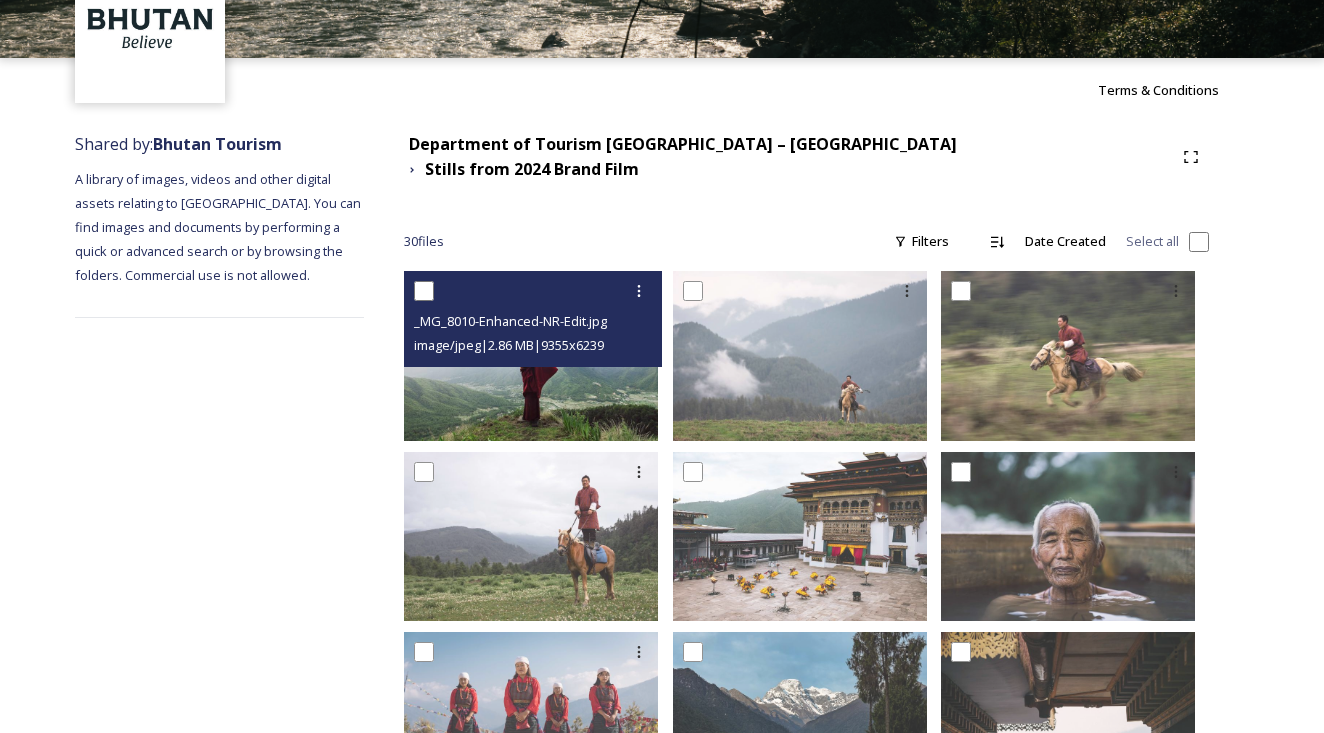 click at bounding box center [531, 355] 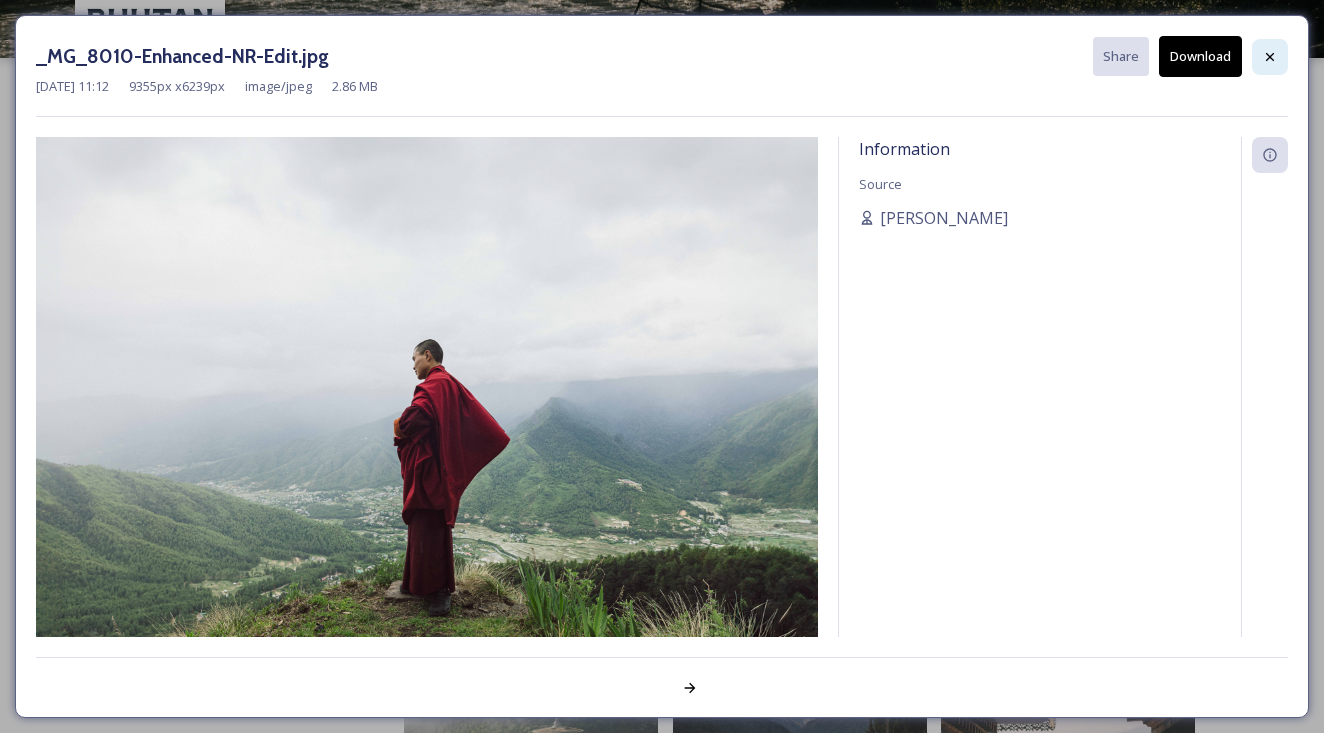 click at bounding box center [1270, 57] 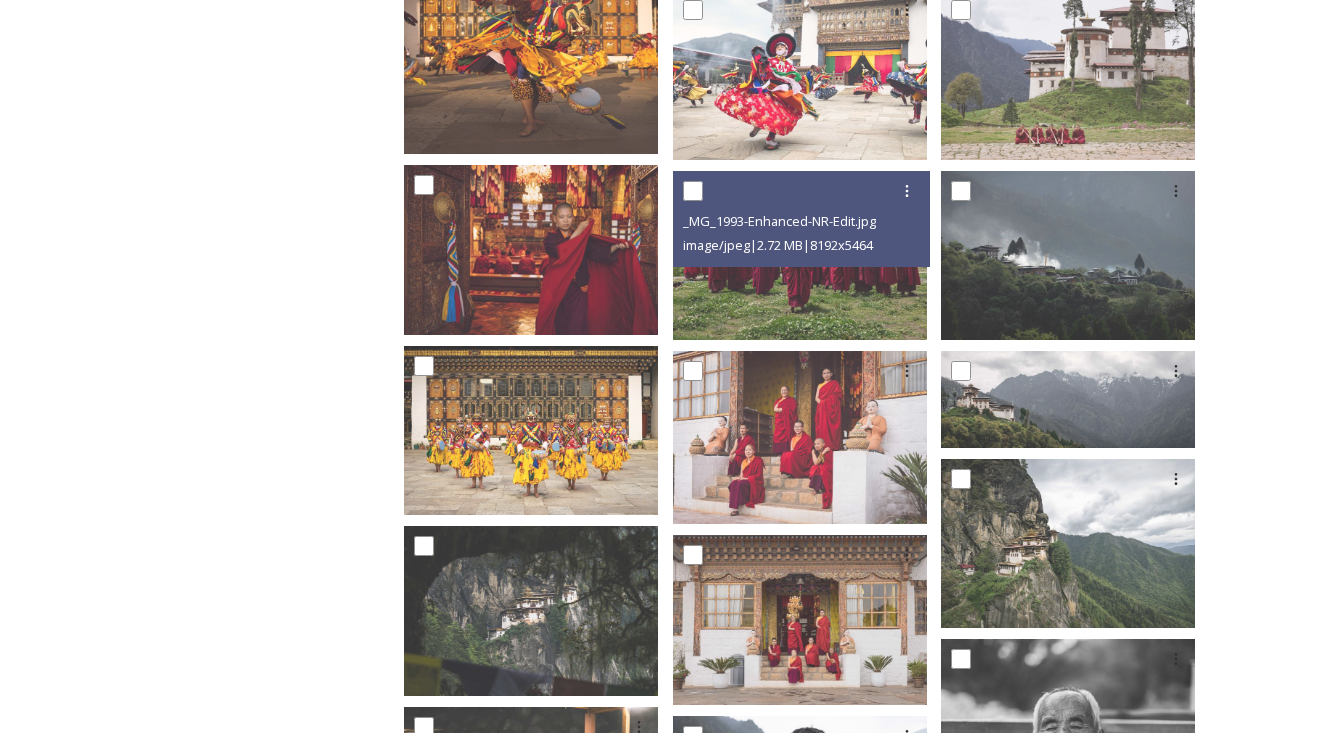 scroll, scrollTop: 1339, scrollLeft: 0, axis: vertical 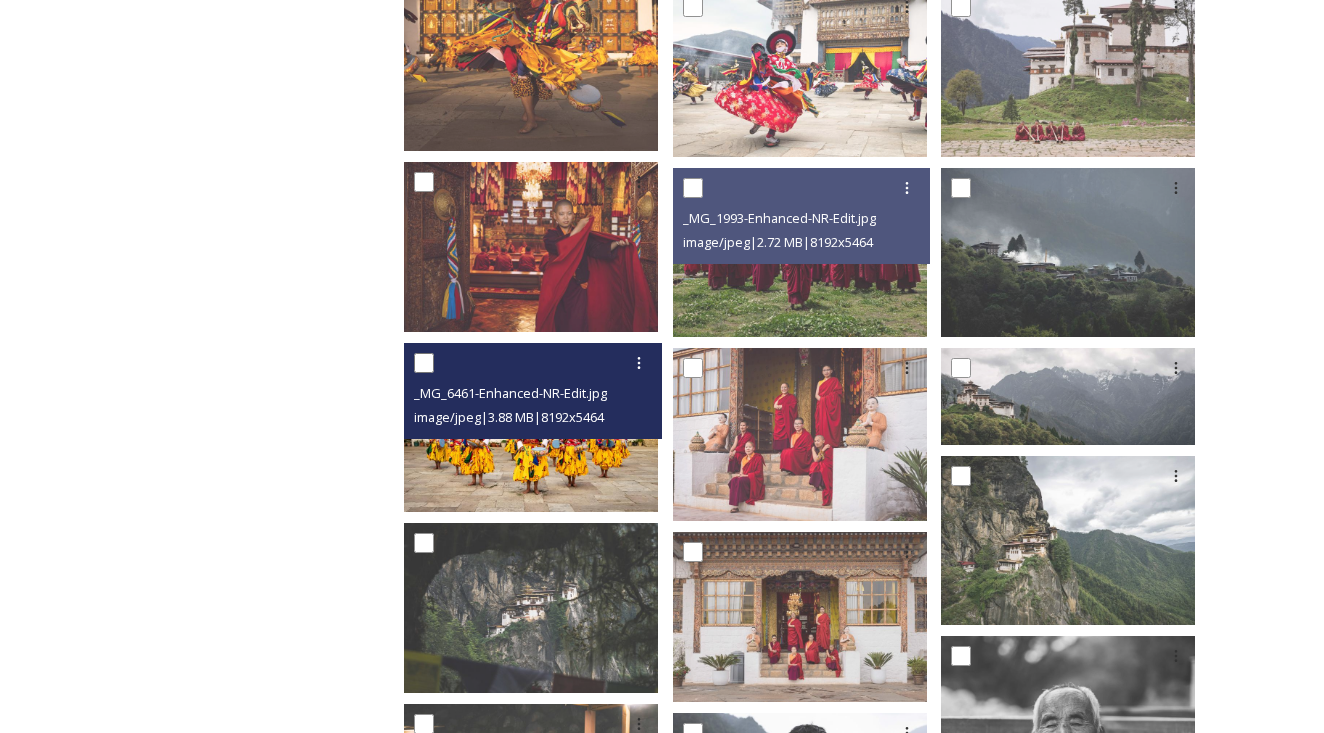 click on "_MG_6461-Enhanced-NR-Edit.jpg image/jpeg  |  3.88 MB  |  8192  x  5464" at bounding box center (533, 391) 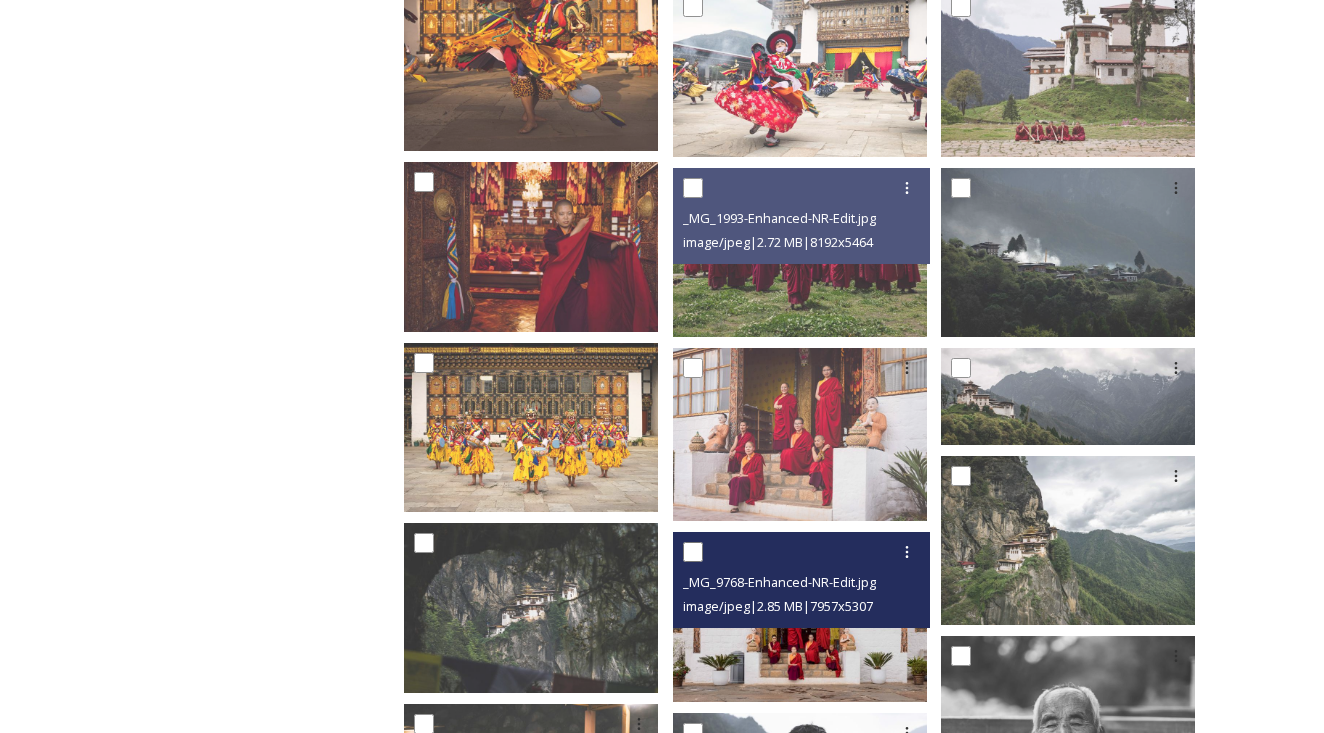 click on "_MG_9768-Enhanced-NR-Edit.jpg image/jpeg  |  2.85 MB  |  7957  x  5307" at bounding box center [802, 580] 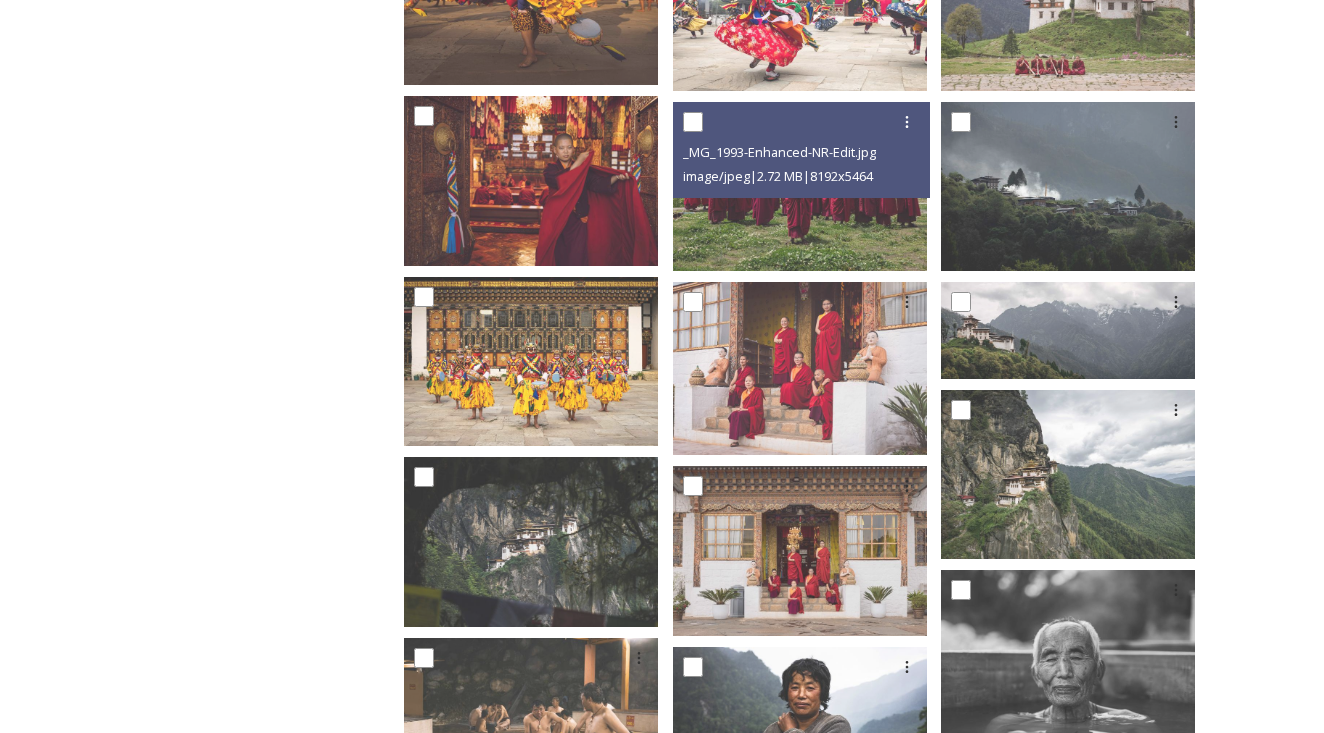 scroll, scrollTop: 1407, scrollLeft: 0, axis: vertical 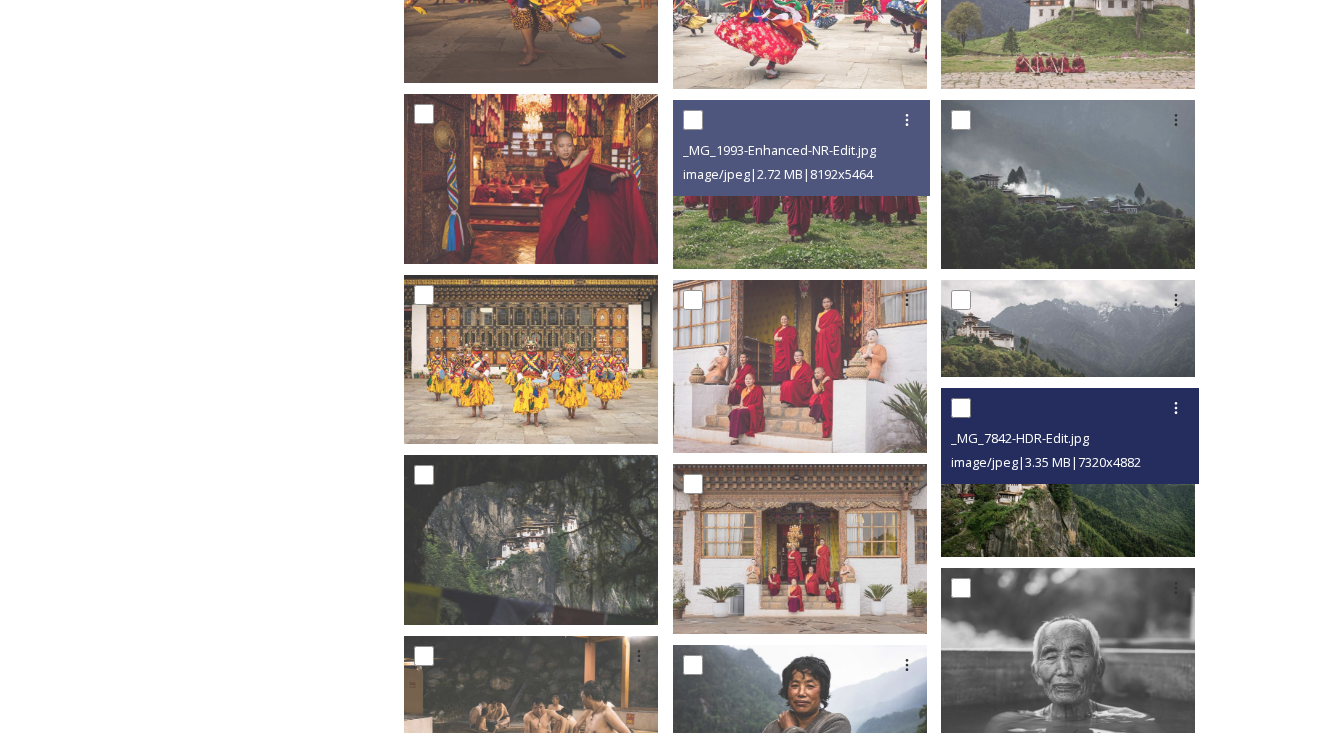 click at bounding box center (1068, 472) 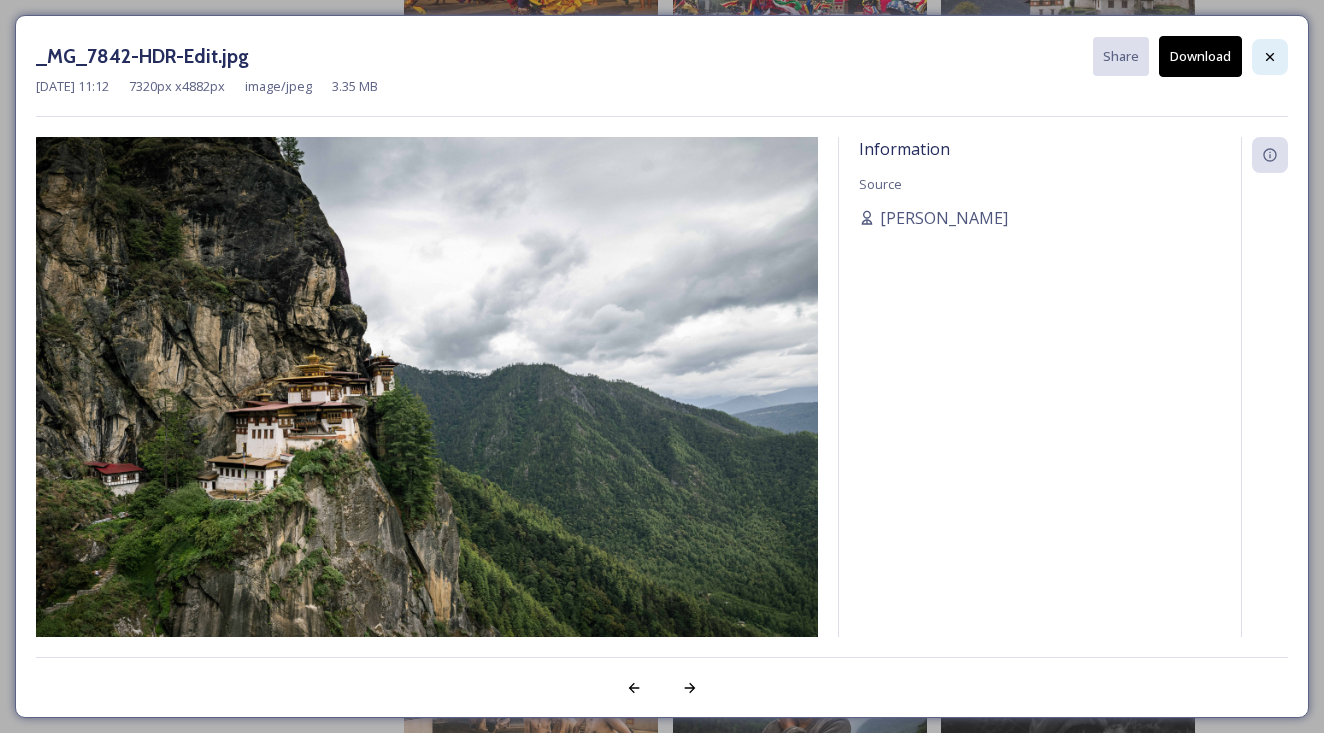 click at bounding box center [1270, 57] 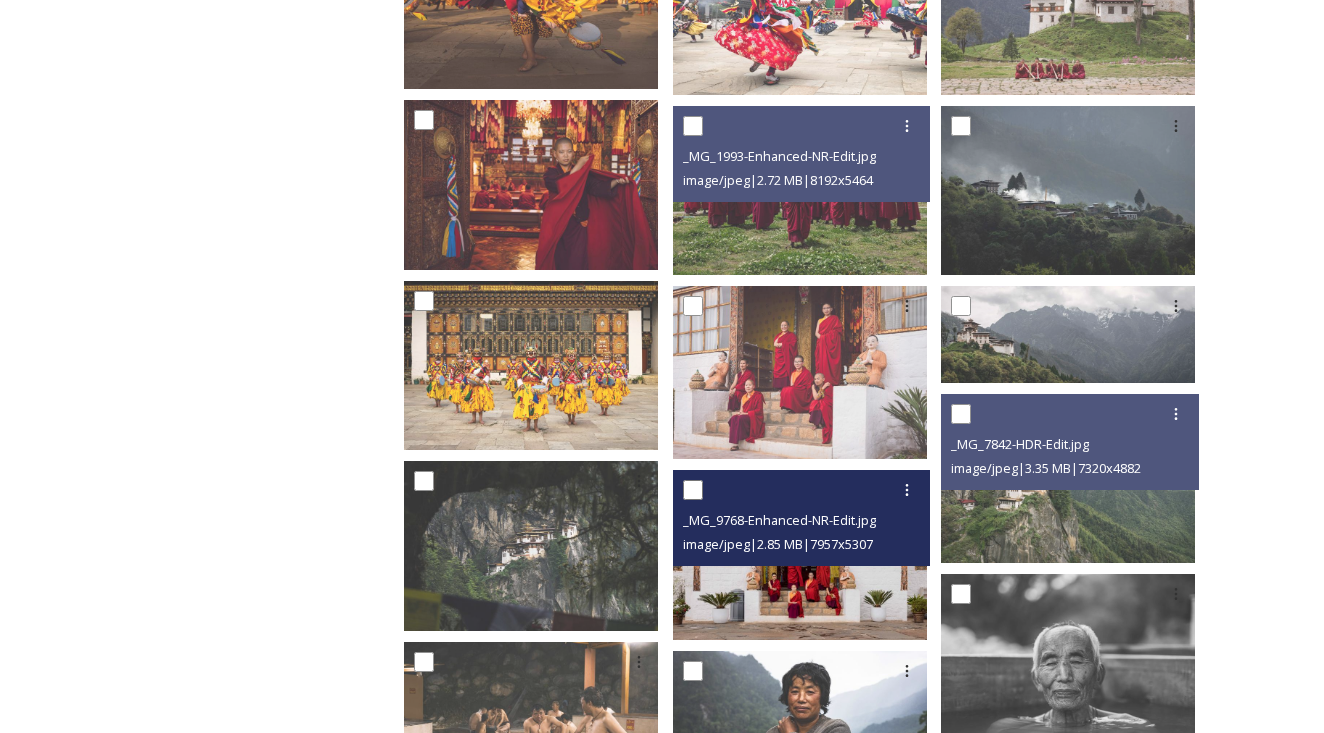 scroll, scrollTop: 1396, scrollLeft: 0, axis: vertical 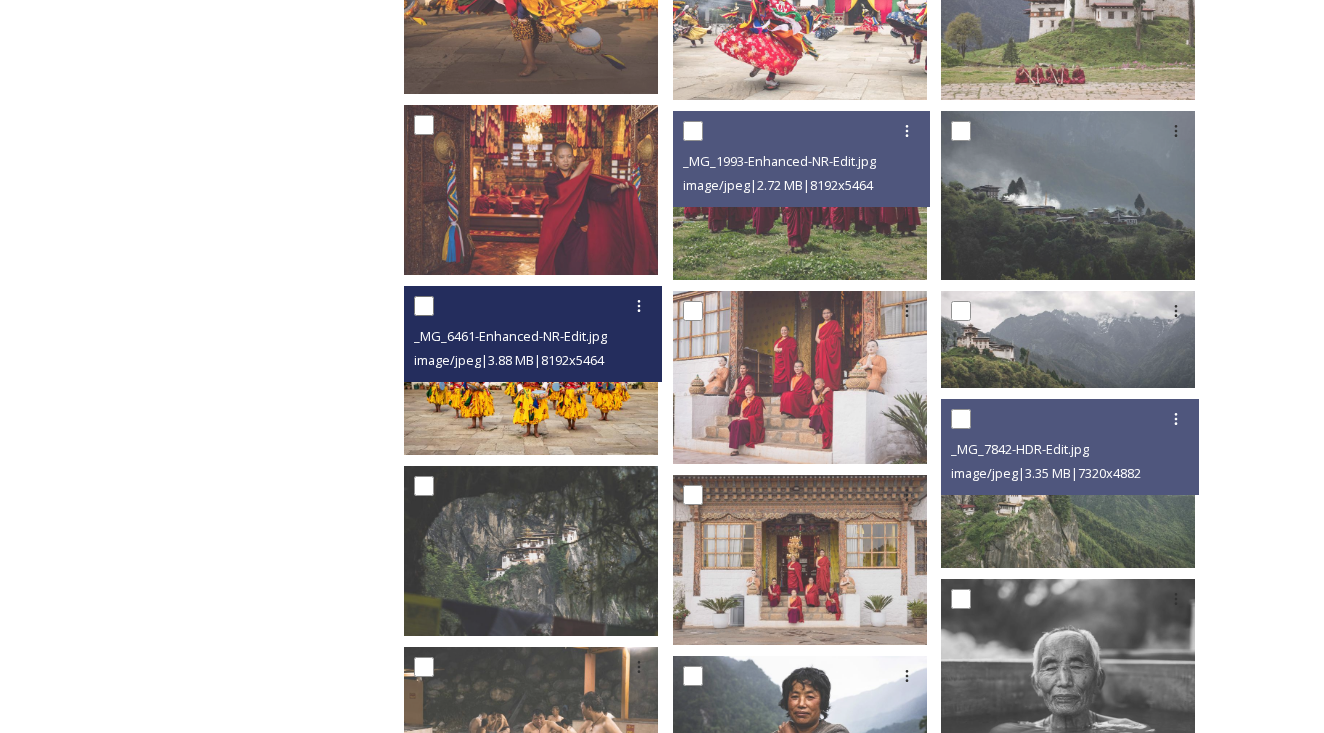 click at bounding box center [531, 370] 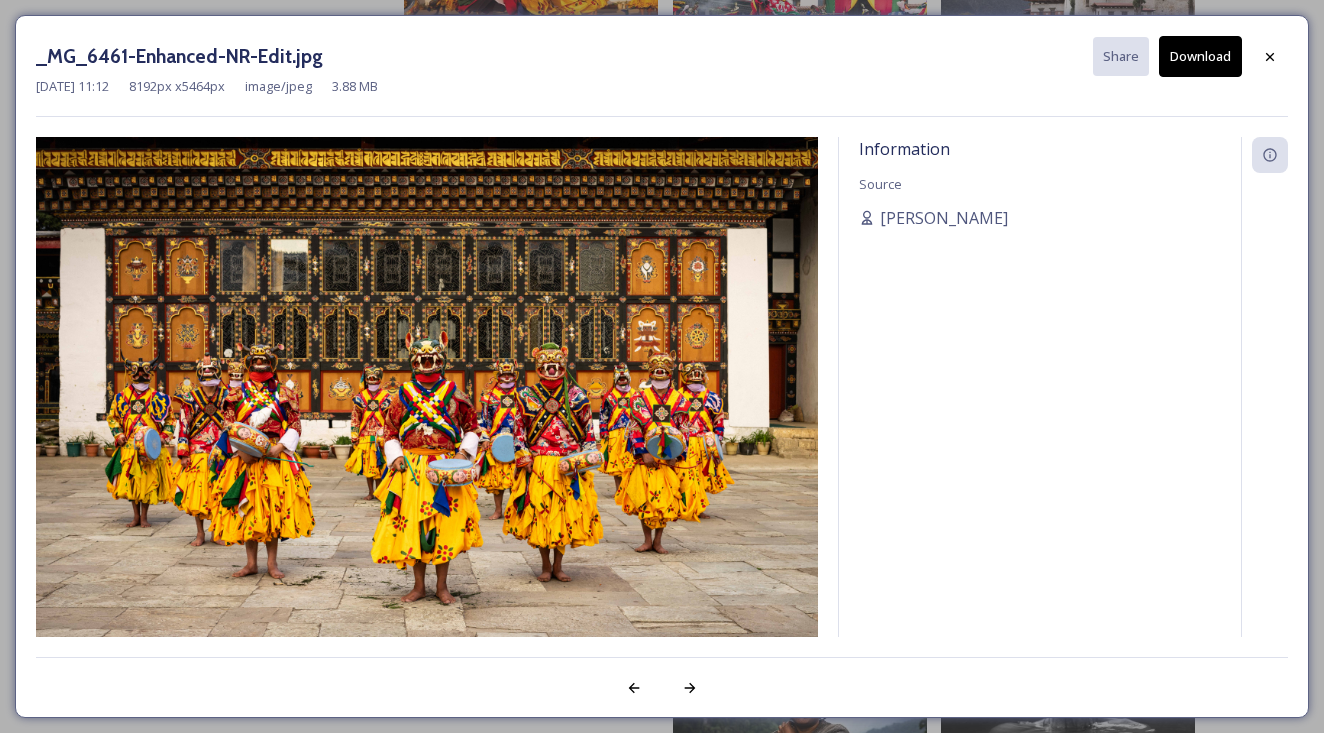 click on "_MG_6461-Enhanced-NR-Edit.jpg Share Download [DATE] 11:12 8192 px x  5464 px image/jpeg 3.88 MB Information Source [PERSON_NAME]" at bounding box center [662, 366] 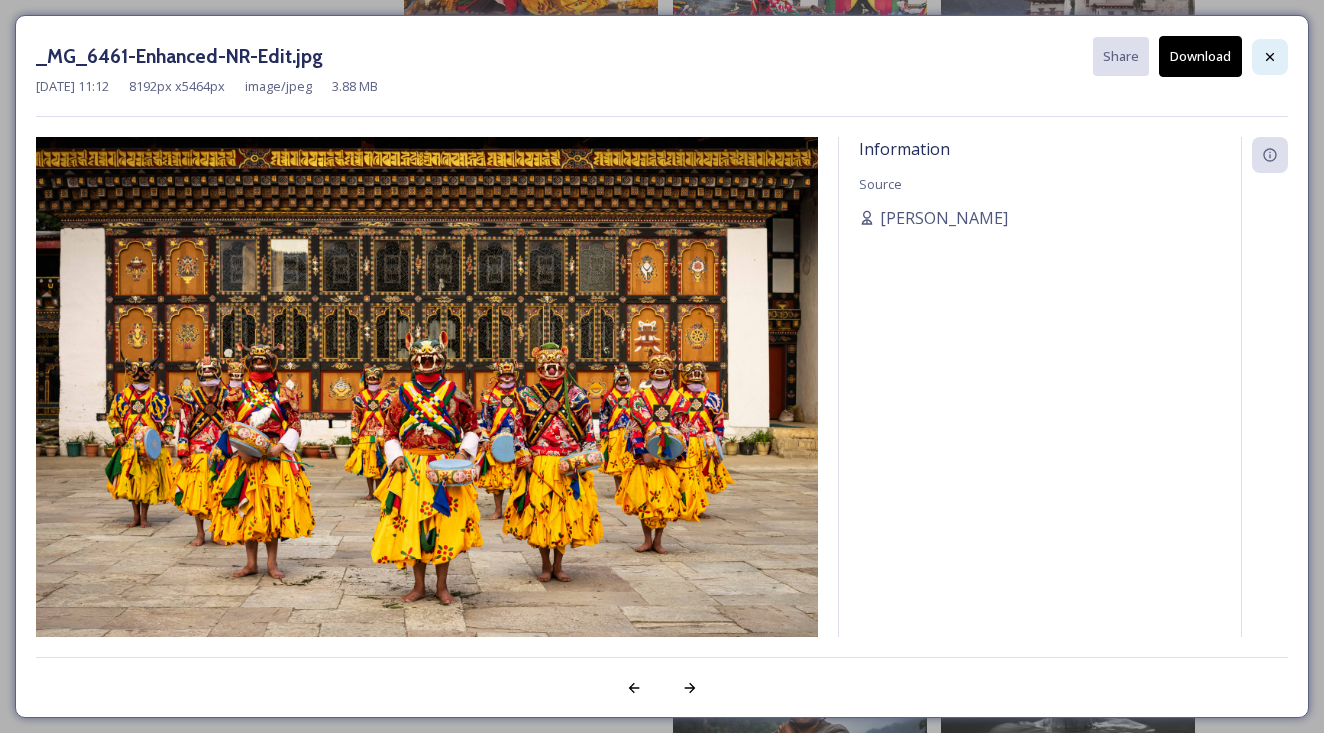 click 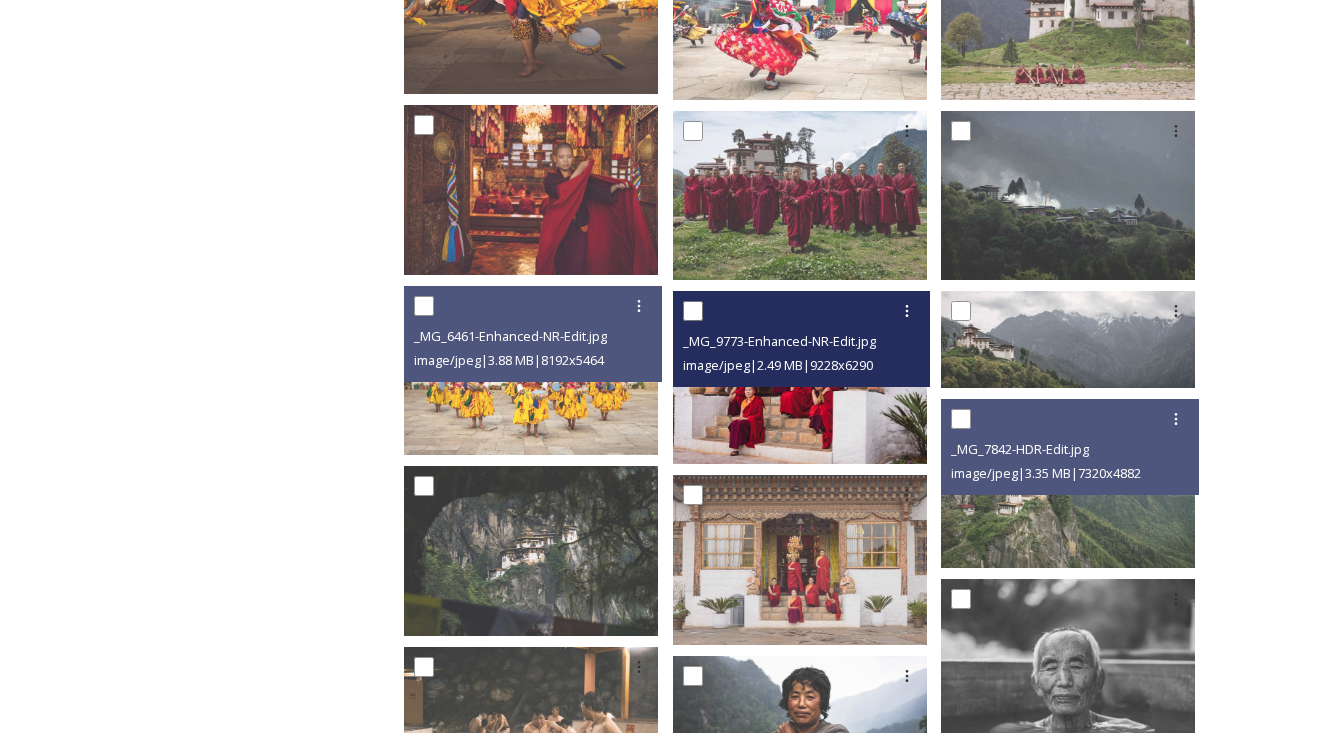 click at bounding box center (800, 377) 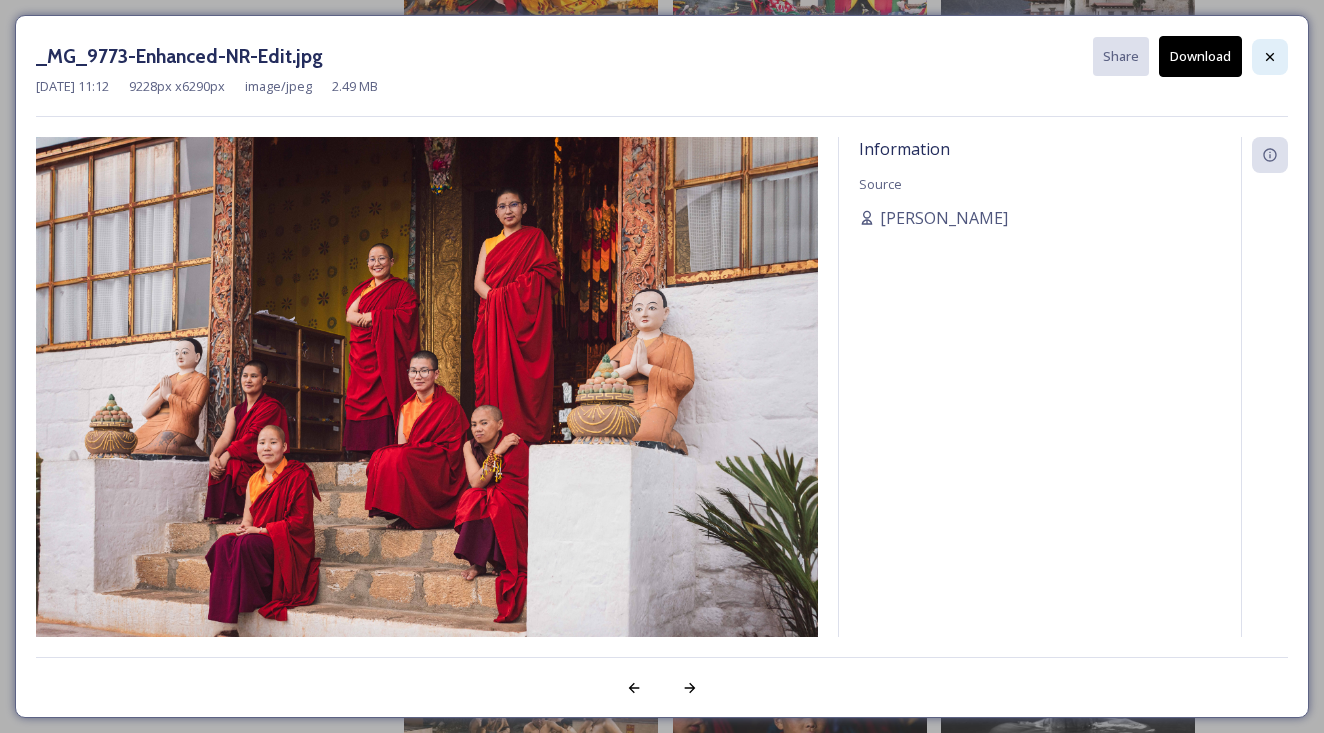 click at bounding box center (1270, 57) 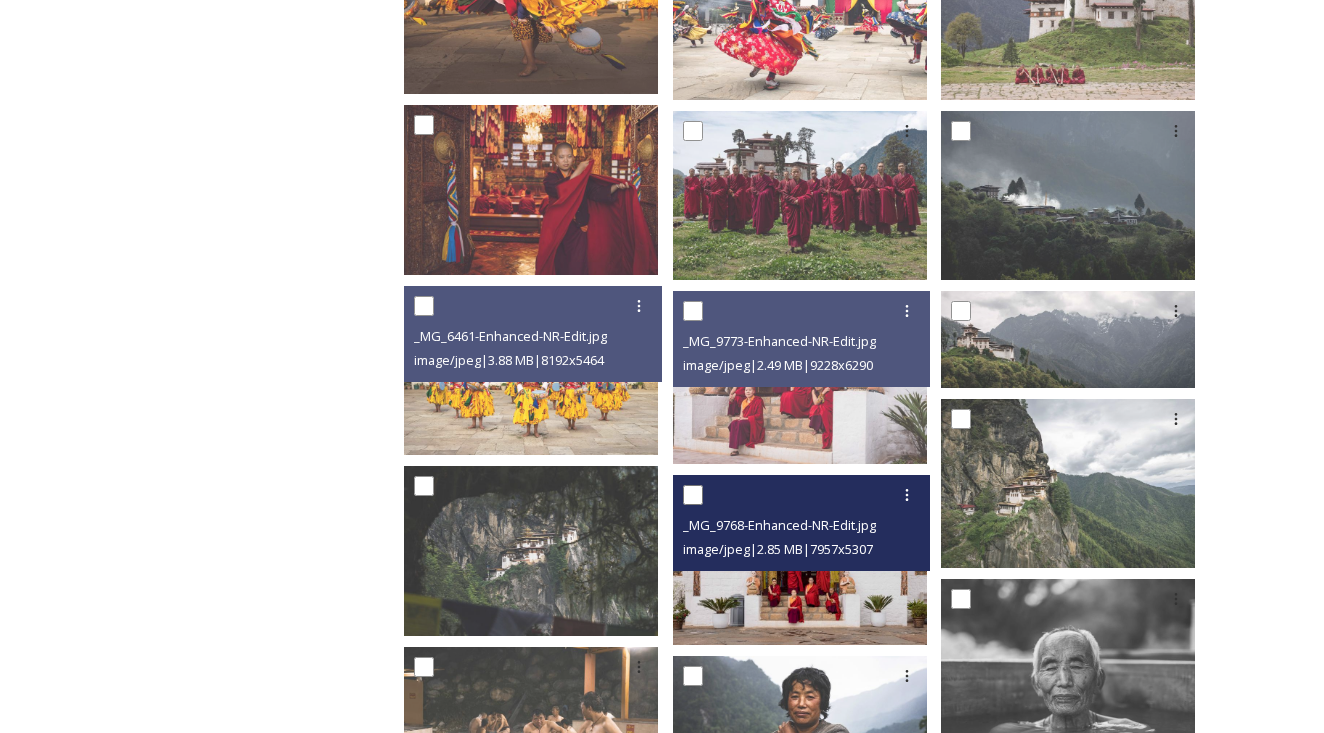 click at bounding box center [800, 559] 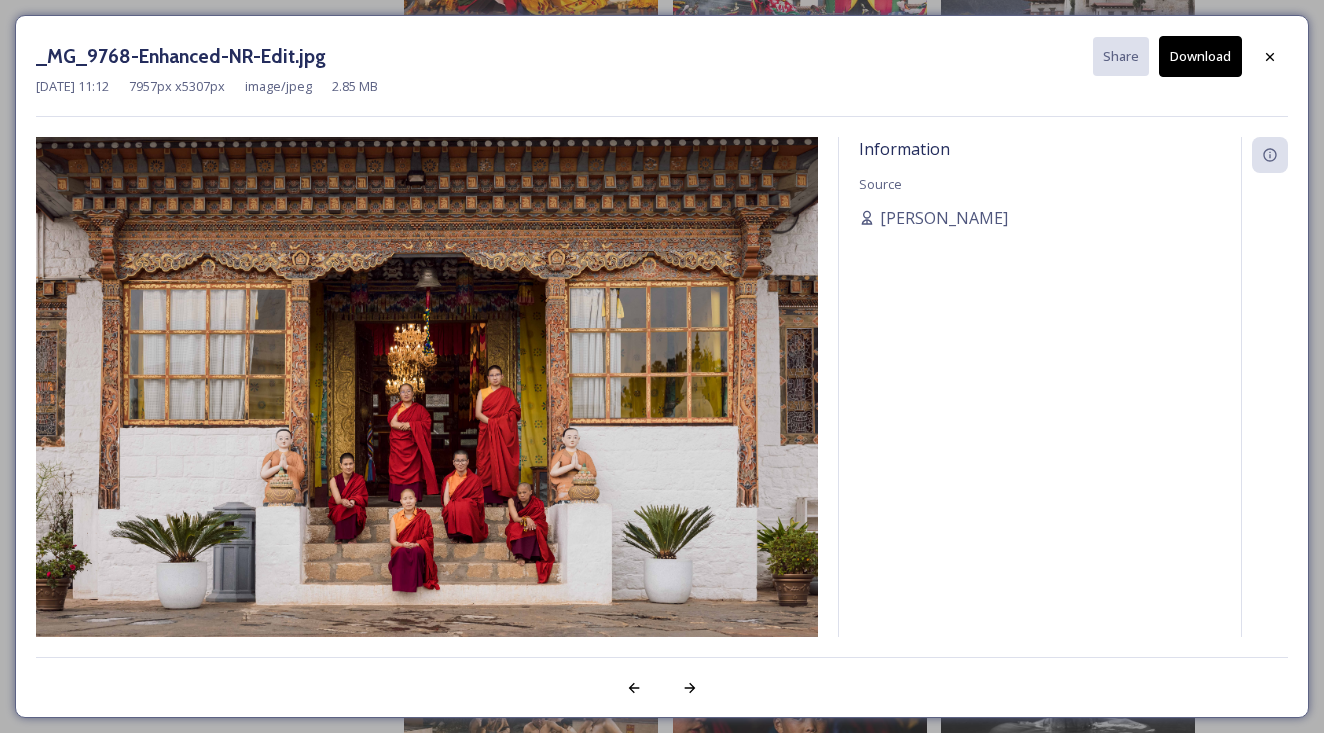 click on "_MG_9768-Enhanced-NR-Edit.jpg Share Download" at bounding box center [662, 56] 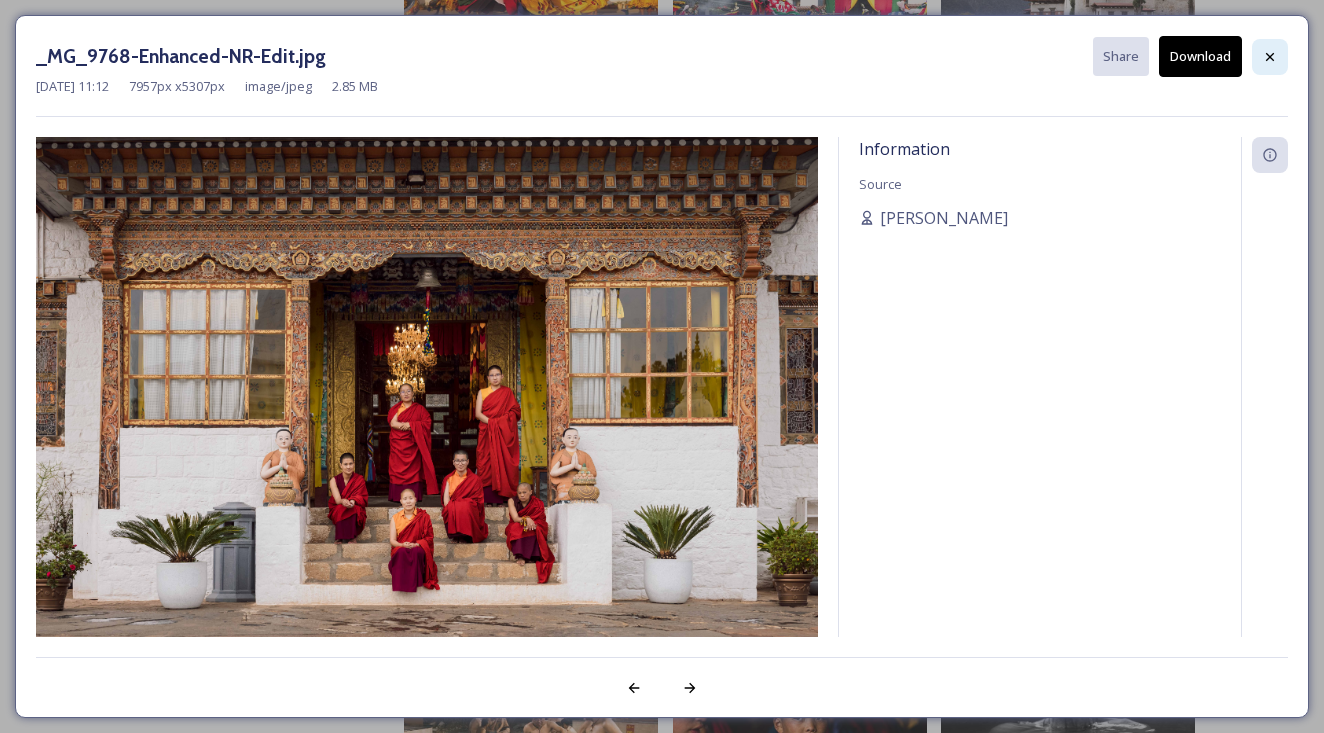 click at bounding box center [1270, 57] 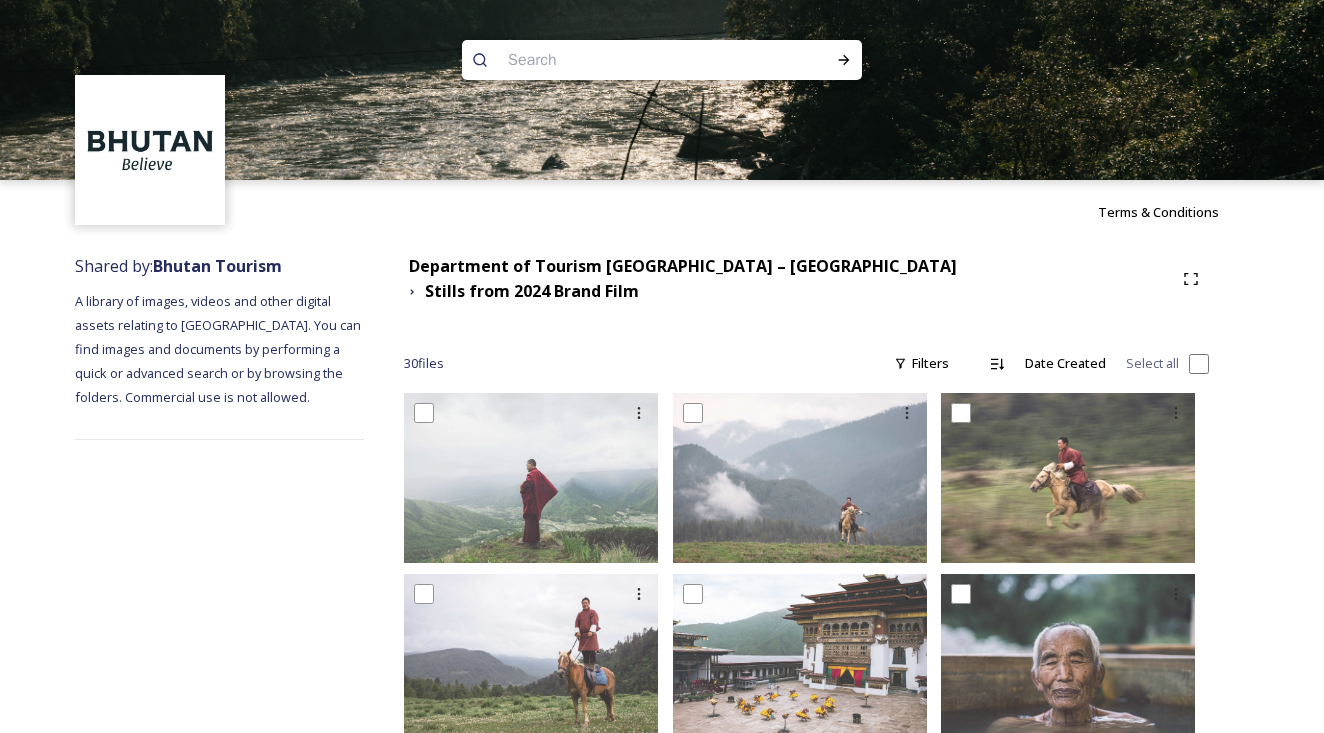 scroll, scrollTop: 0, scrollLeft: 0, axis: both 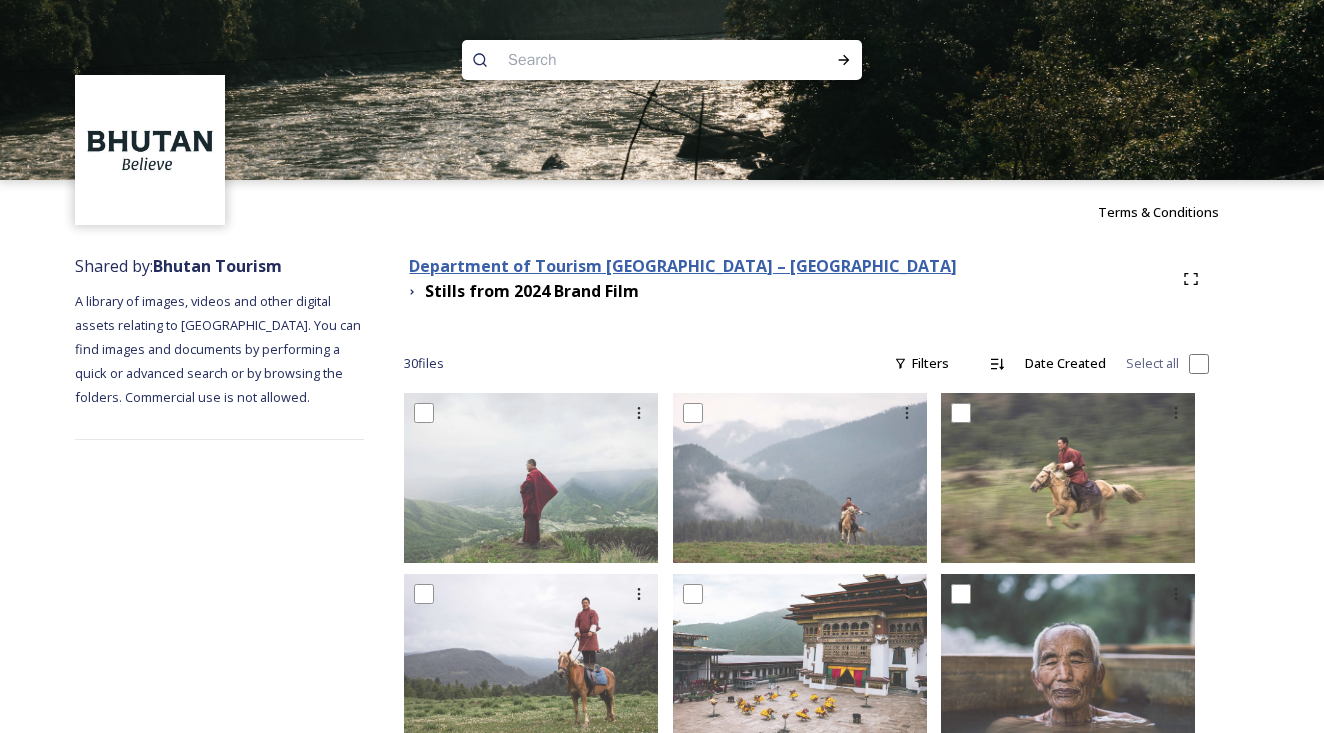 click on "Department of Tourism [GEOGRAPHIC_DATA] – [GEOGRAPHIC_DATA]" at bounding box center [683, 266] 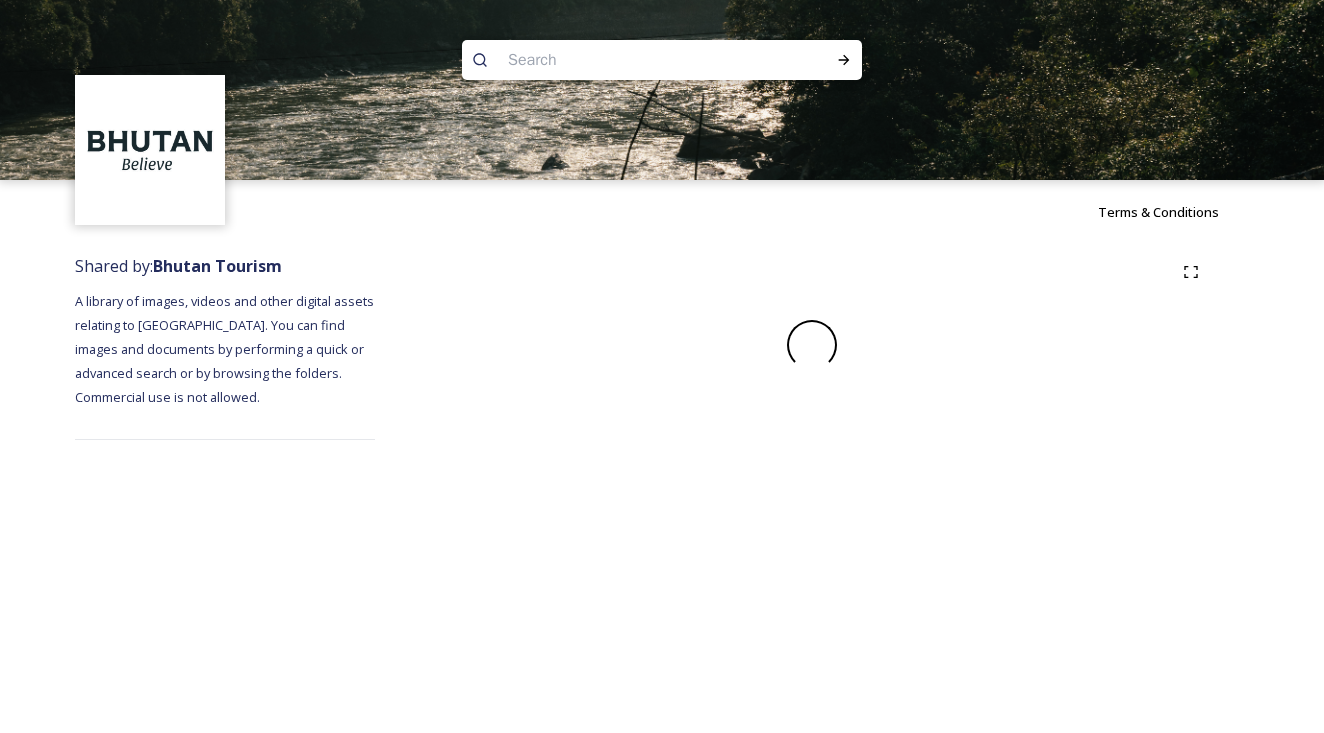 click at bounding box center (623, 60) 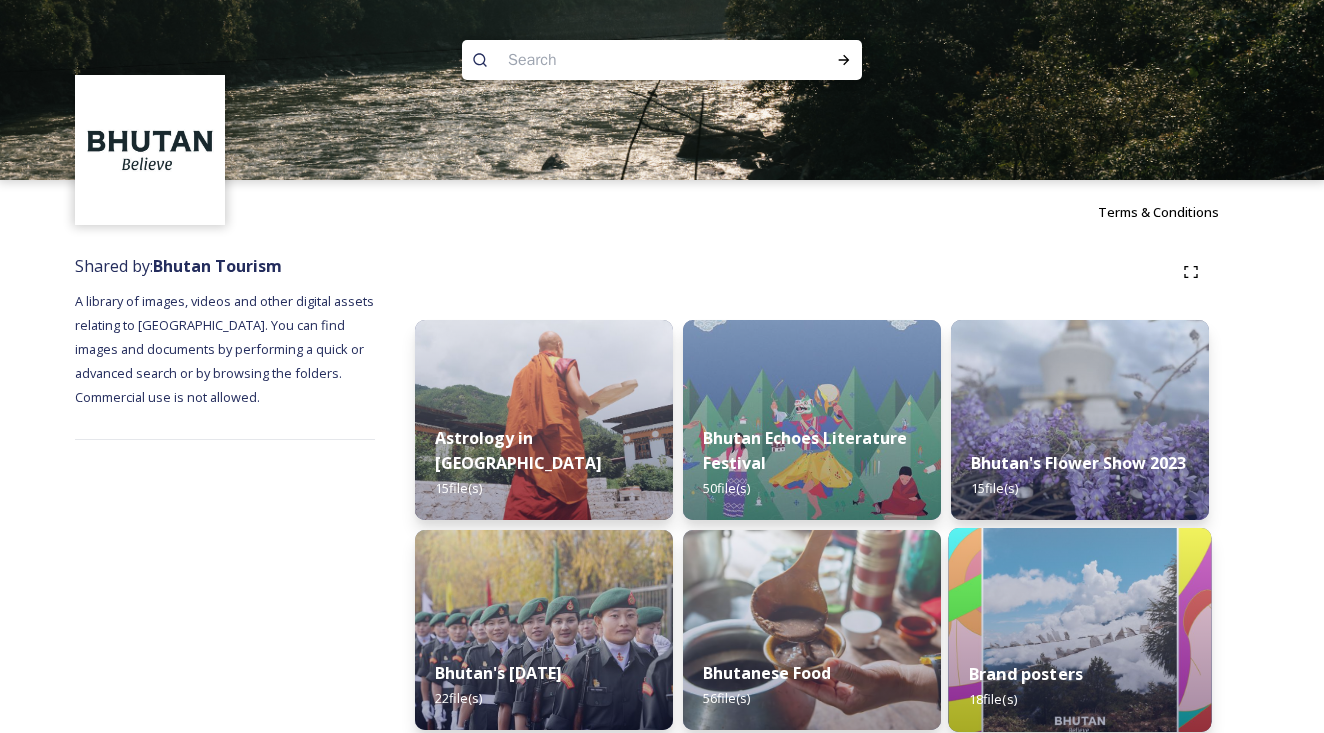 click at bounding box center (1079, 630) 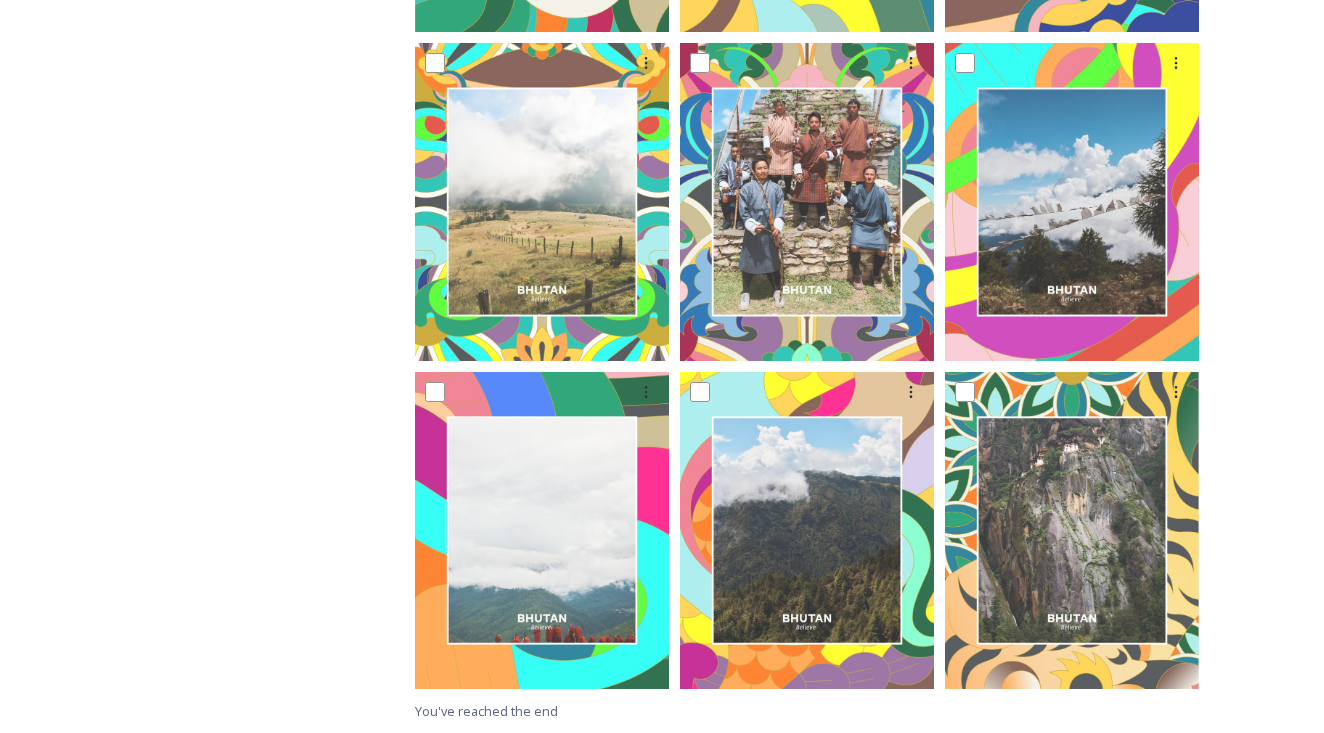 scroll, scrollTop: 1650, scrollLeft: 0, axis: vertical 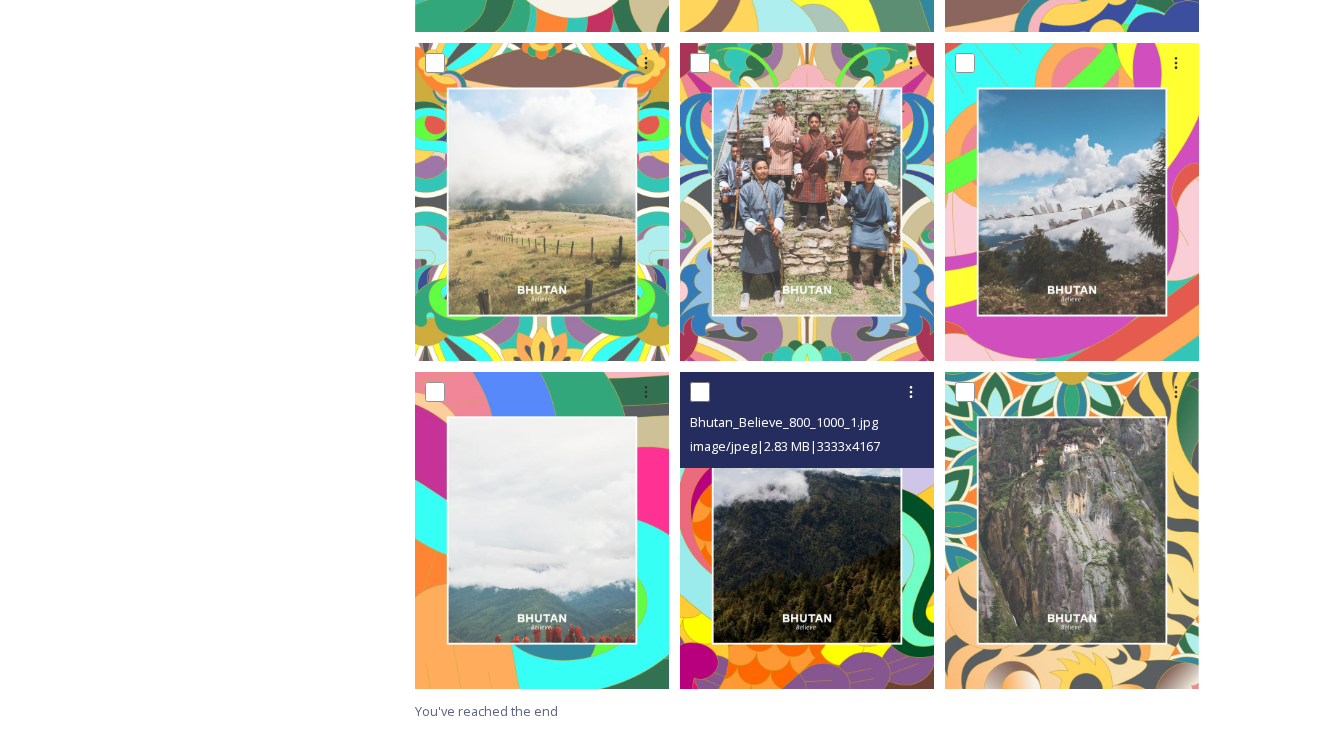 click at bounding box center [807, 531] 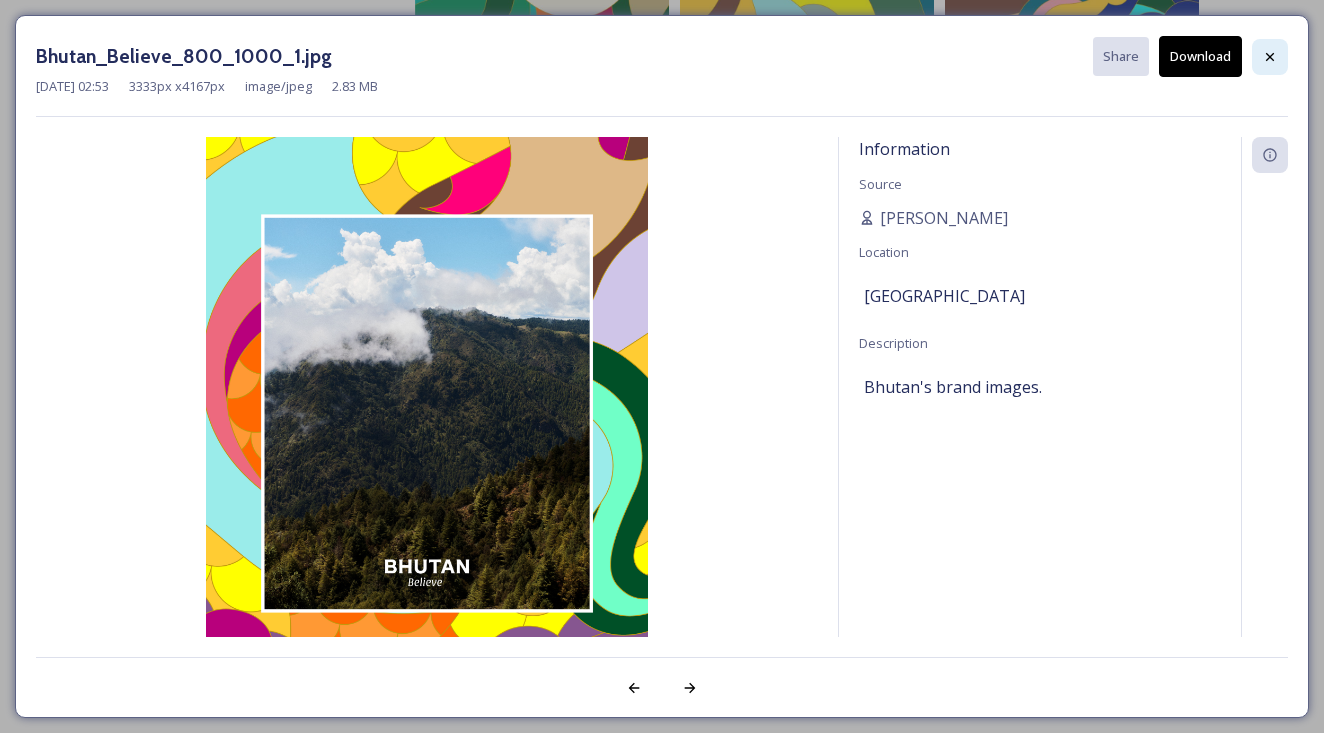 click 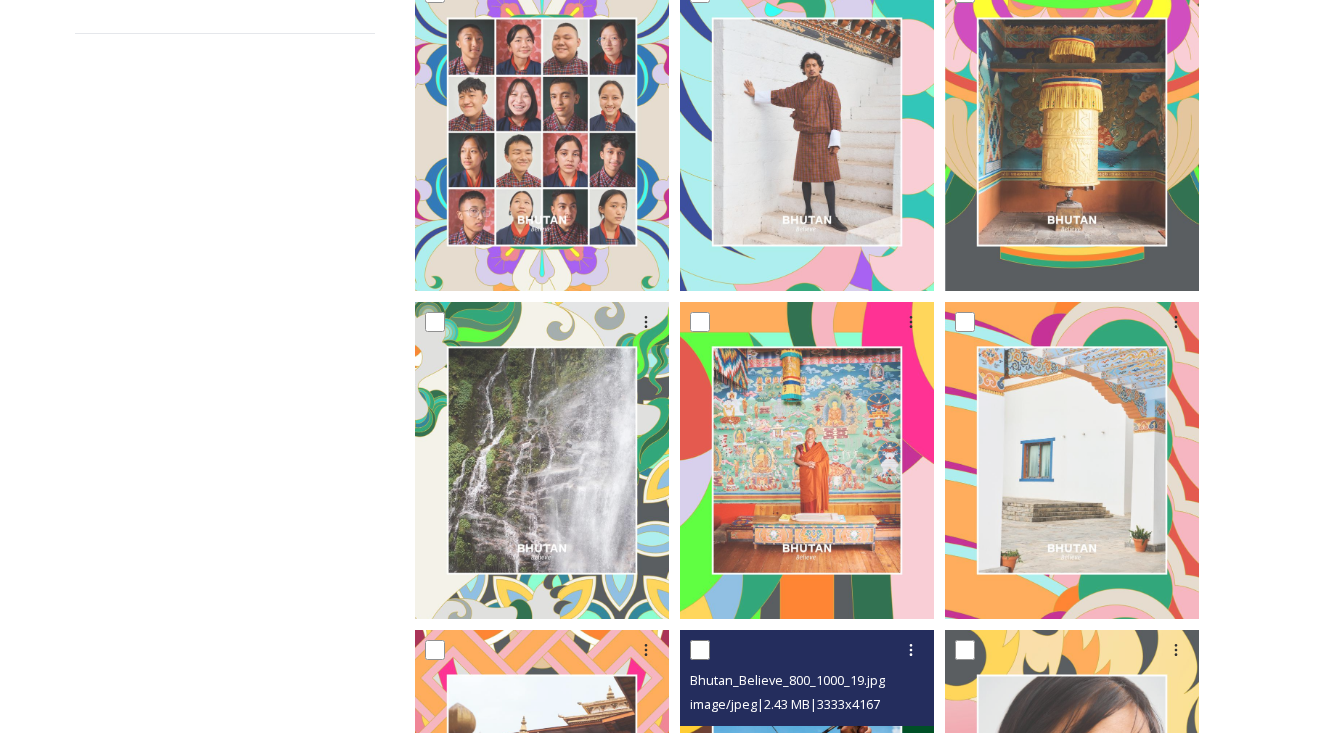 scroll, scrollTop: 244, scrollLeft: 0, axis: vertical 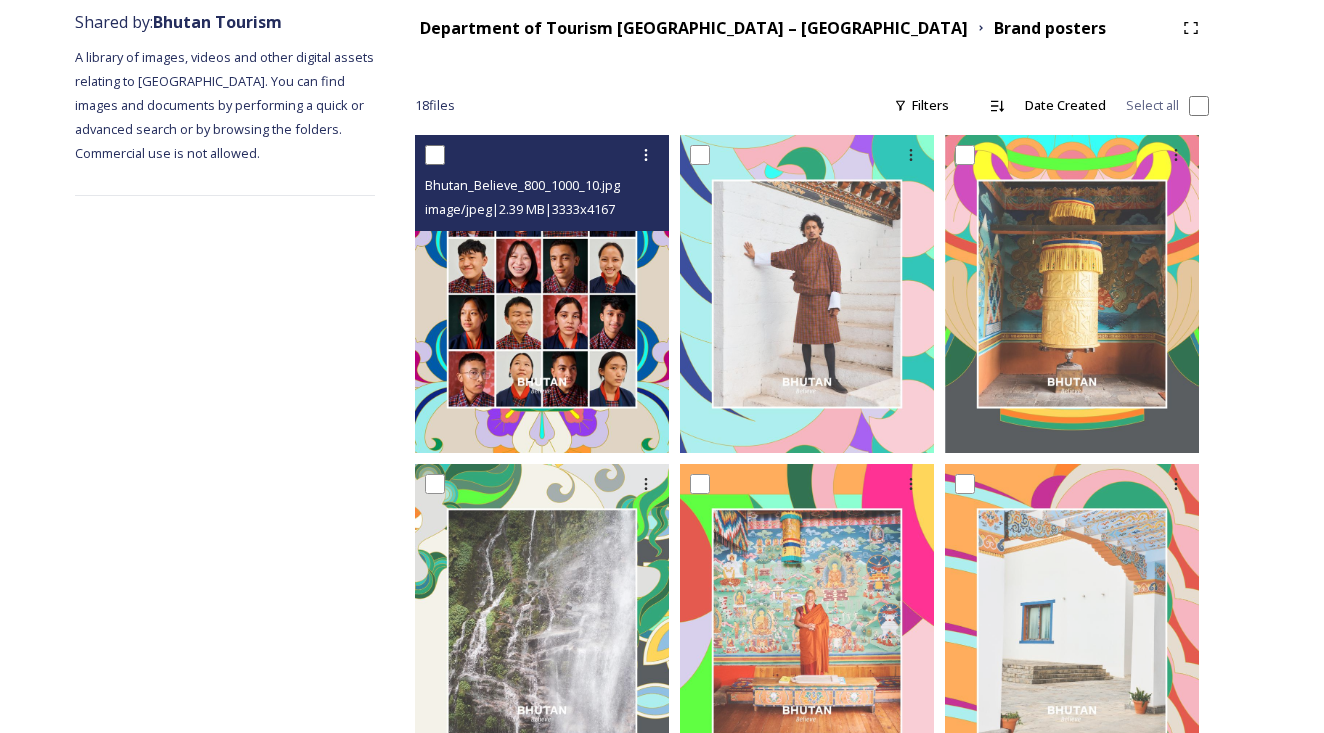 click at bounding box center (542, 294) 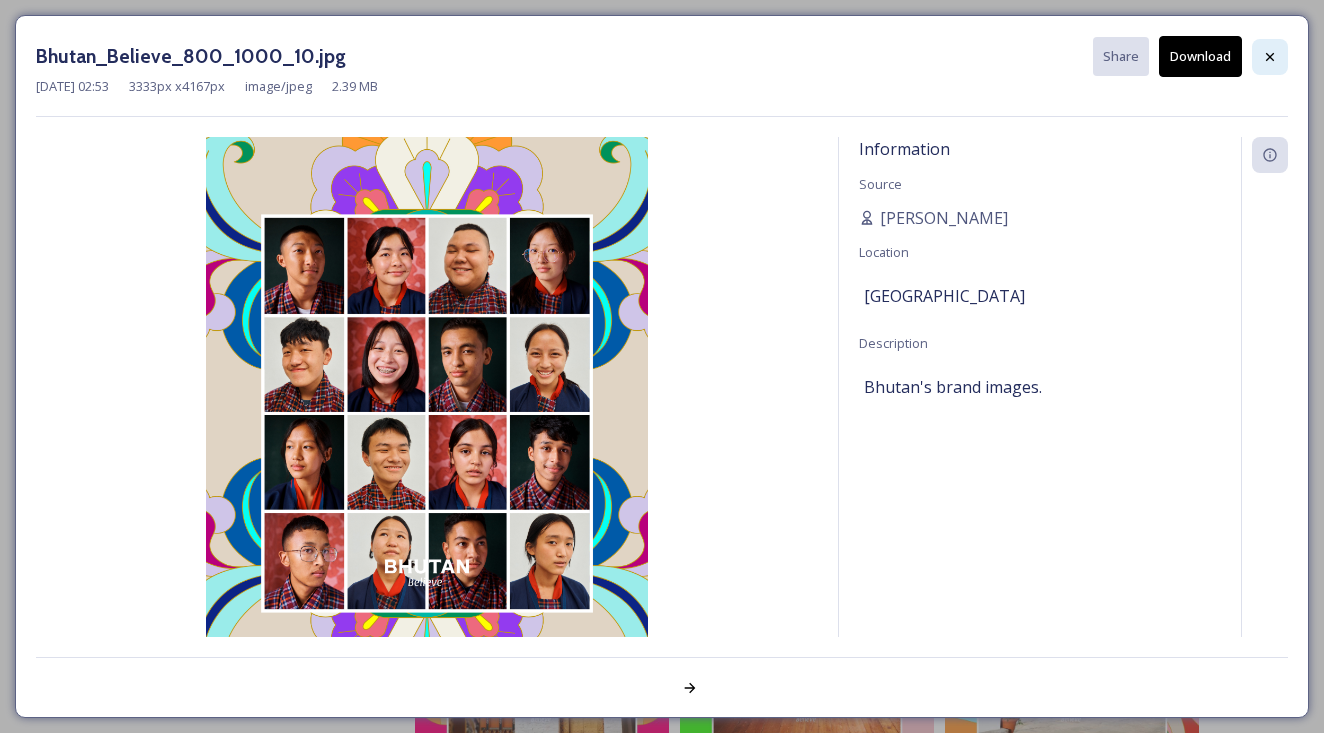 click 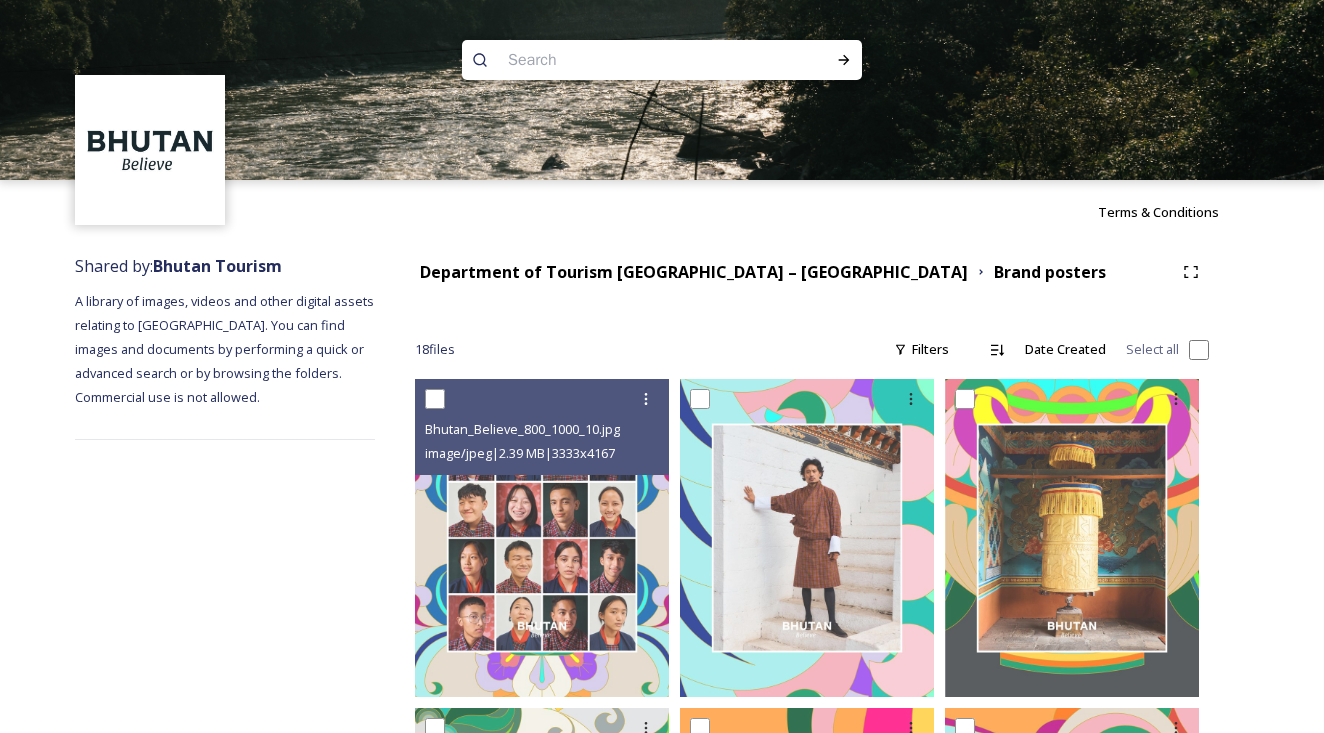 scroll, scrollTop: 0, scrollLeft: 0, axis: both 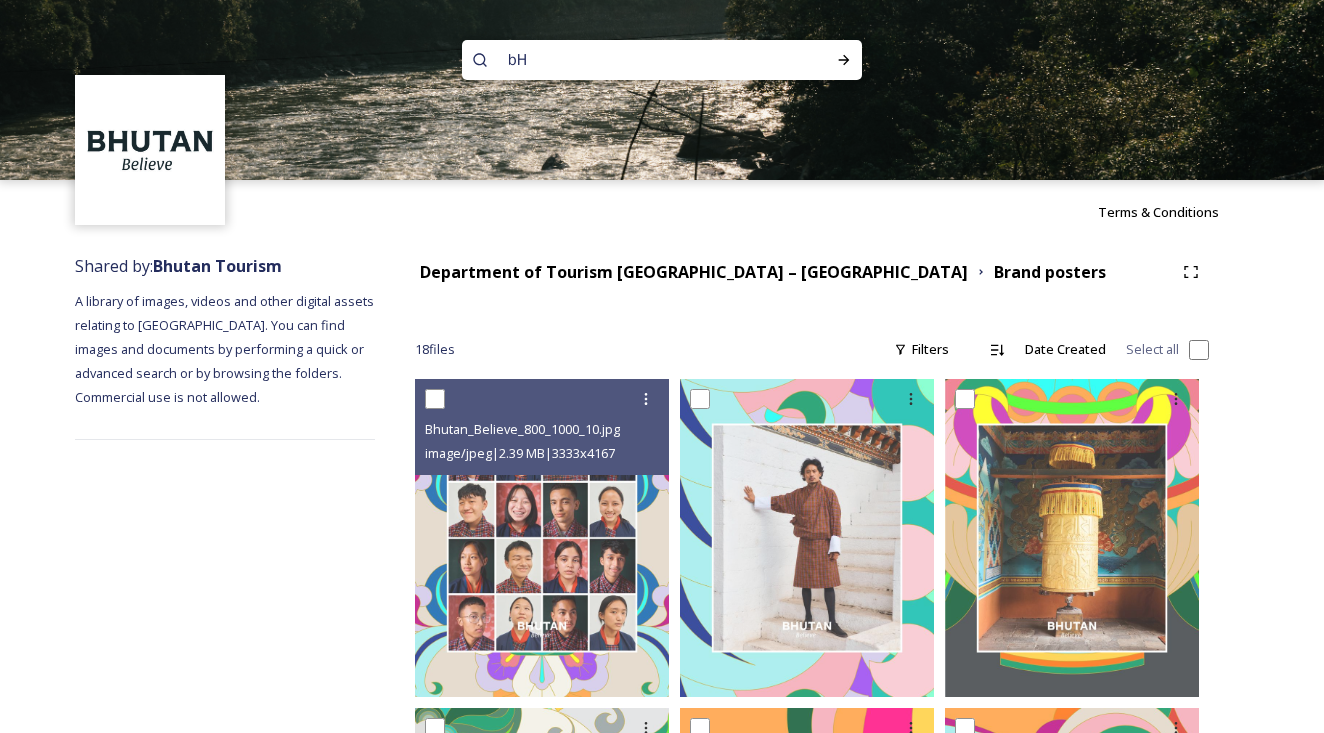 type on "b" 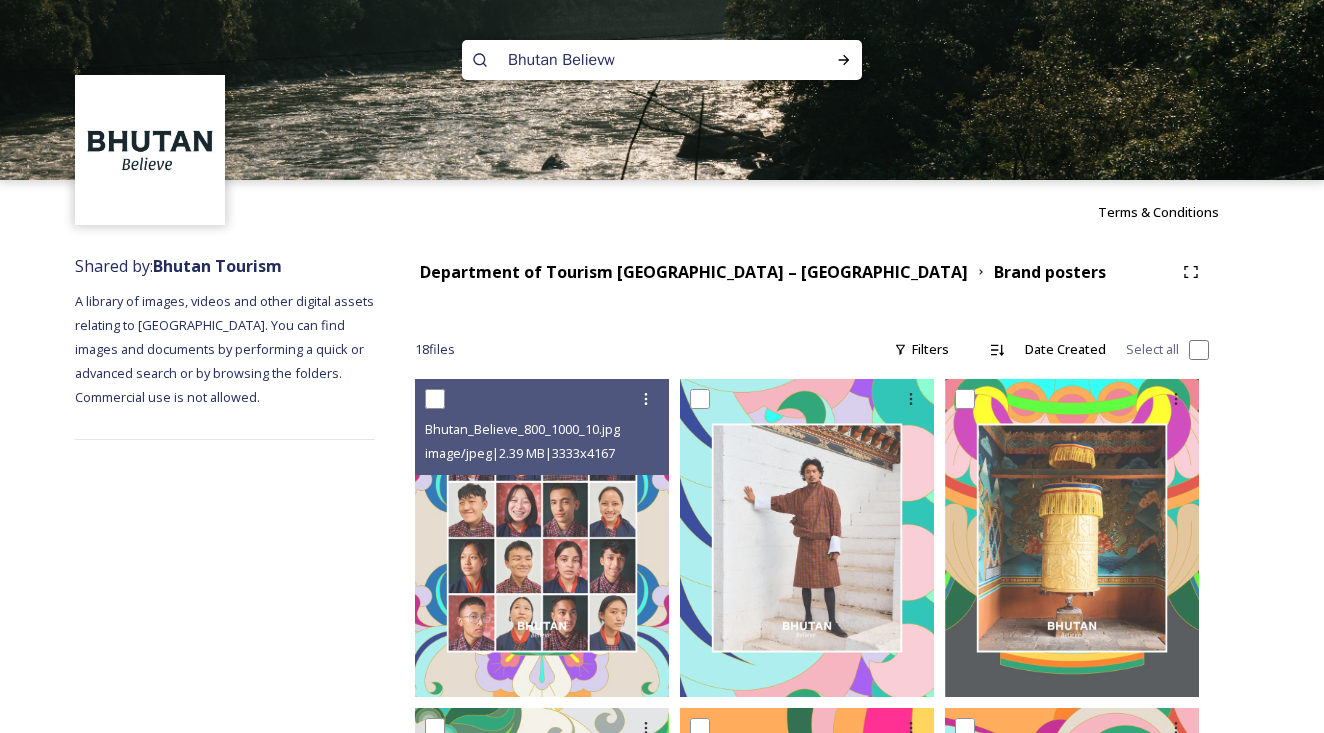 type on "Bhutan Believe" 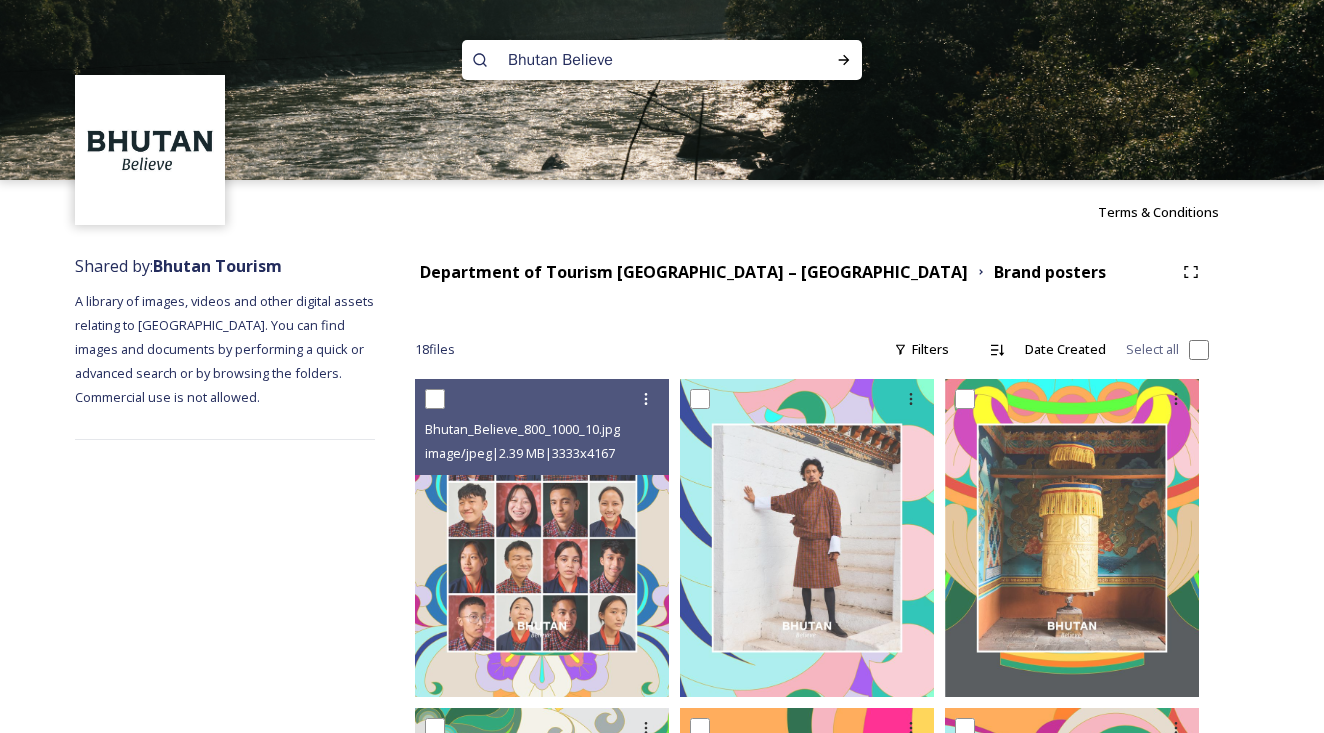 type 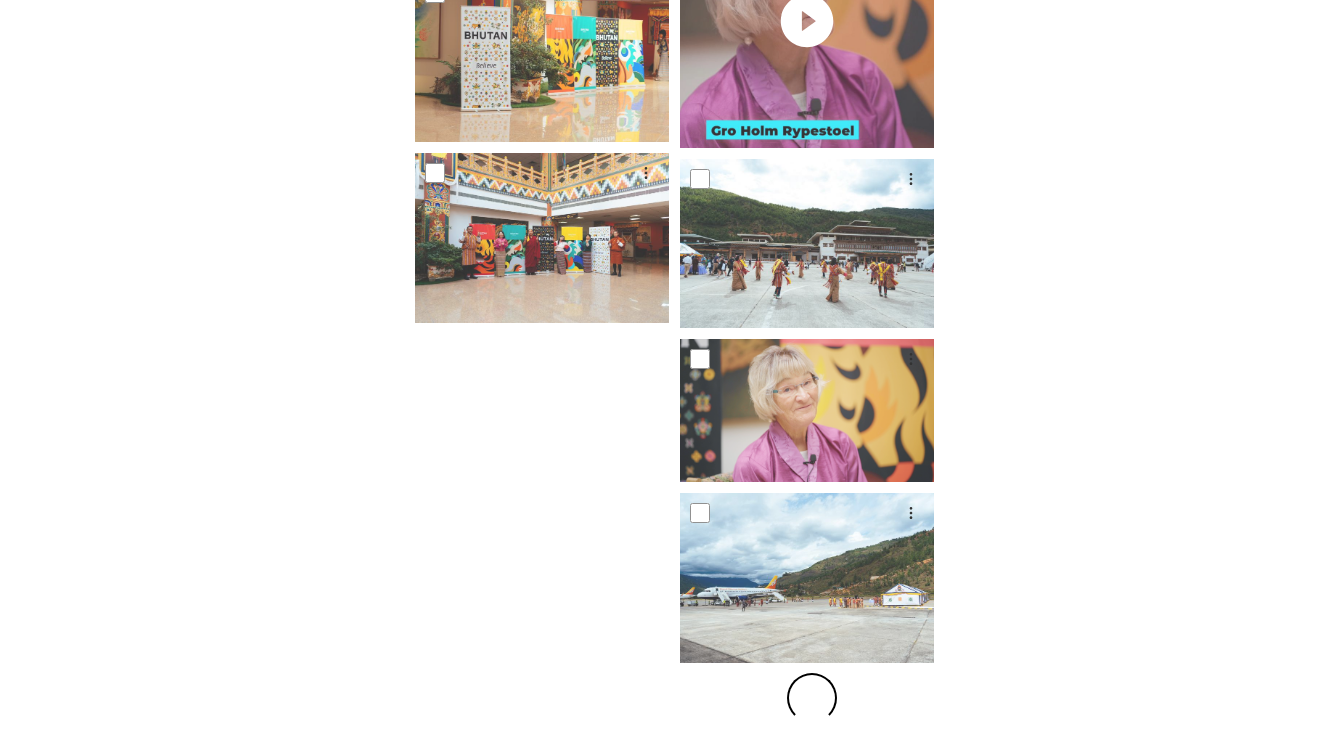 scroll, scrollTop: 1509, scrollLeft: 0, axis: vertical 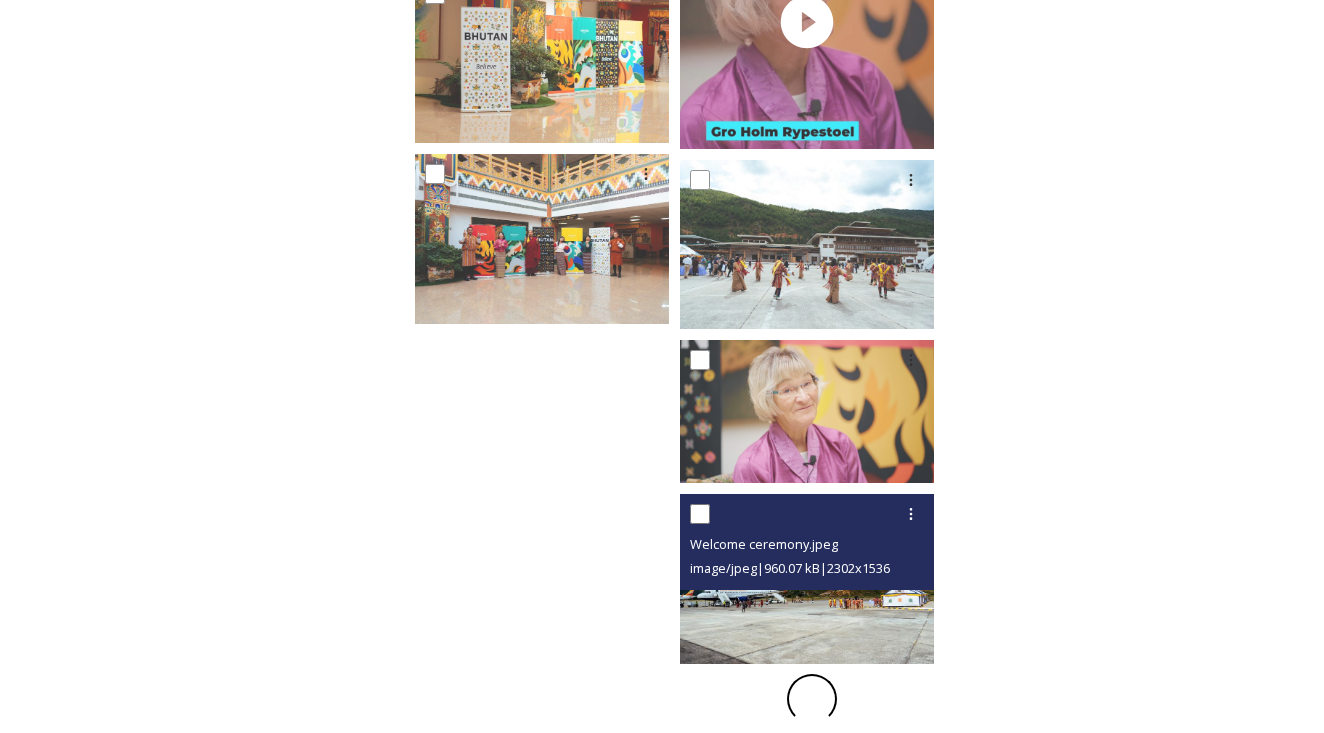 click at bounding box center [807, 578] 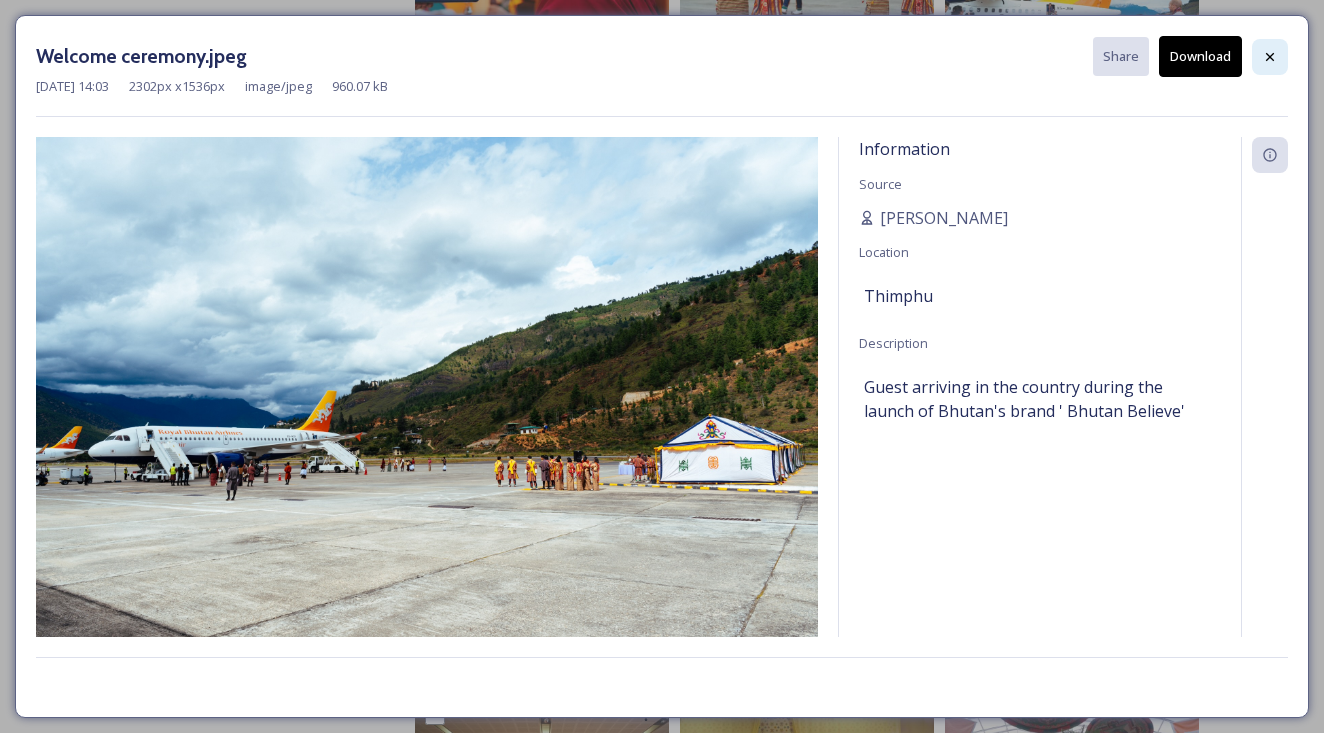click 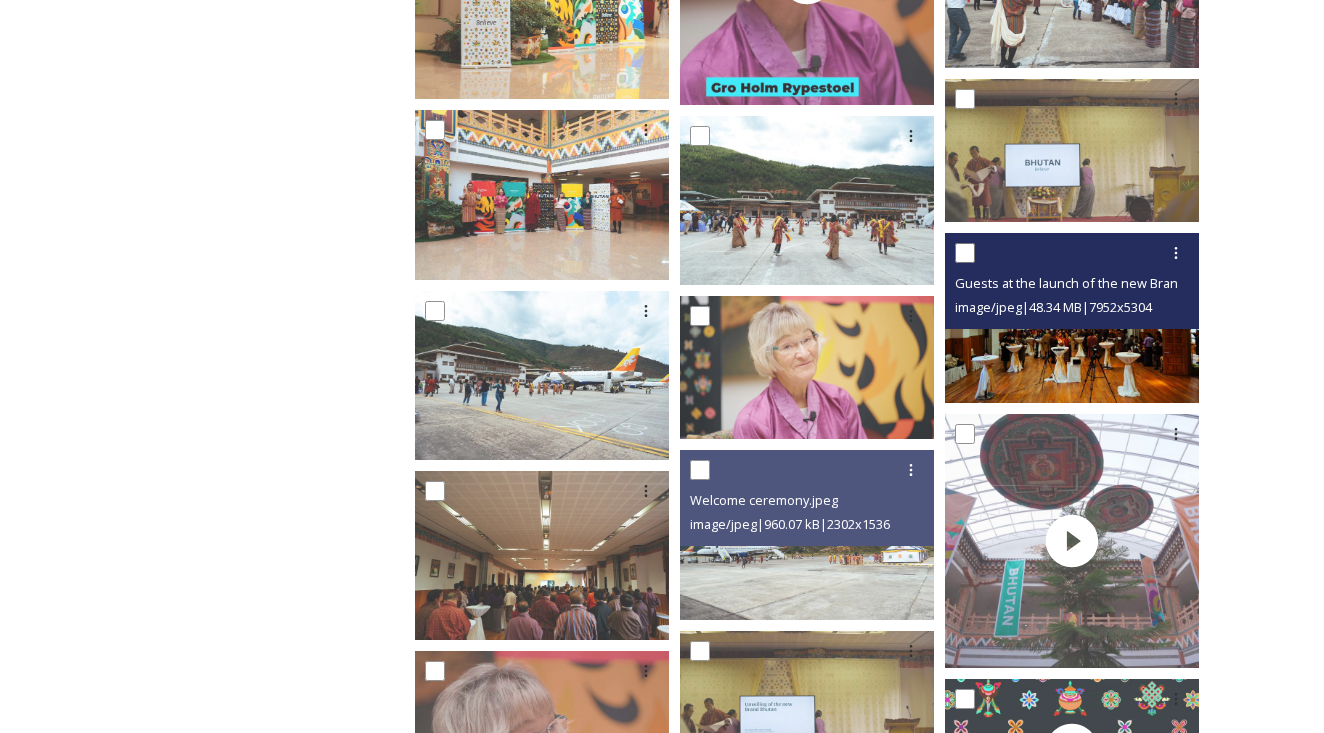 scroll, scrollTop: 1775, scrollLeft: 0, axis: vertical 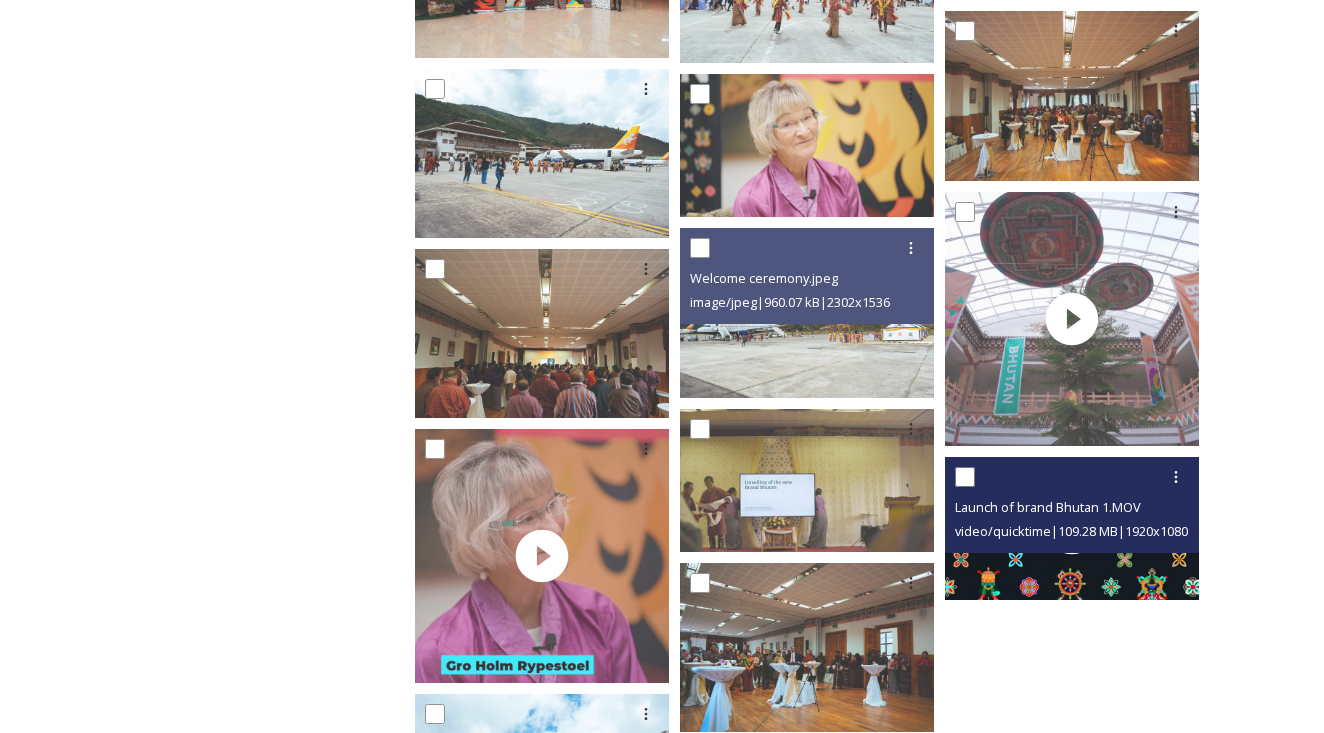 click on "video/quicktime  |  109.28 MB  |  1920  x  1080" at bounding box center (1071, 531) 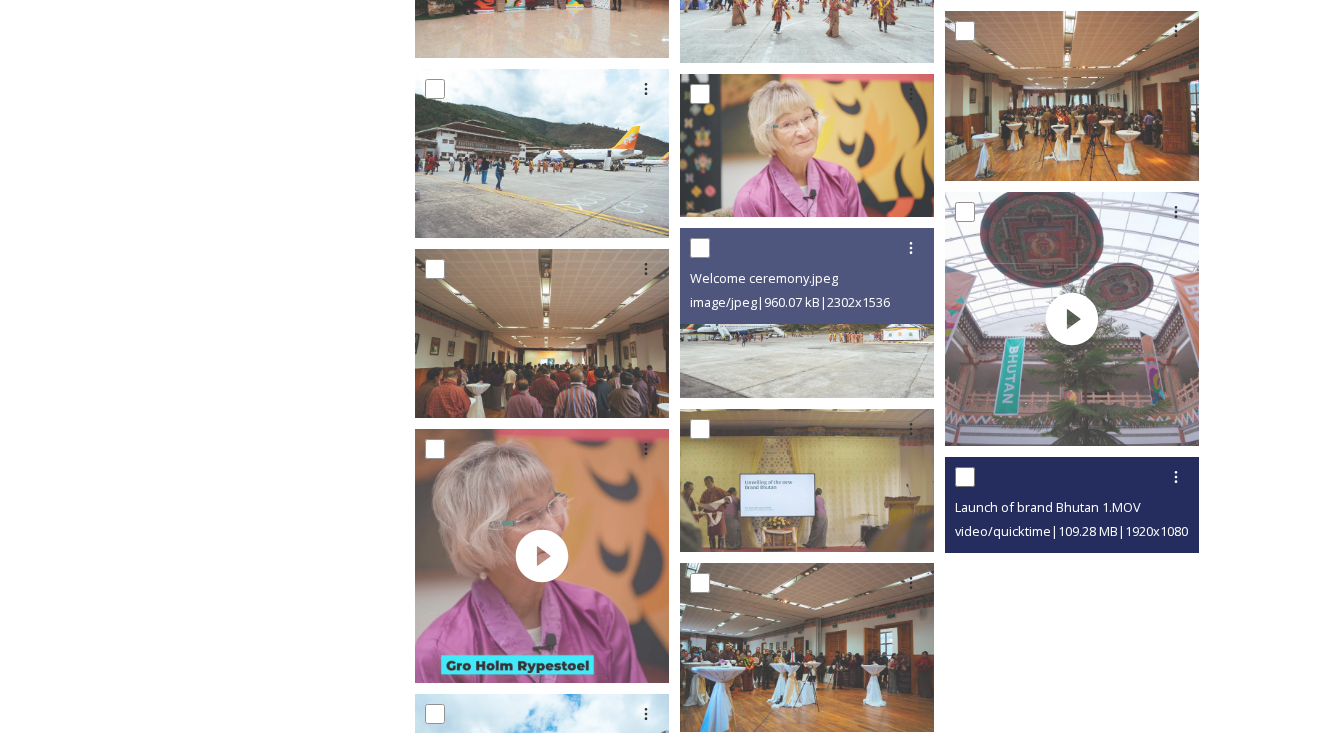 click at bounding box center [1072, 528] 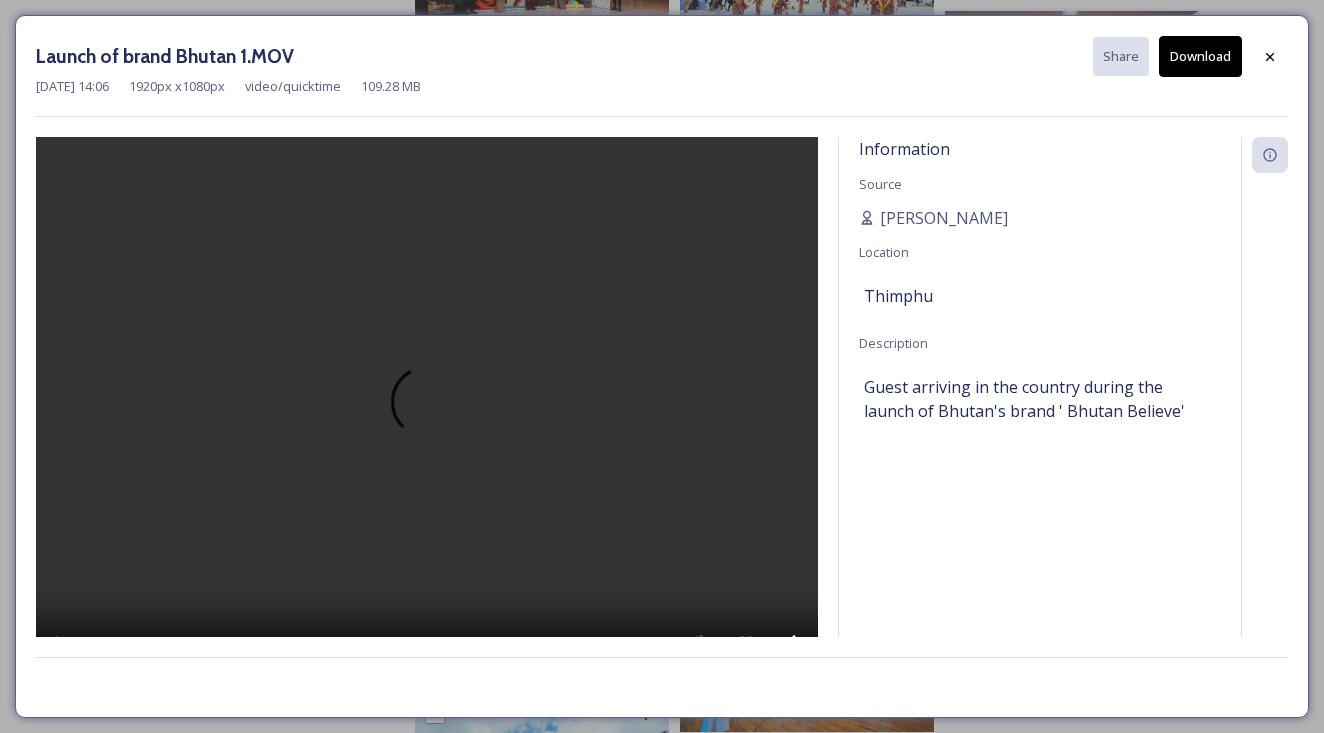 click at bounding box center (427, 413) 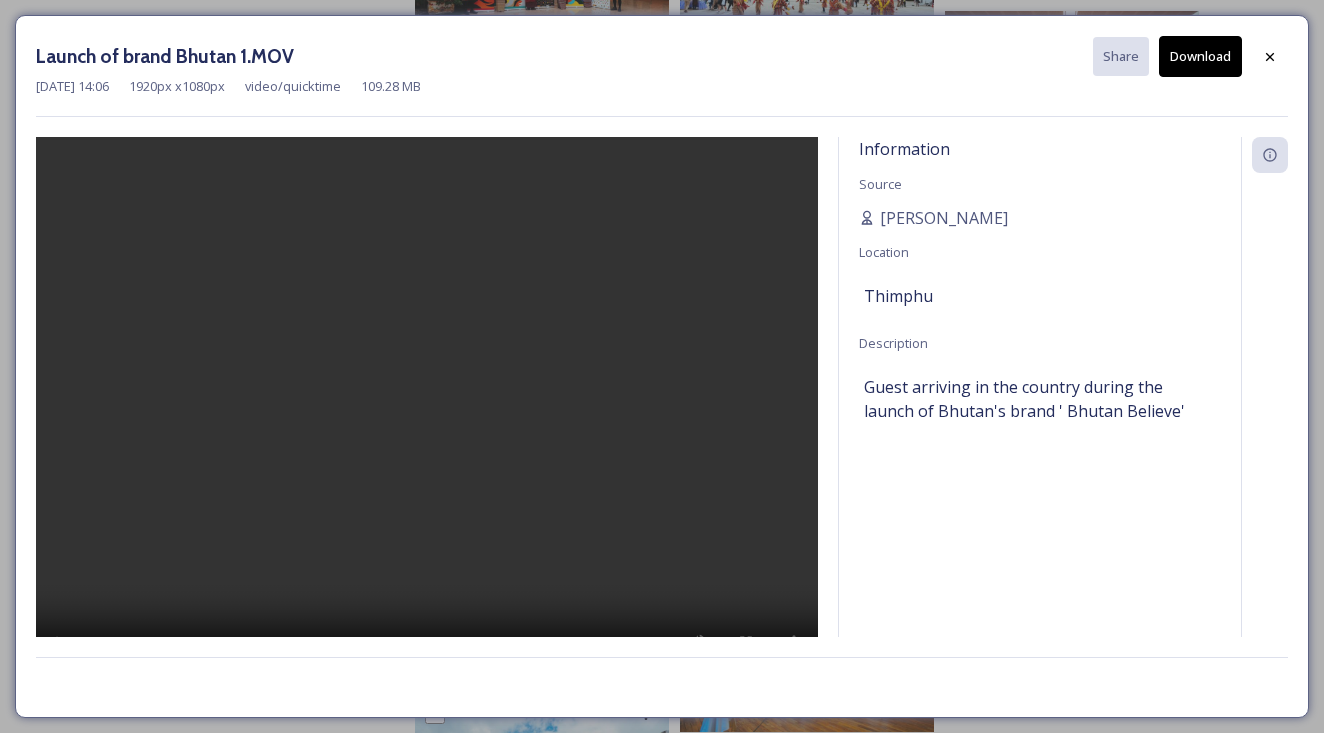click at bounding box center (427, 413) 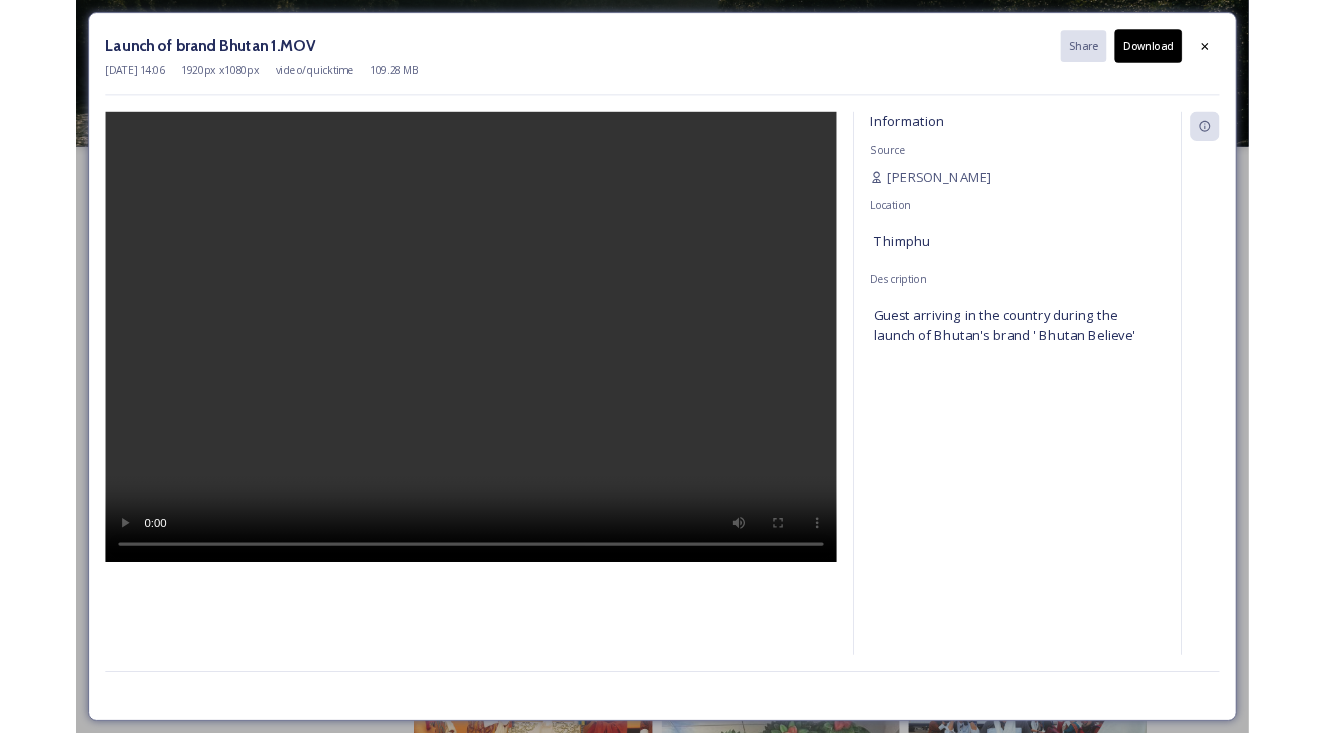 scroll, scrollTop: 1775, scrollLeft: 0, axis: vertical 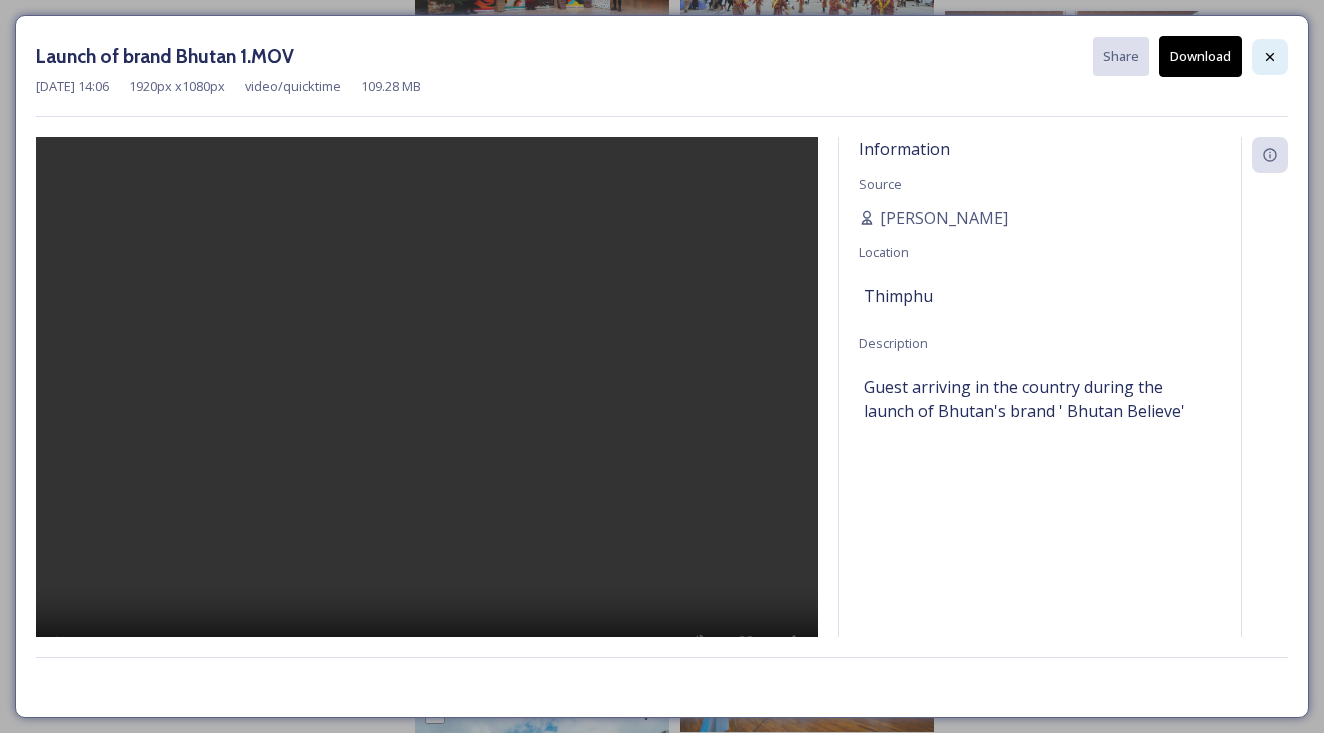 click at bounding box center [1270, 57] 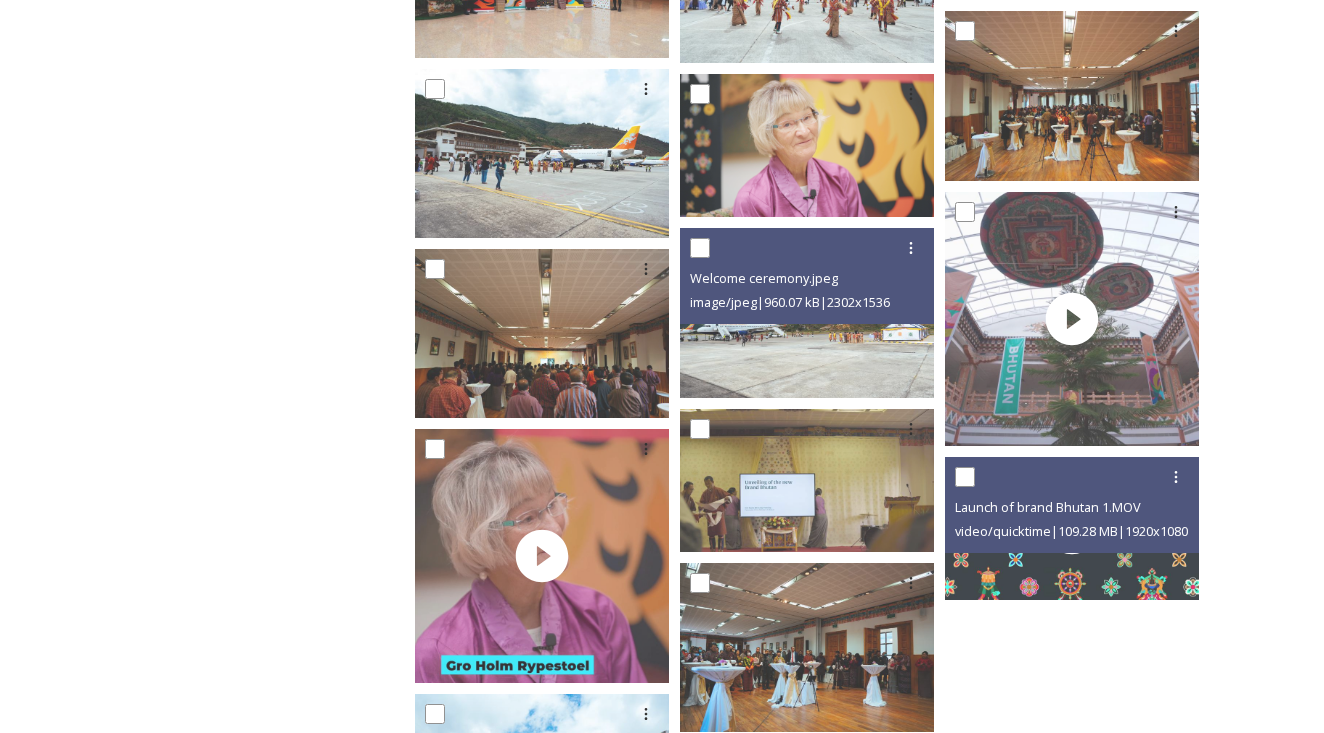 click on "Department of Tourism [GEOGRAPHIC_DATA] – Brand Centre A library of images, videos and other digital assets relating to [GEOGRAPHIC_DATA]. You can find images and documents by performing a quick or advanced search or by browsing the folders. Commercial use is not allowed. Department of Tourism [GEOGRAPHIC_DATA] – Brand Centre Search 33  file s Filters Date Created Select all Welcome ceremony.jpeg image/jpeg  |  960.07 kB  |  2302  x  1536 Launch of brand [GEOGRAPHIC_DATA] 1.MOV video/quicktime  |  109.28 MB  |  1920  x  1080 You've reached the end" at bounding box center [662, 48] 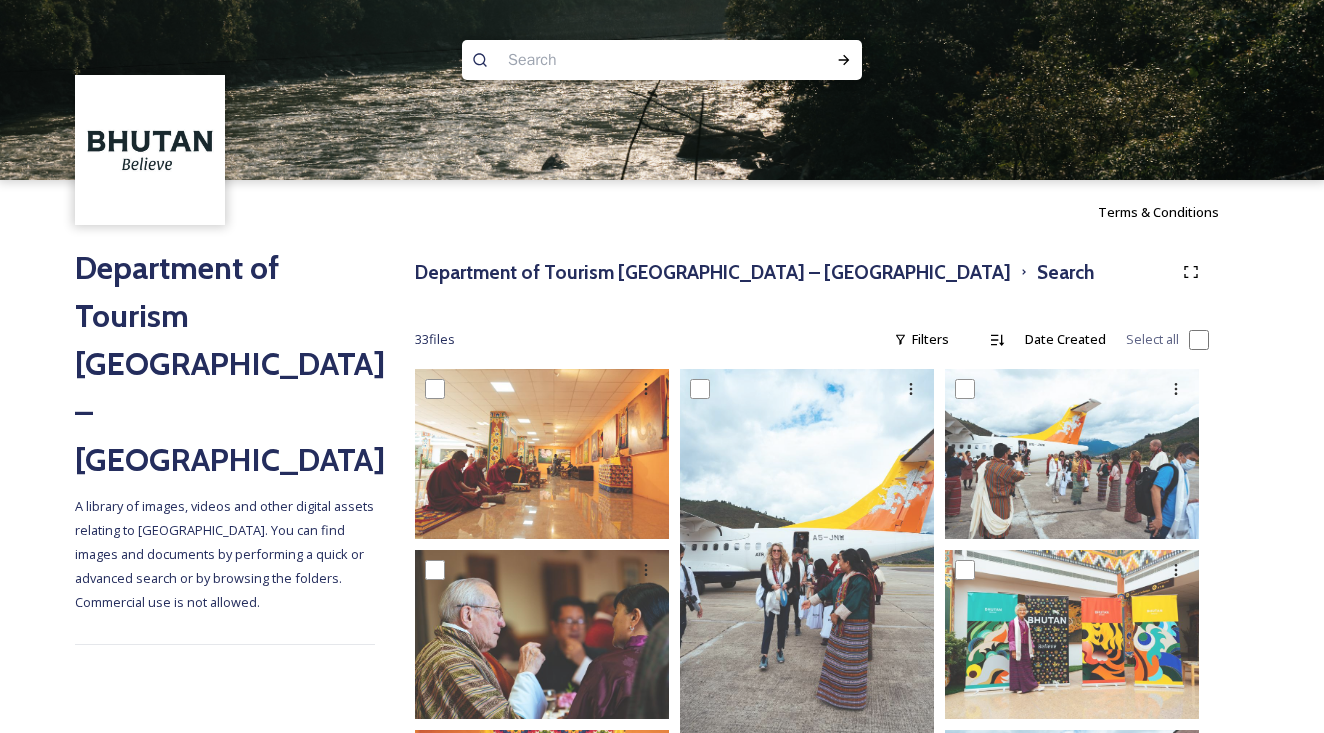 scroll, scrollTop: 0, scrollLeft: 0, axis: both 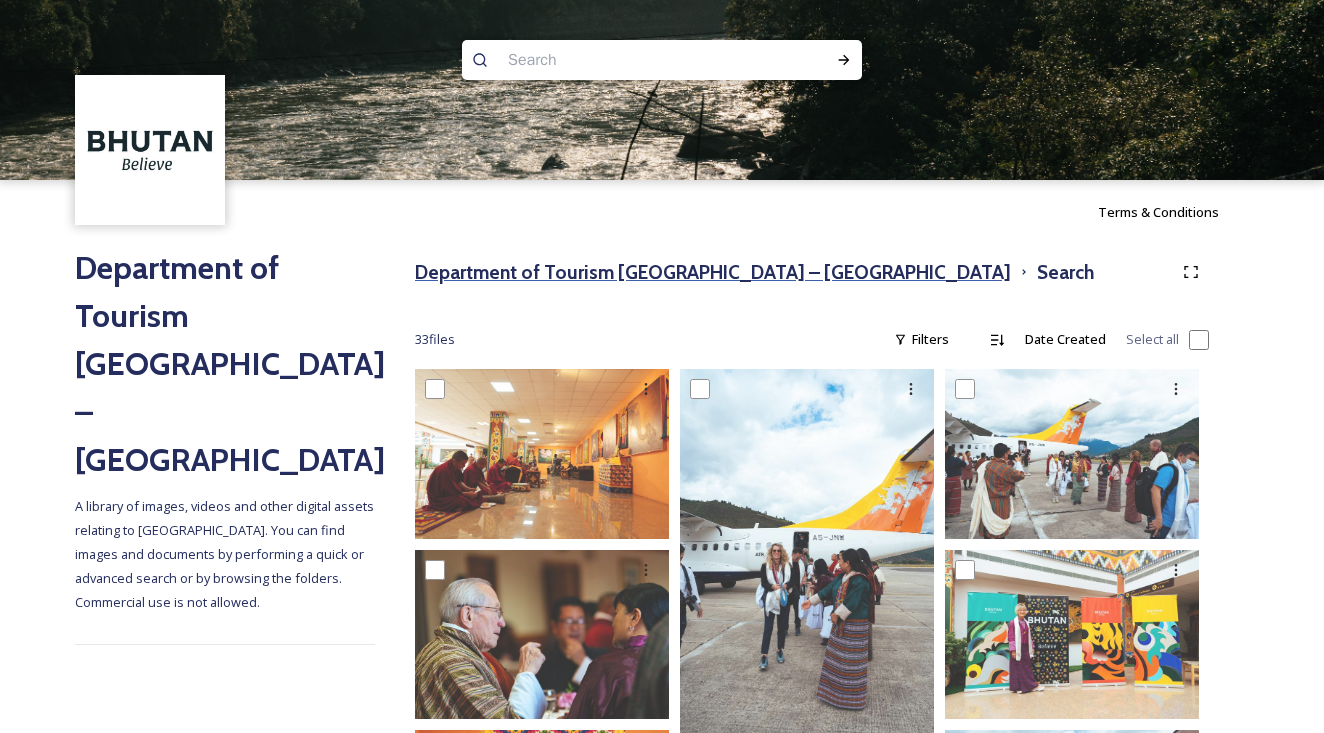 click on "Department of Tourism [GEOGRAPHIC_DATA] – [GEOGRAPHIC_DATA]" at bounding box center [713, 272] 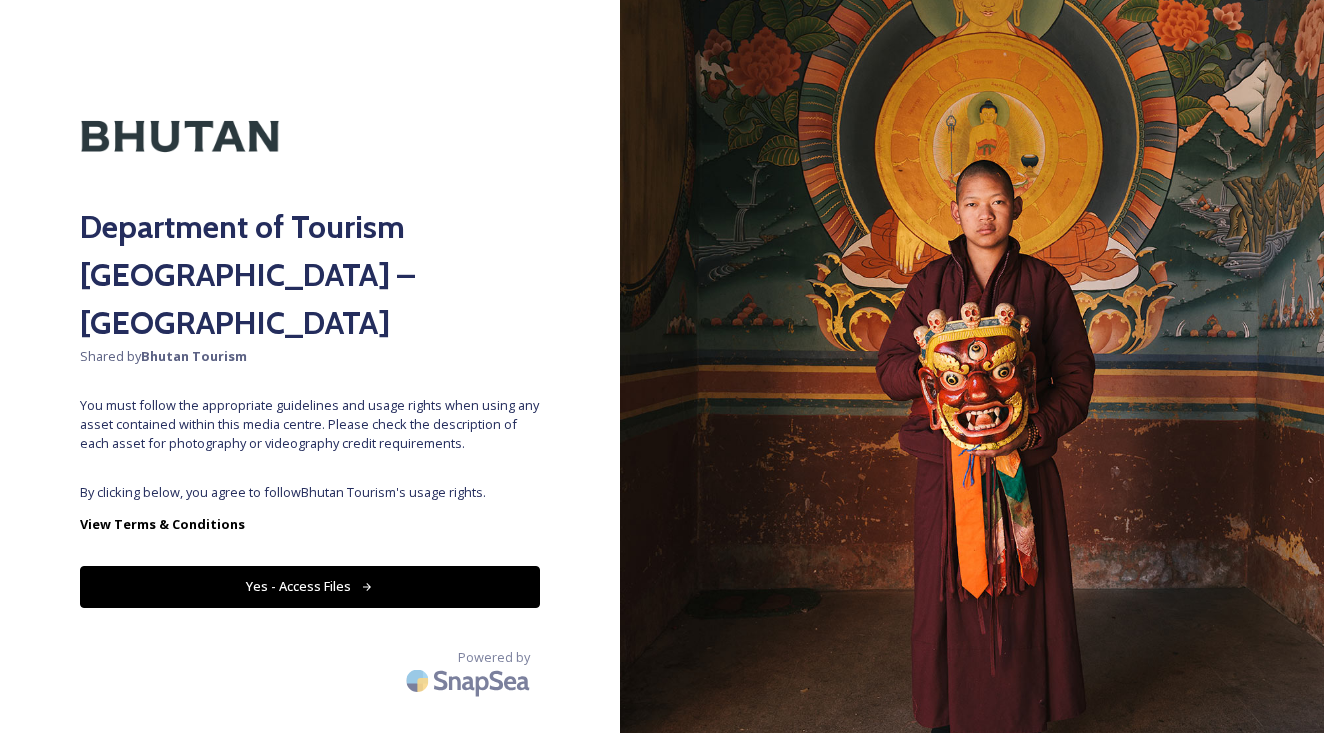 scroll, scrollTop: 0, scrollLeft: 0, axis: both 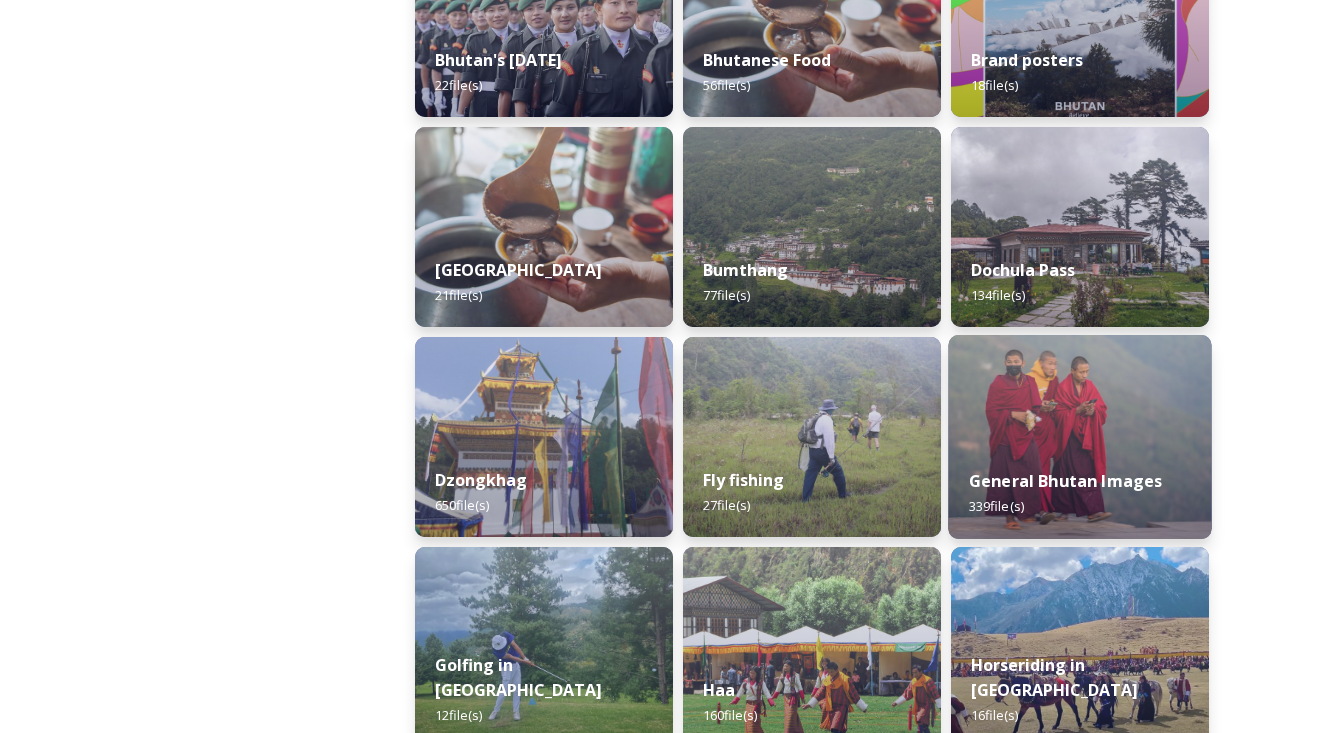 click at bounding box center [1079, 437] 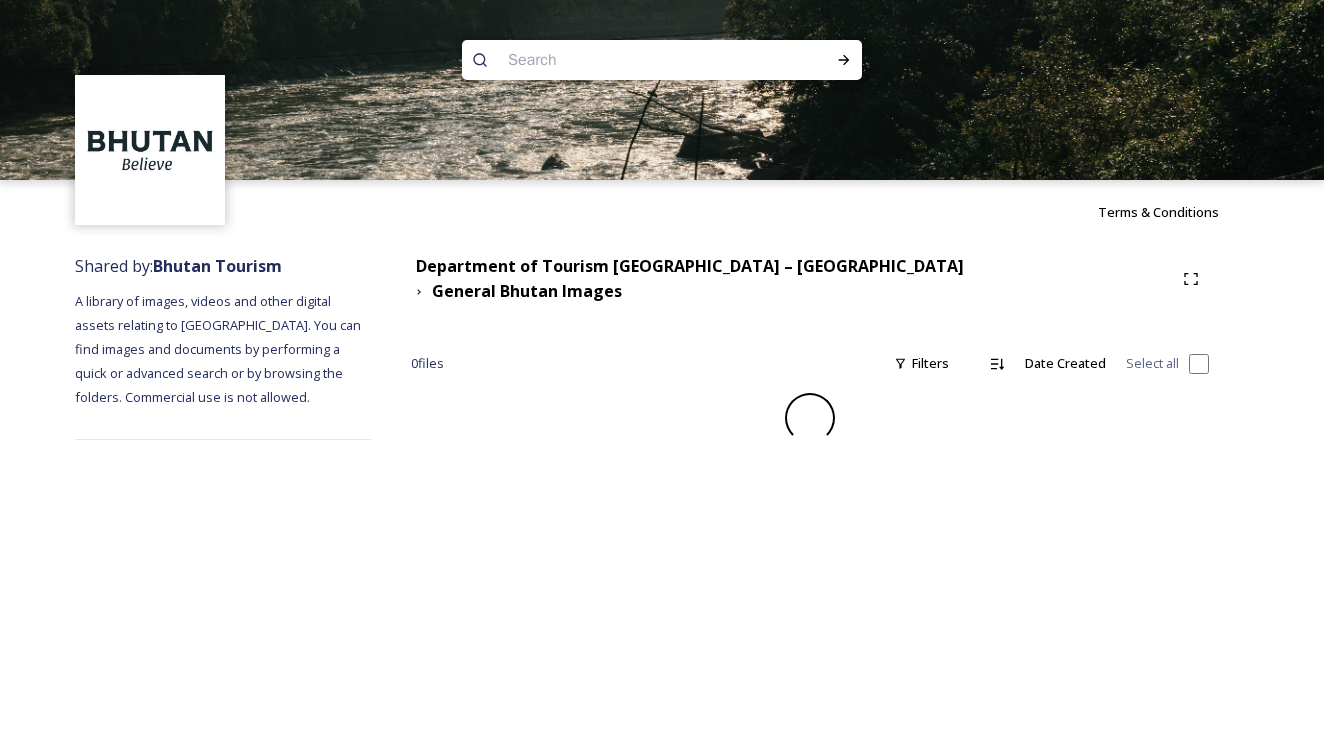 scroll, scrollTop: 0, scrollLeft: 0, axis: both 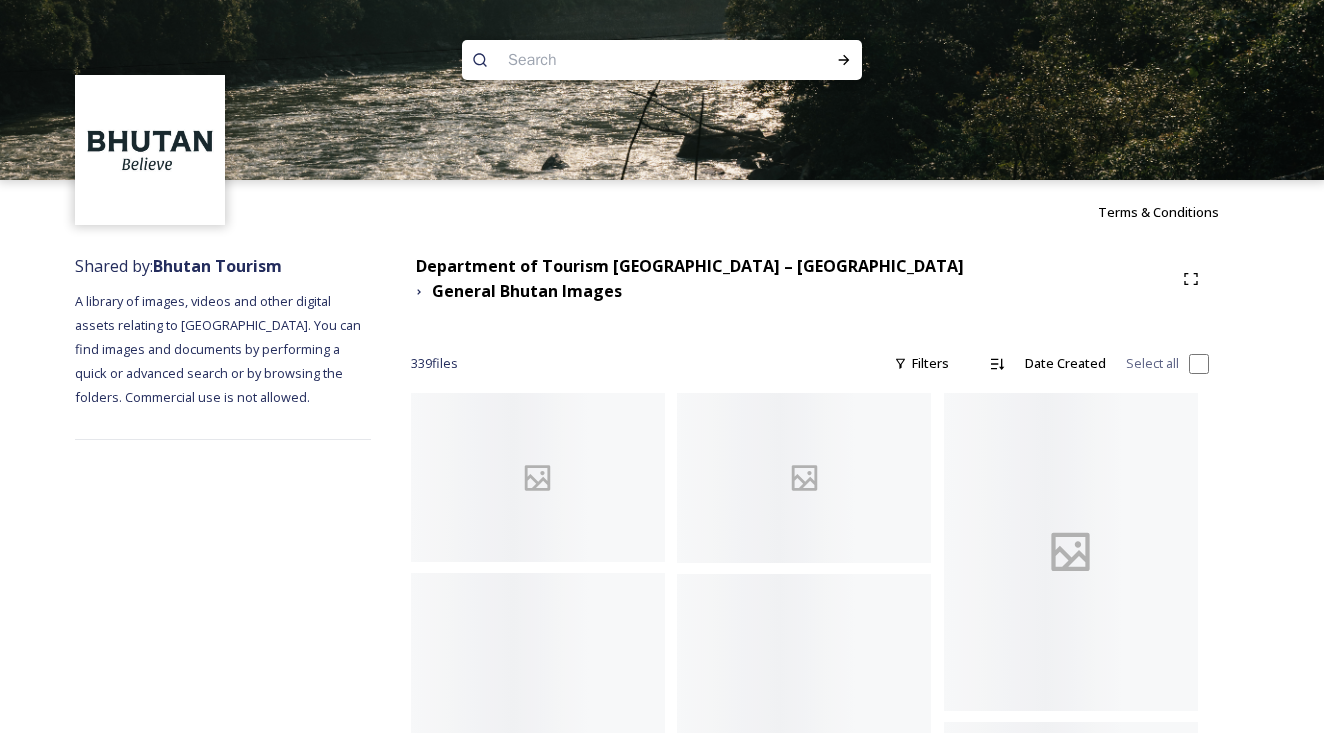 click at bounding box center [623, 60] 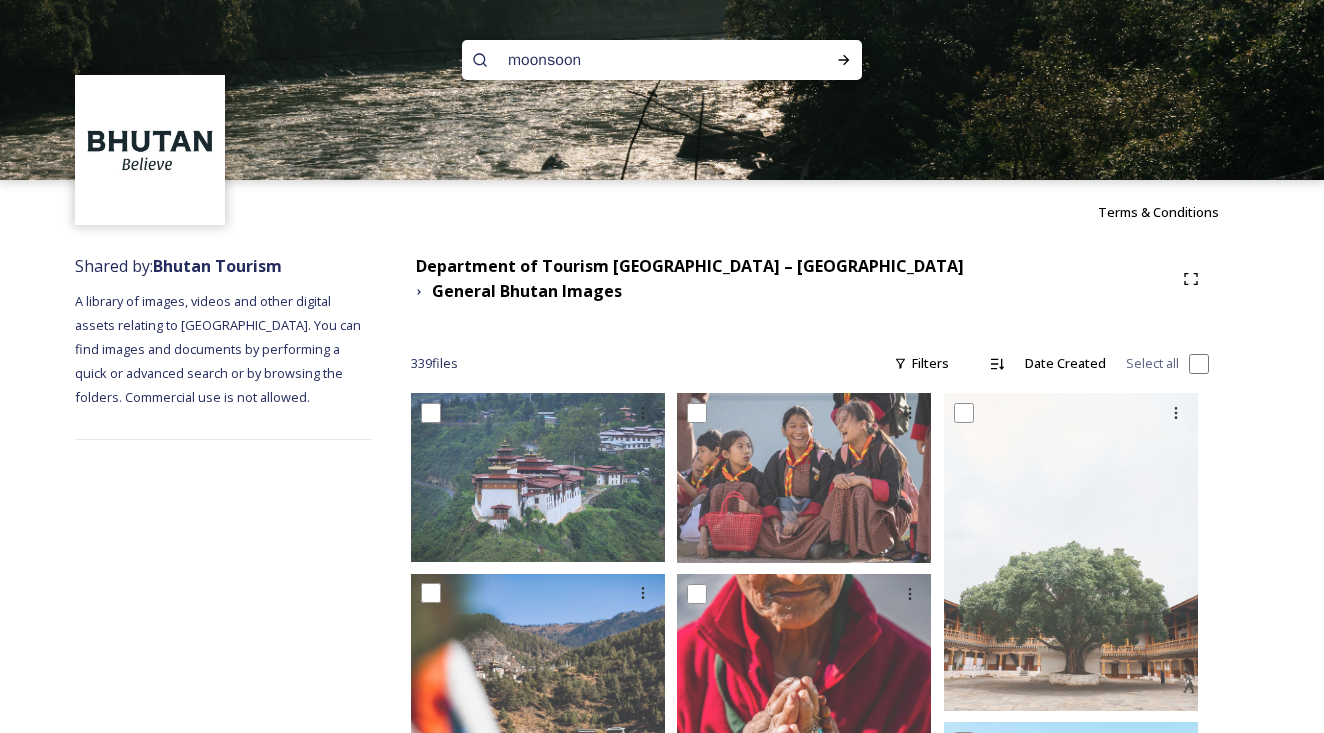 type on "monsoon" 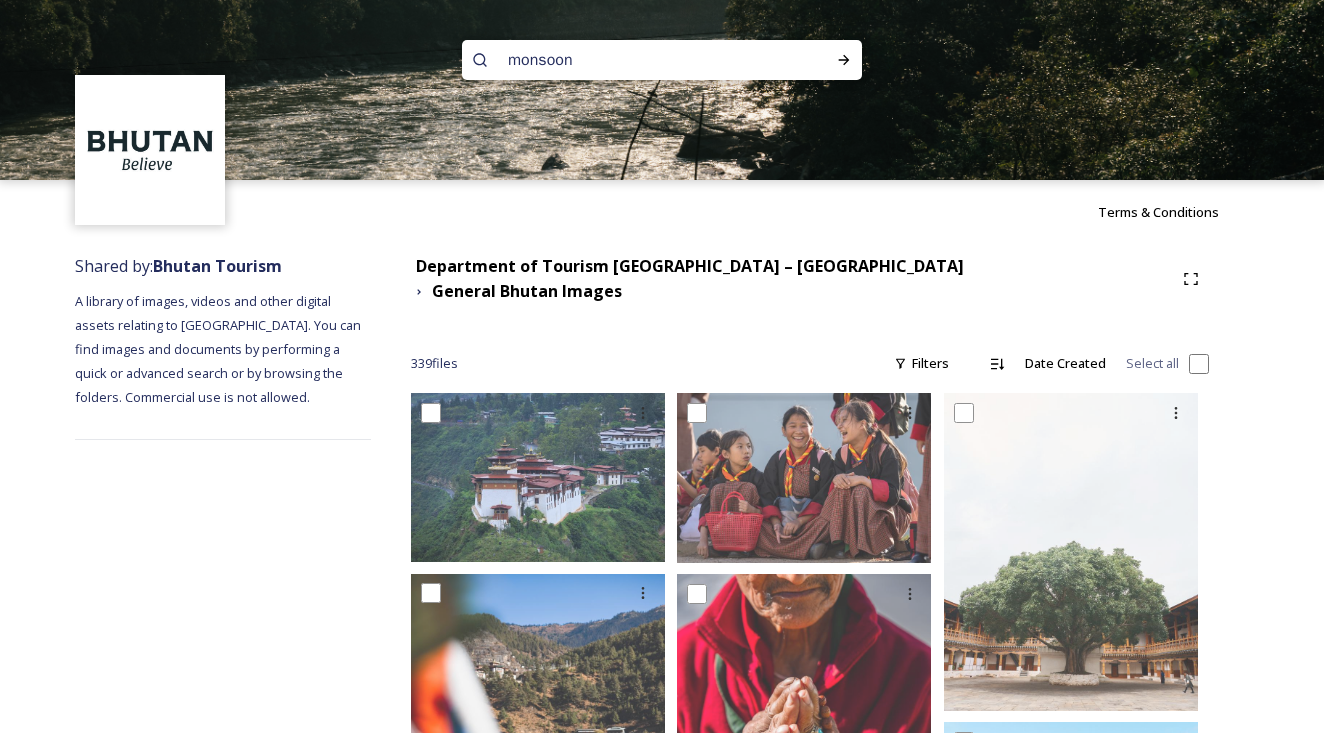 type 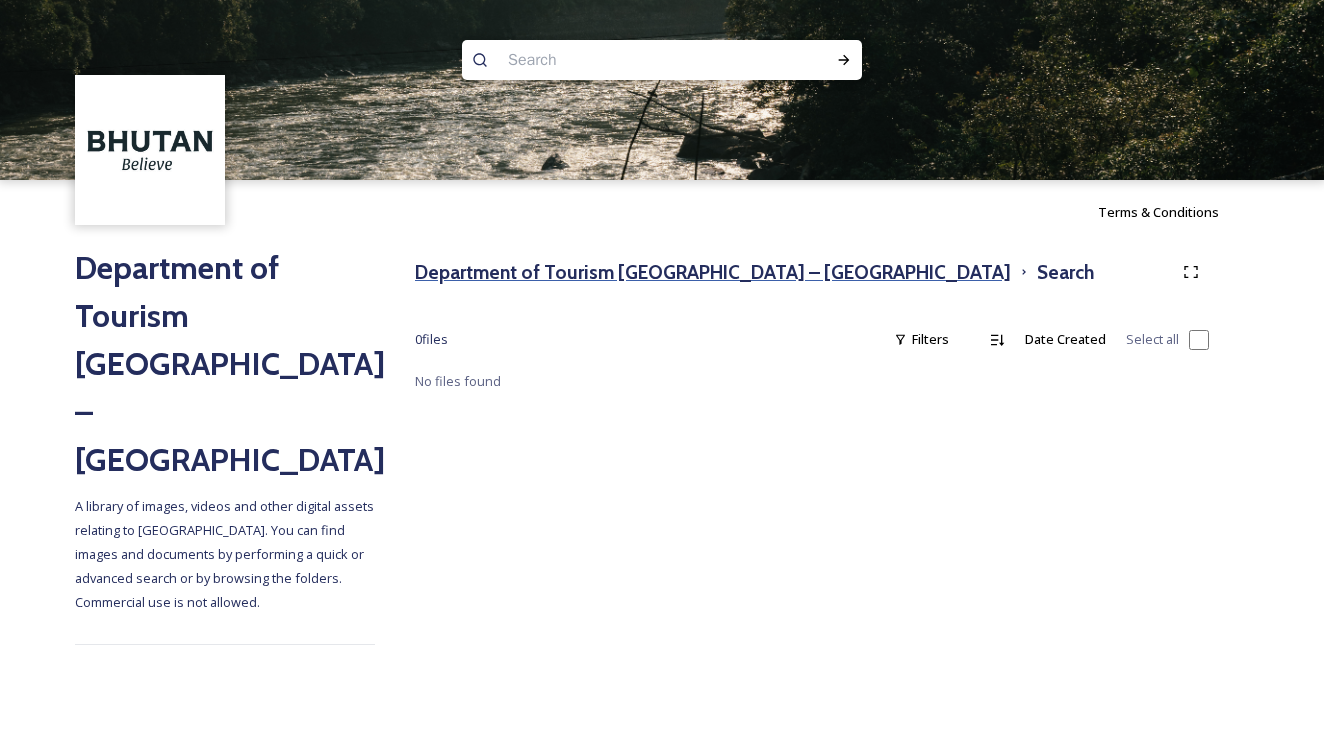 click on "Department of Tourism [GEOGRAPHIC_DATA] – [GEOGRAPHIC_DATA]" at bounding box center [713, 272] 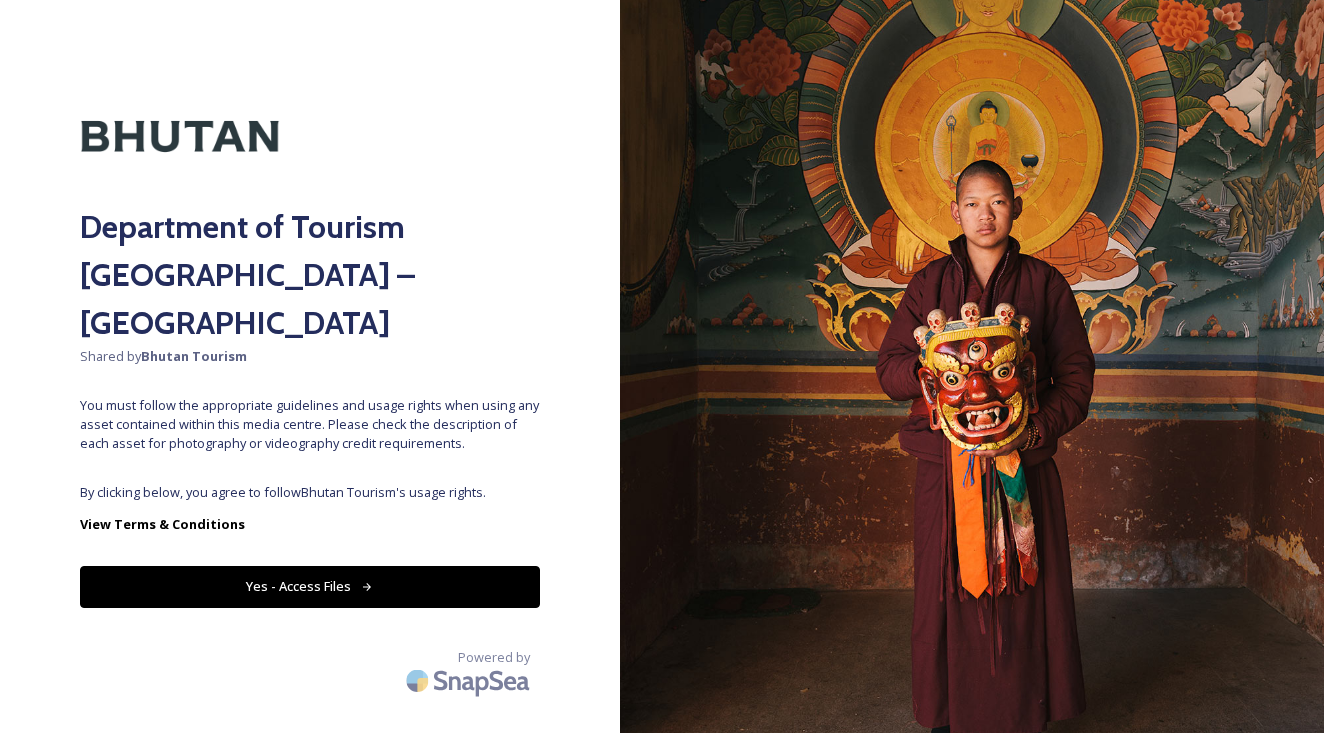 click on "Yes - Access Files" at bounding box center (310, 586) 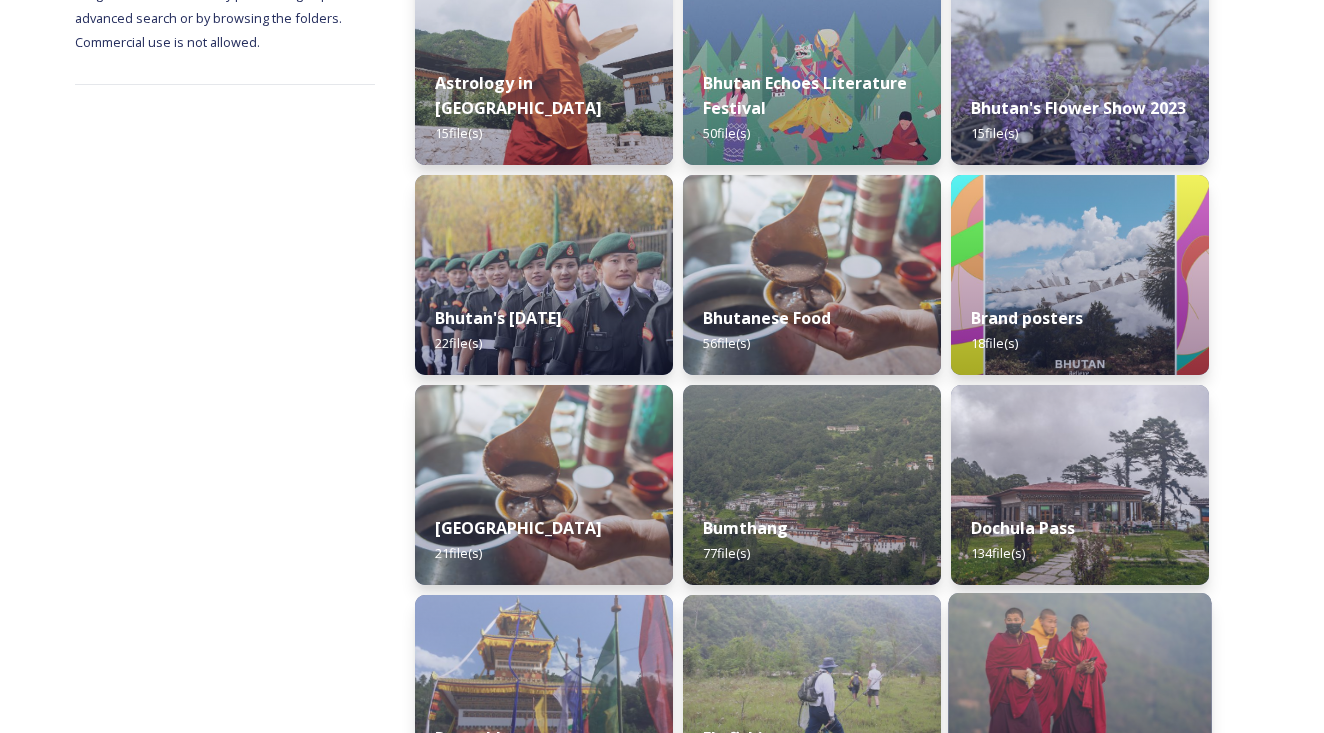 scroll, scrollTop: 540, scrollLeft: 0, axis: vertical 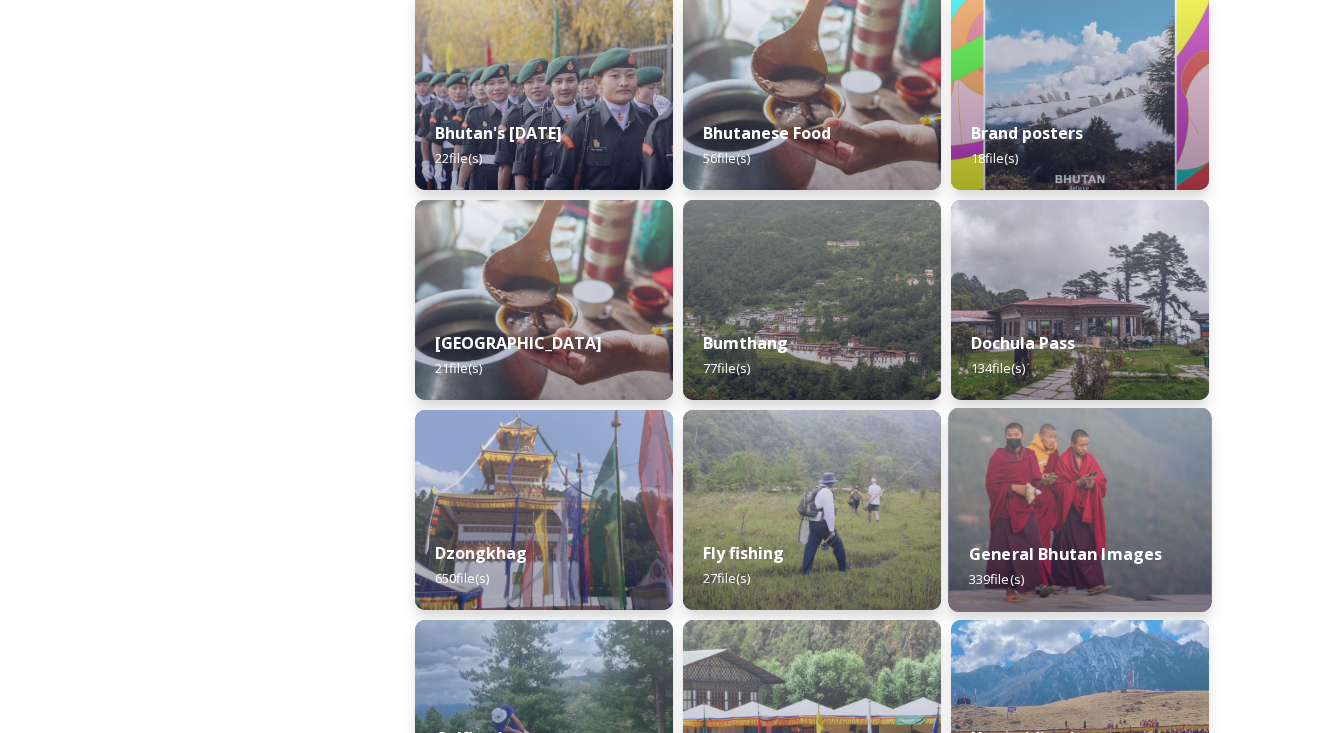 click at bounding box center (1079, 510) 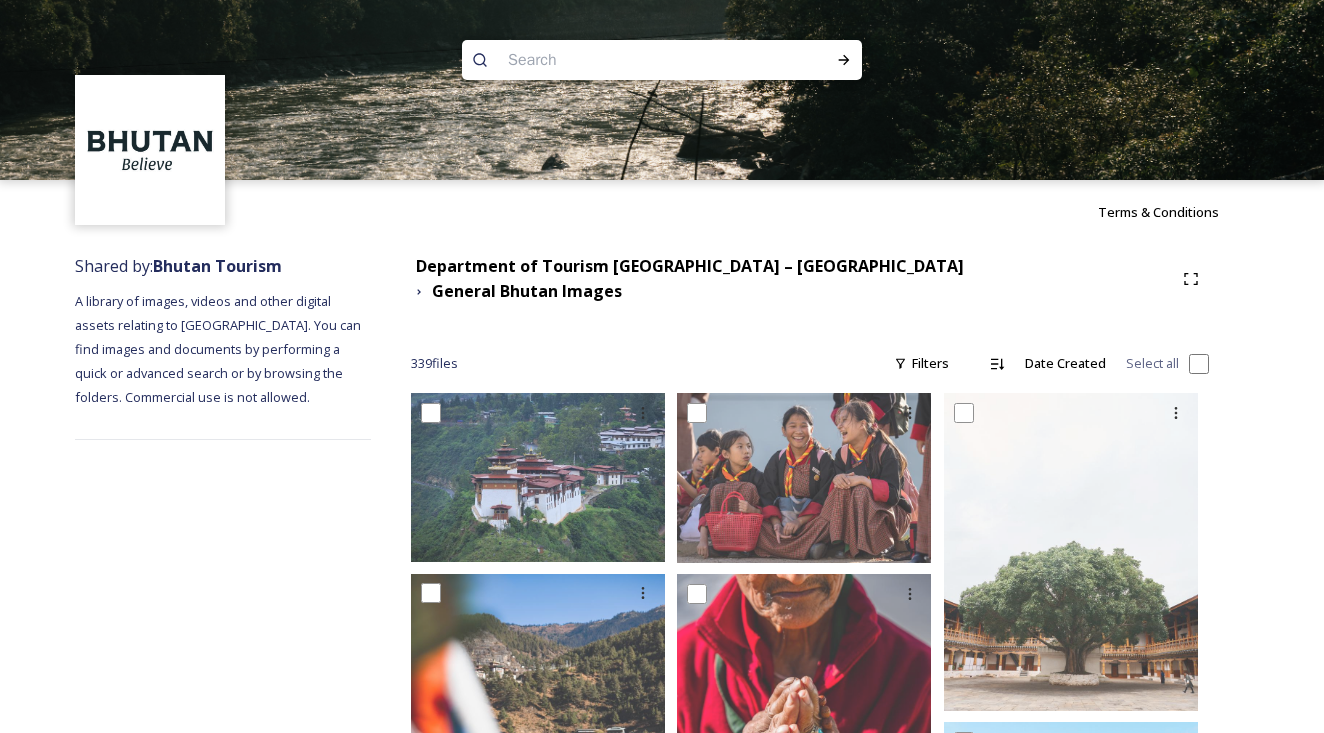 scroll, scrollTop: 0, scrollLeft: 0, axis: both 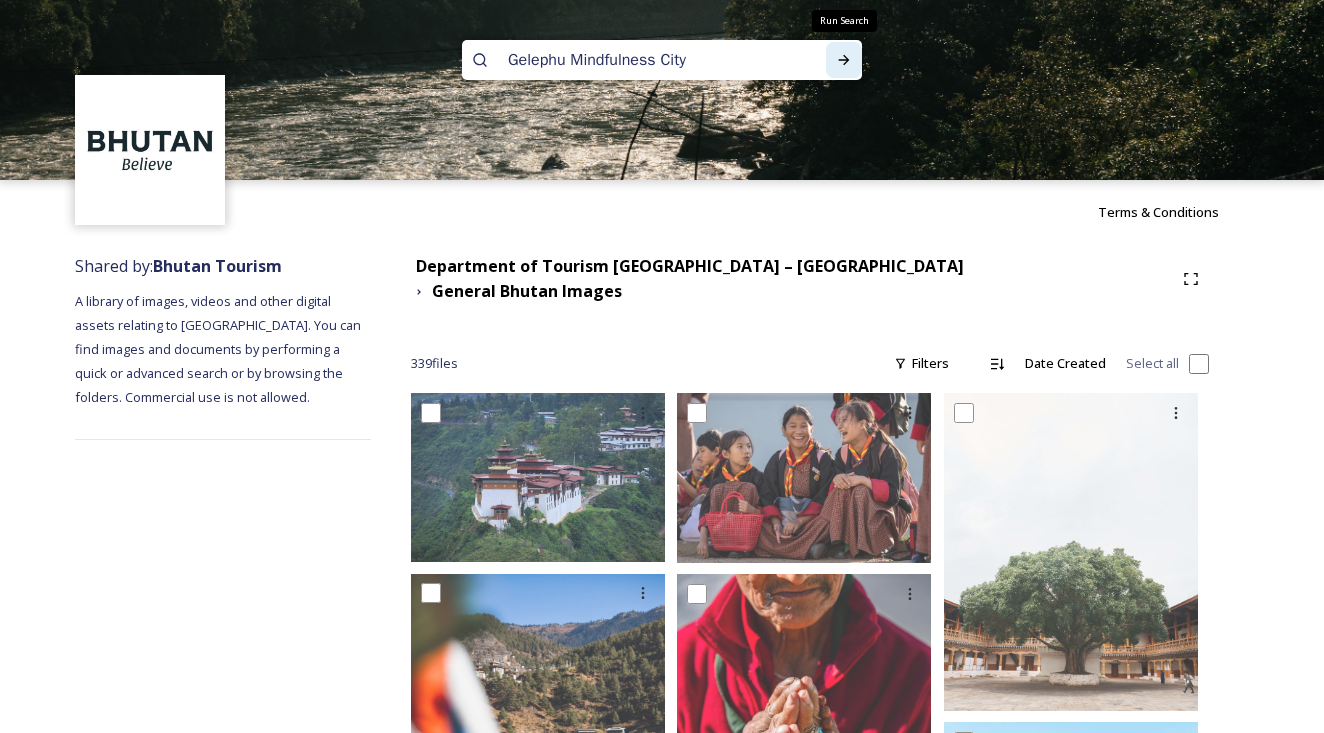 type on "Gelephu Mindfulness City" 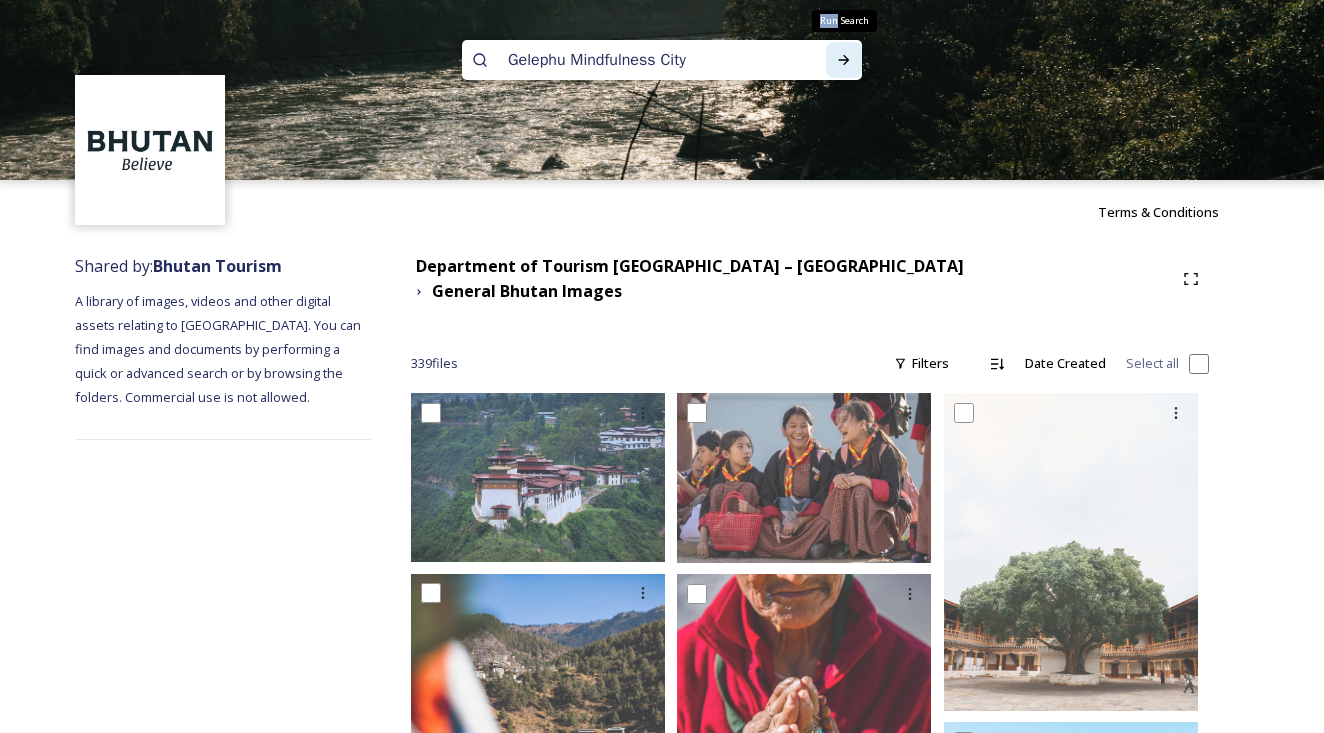 click on "Run Search" at bounding box center (844, 60) 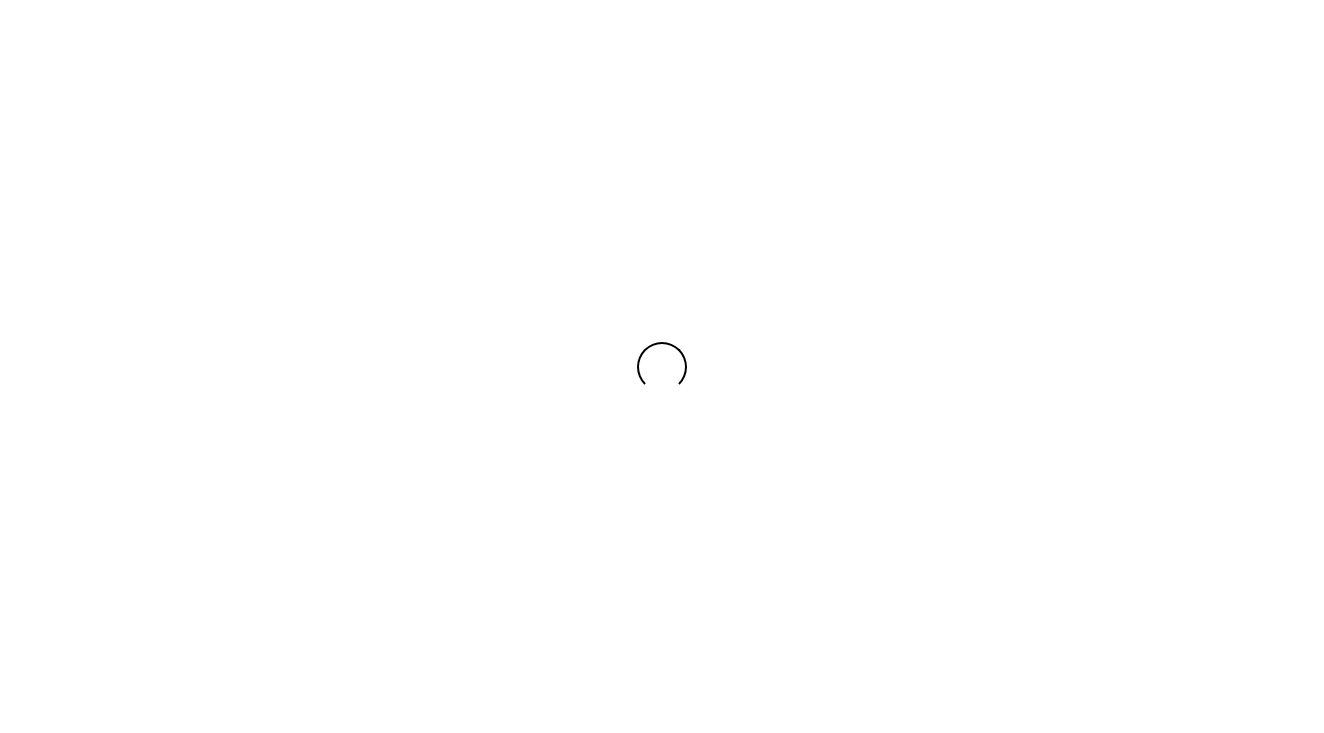 click at bounding box center (662, 366) 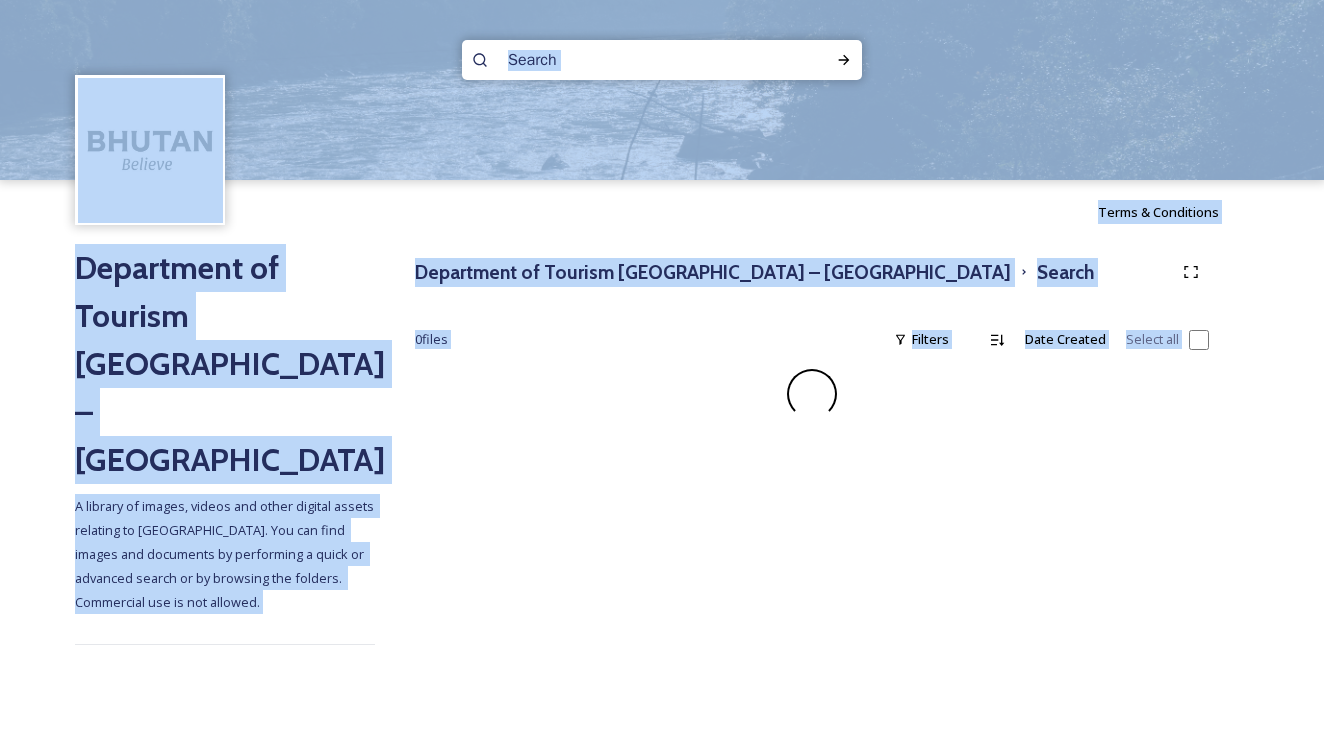 click on "Terms & Conditions" at bounding box center [662, 212] 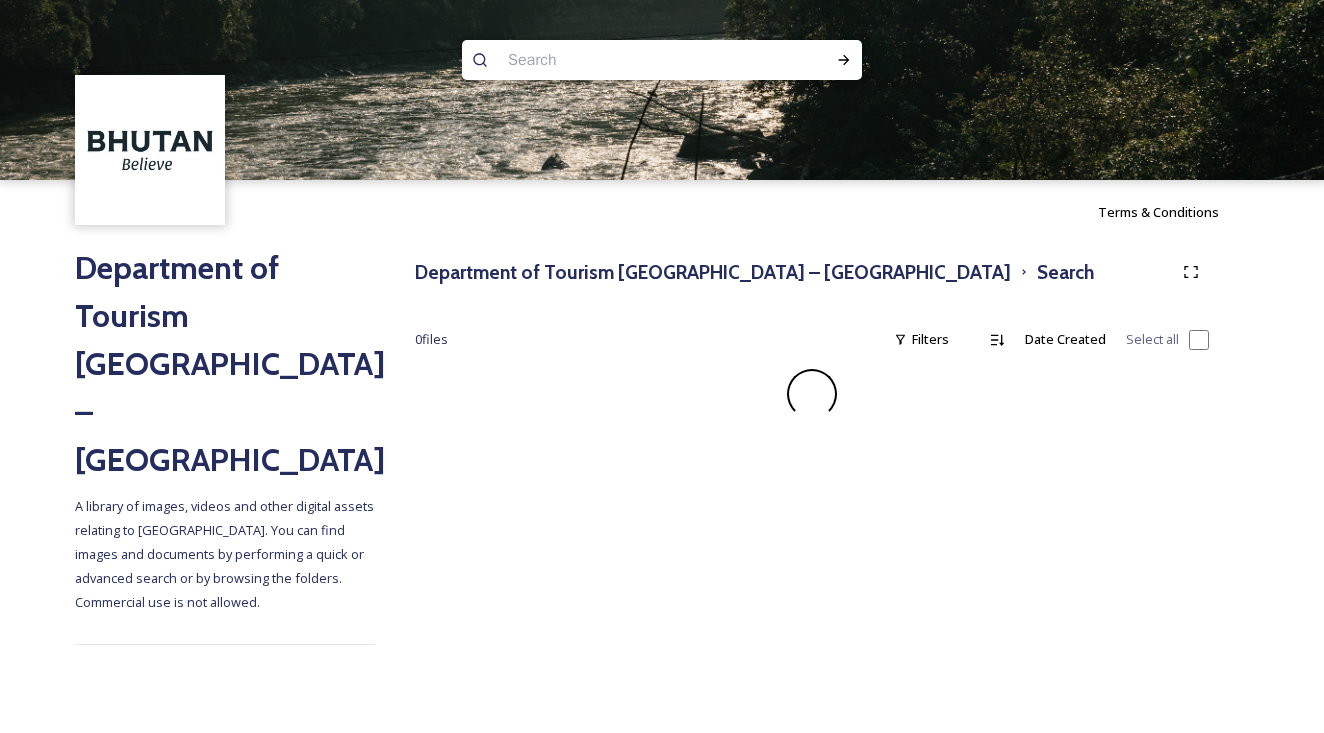 click at bounding box center [623, 60] 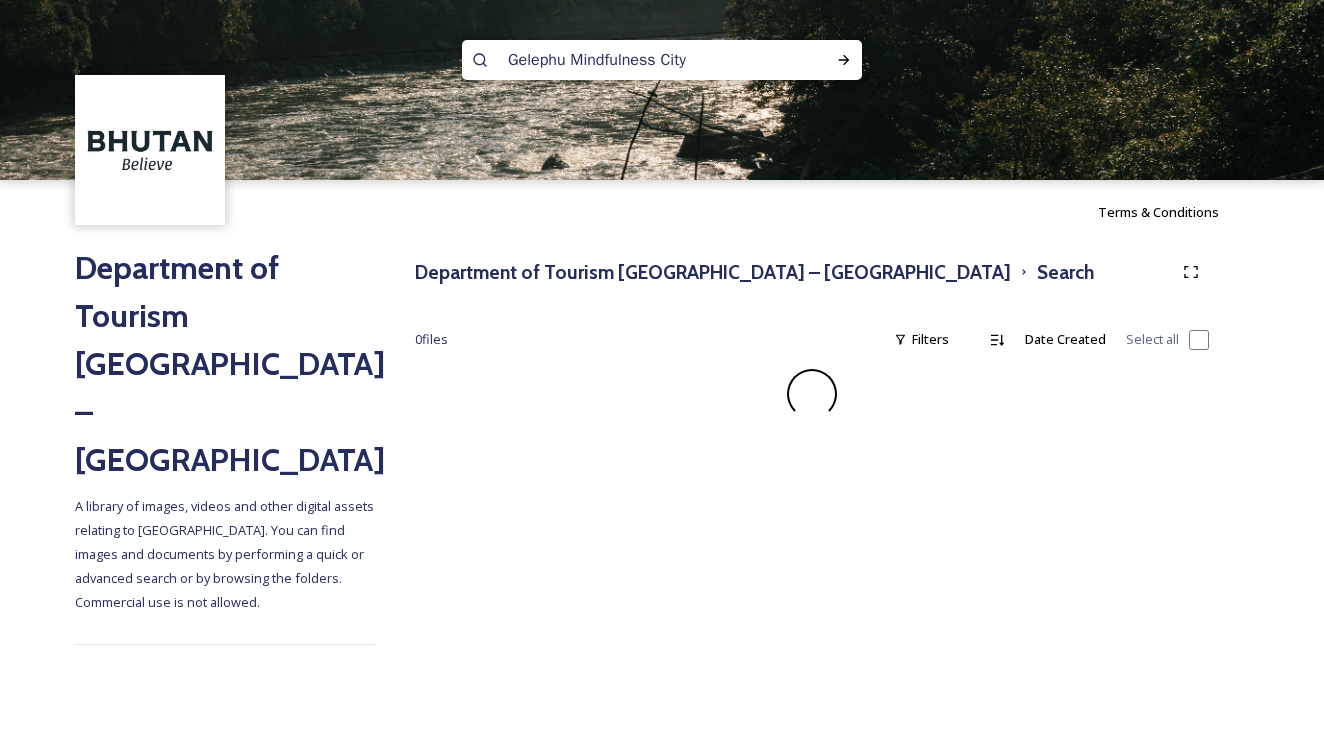 type 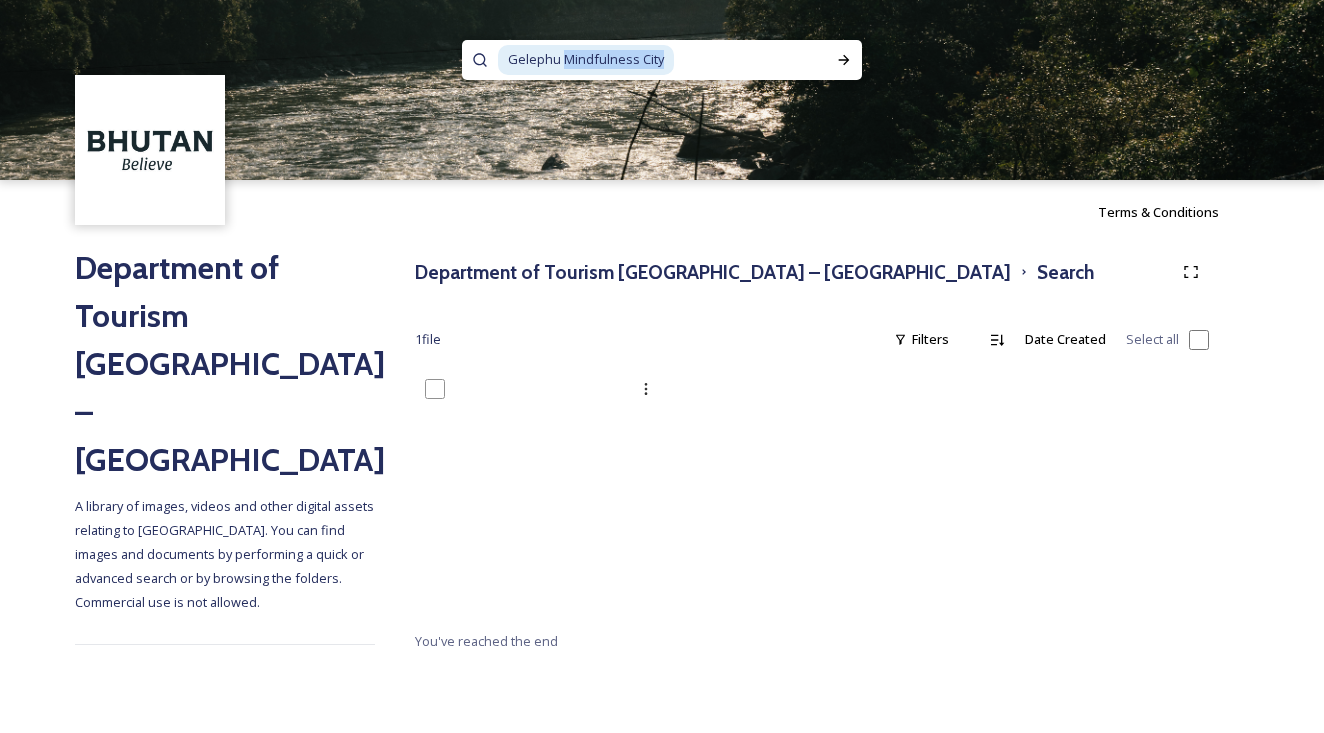 drag, startPoint x: 563, startPoint y: 55, endPoint x: 679, endPoint y: 53, distance: 116.01724 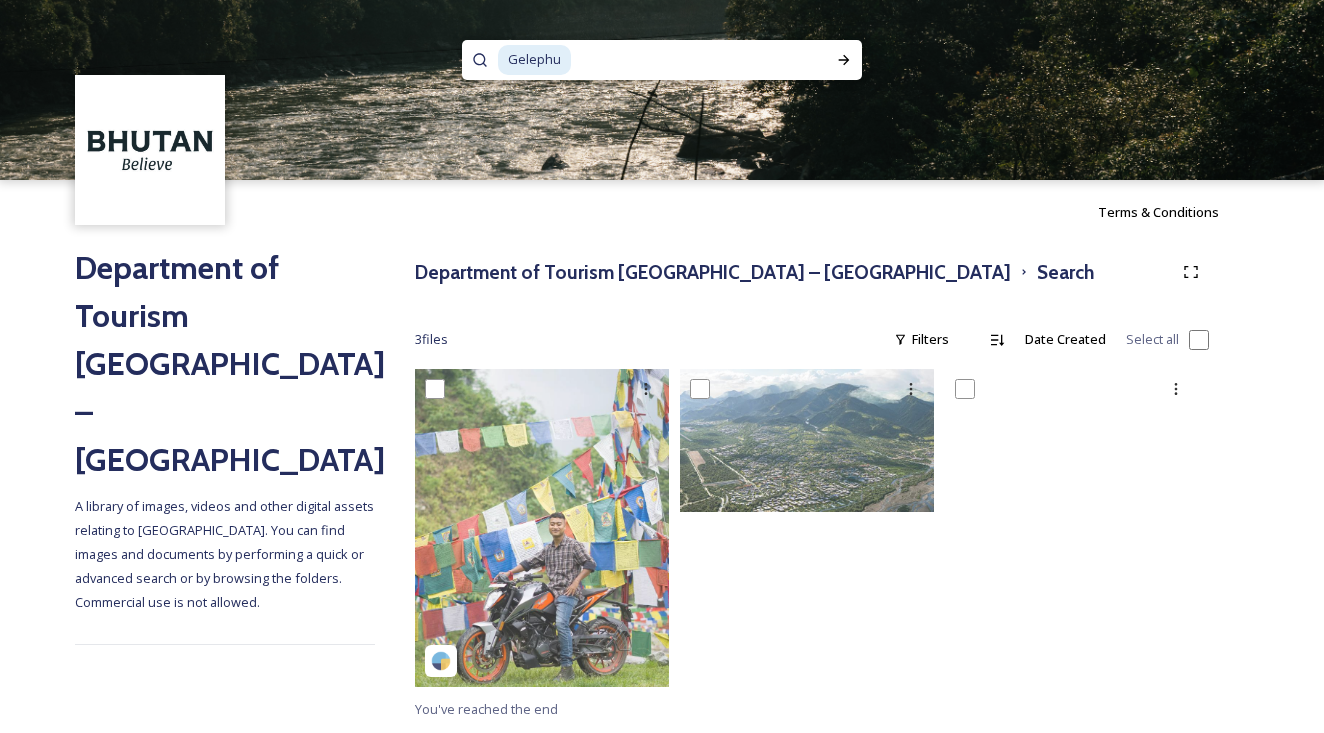 scroll, scrollTop: 0, scrollLeft: 0, axis: both 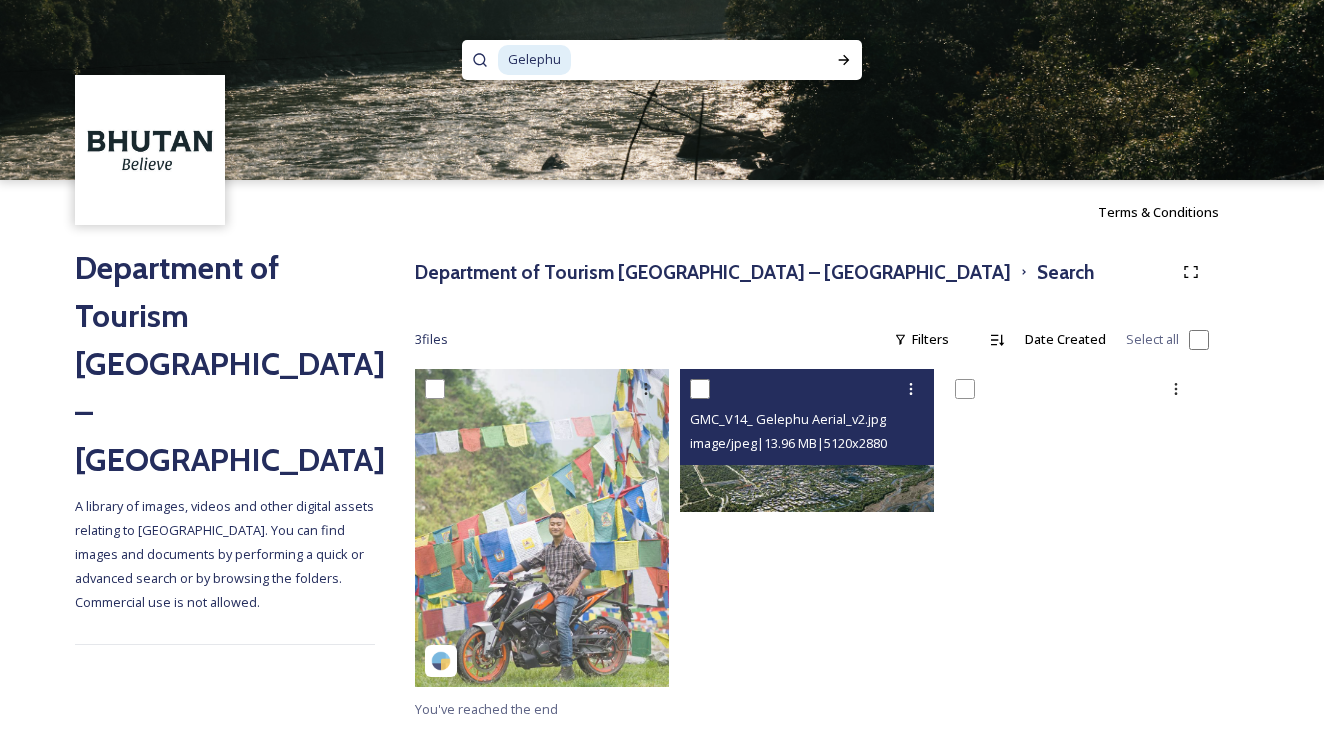 click at bounding box center (807, 440) 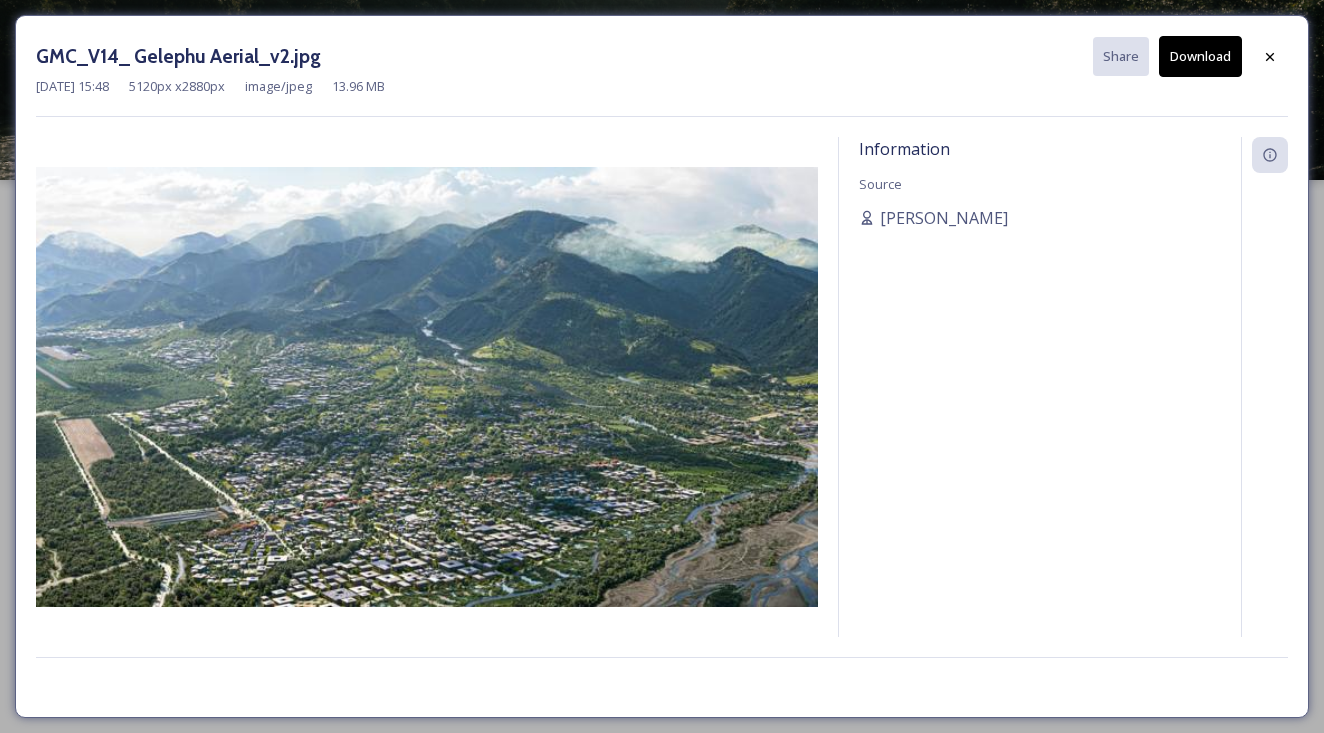 click at bounding box center (427, 387) 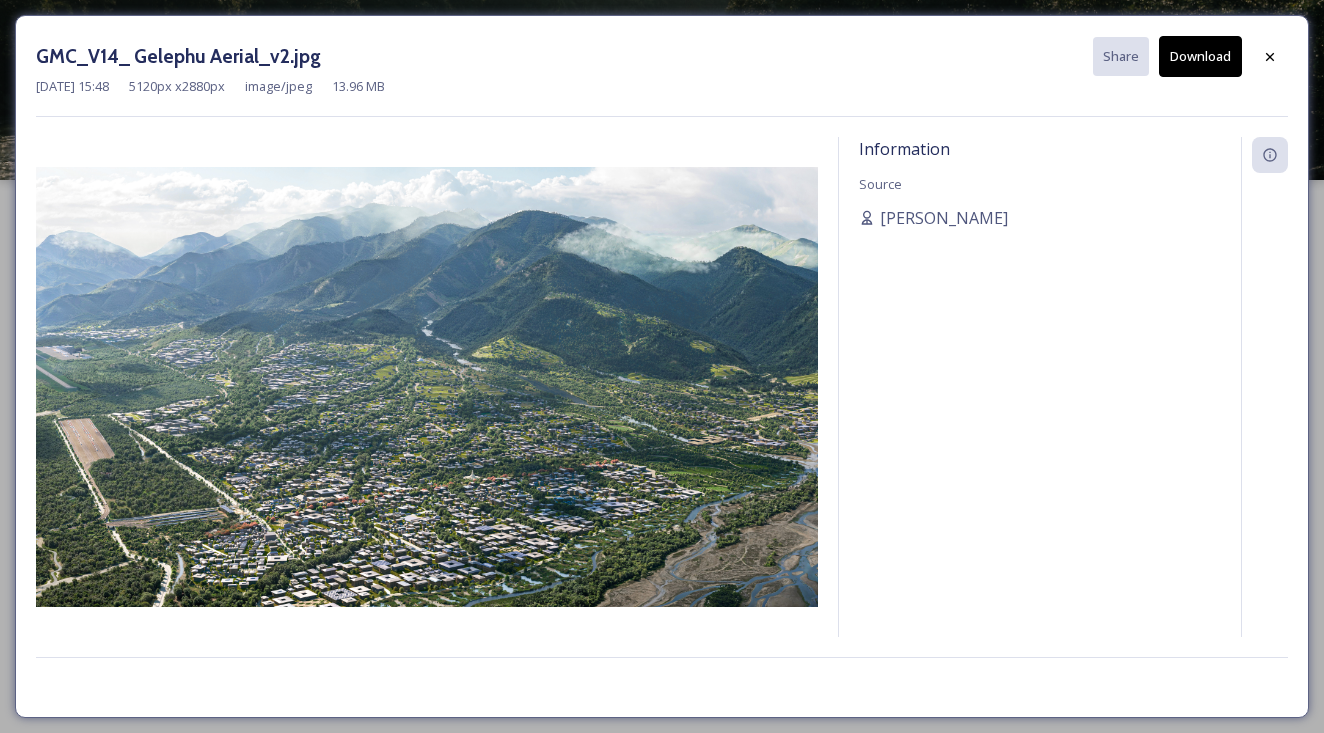 click on "Download" at bounding box center (1200, 56) 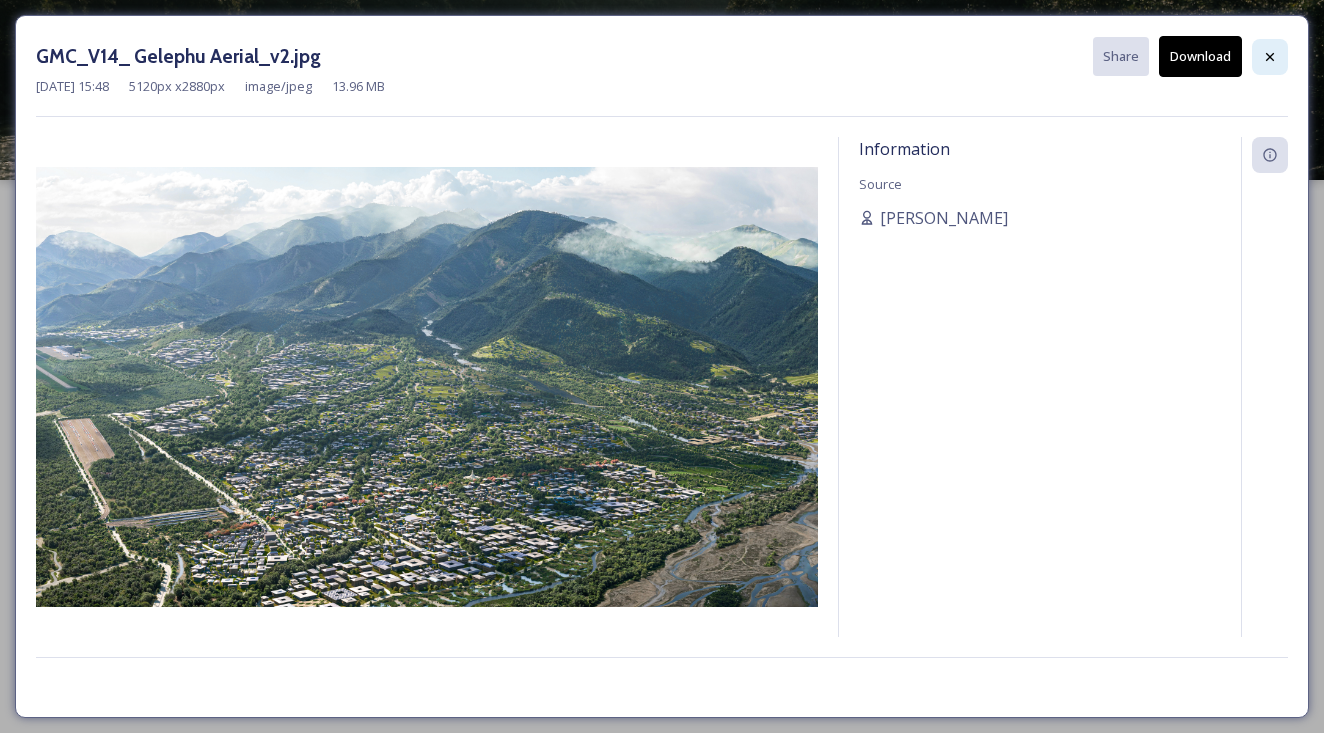 click at bounding box center [1270, 57] 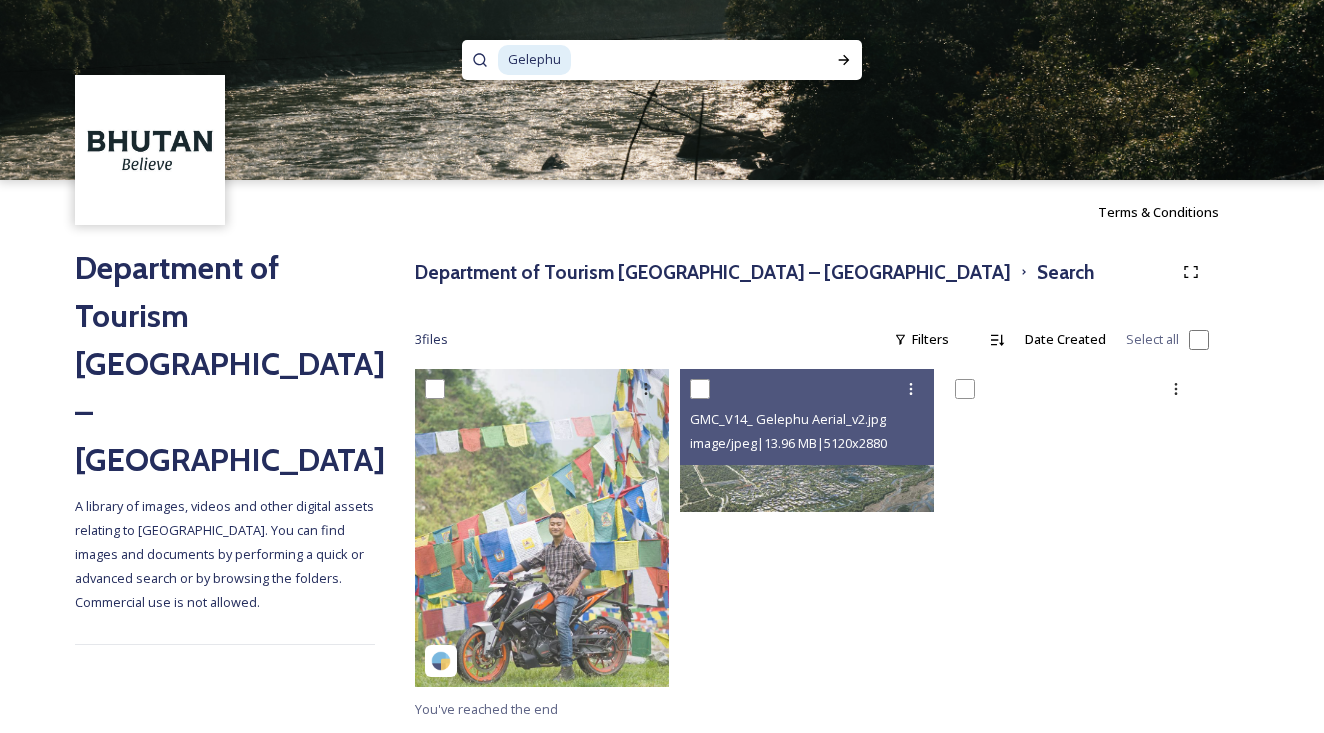 click on "Gelephu" at bounding box center [534, 59] 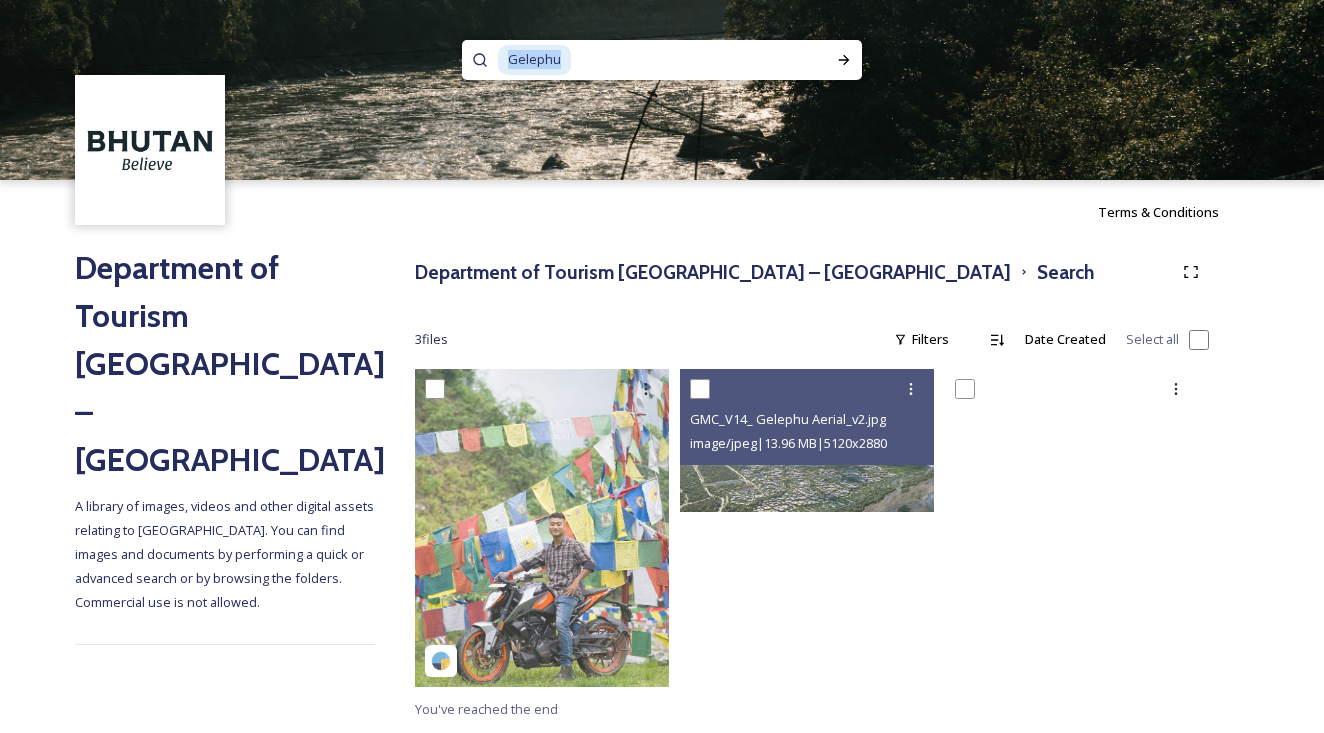 click on "Gelephu" at bounding box center [534, 59] 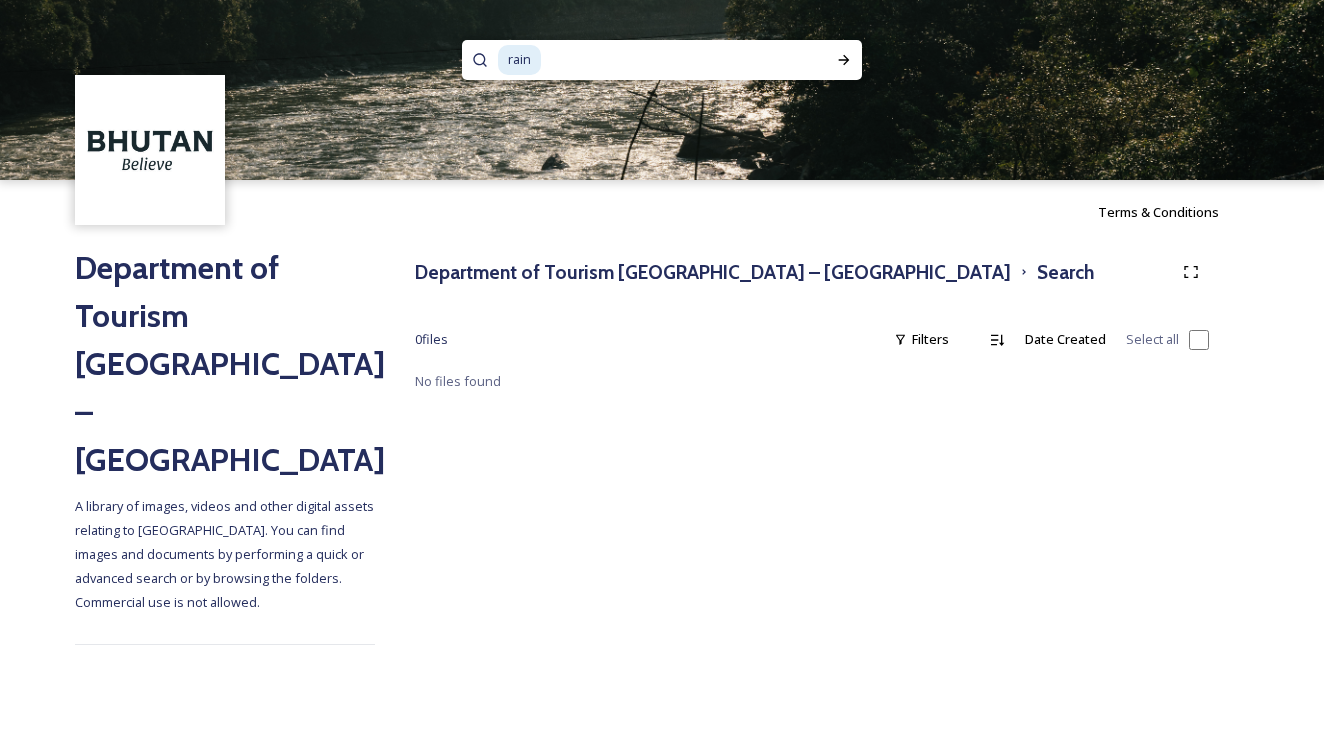 click on "Department of Tourism [GEOGRAPHIC_DATA] – Brand Centre Search 0  file s Filters Date Created Select all No files found" at bounding box center [812, 449] 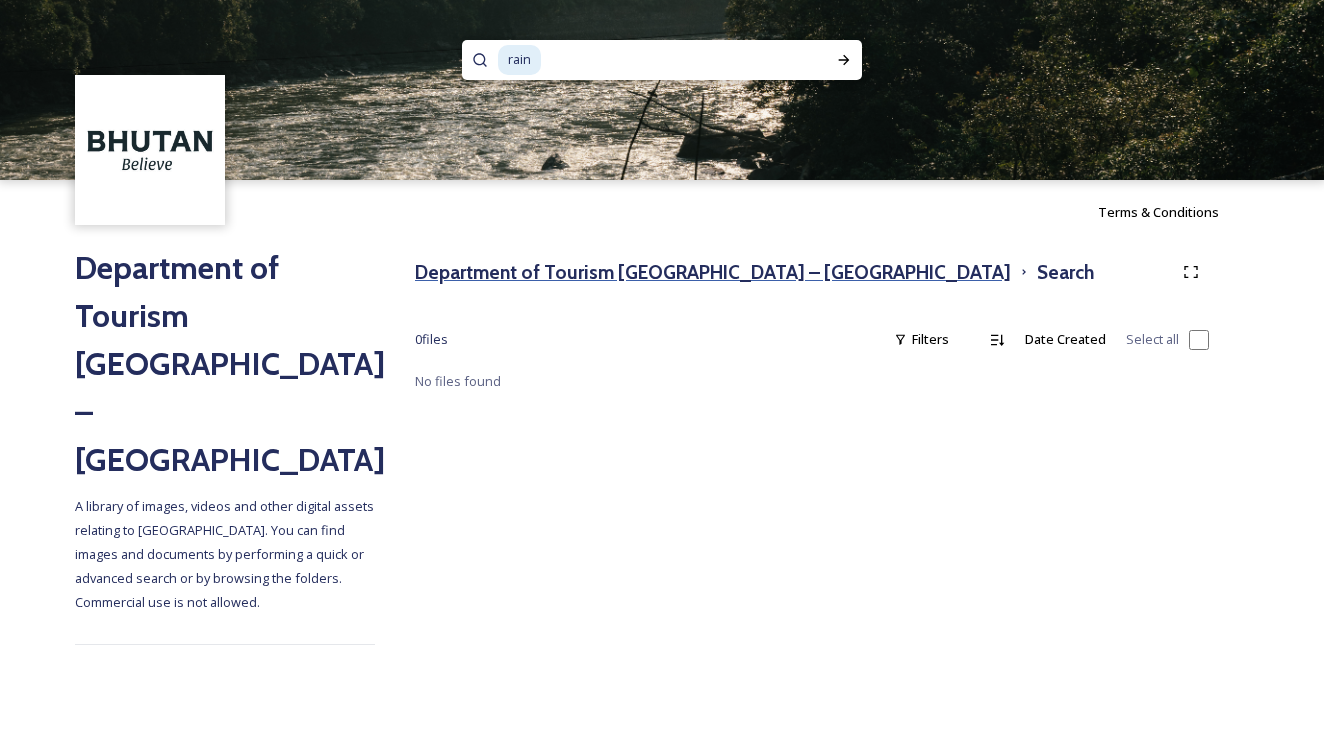 click on "Department of Tourism [GEOGRAPHIC_DATA] – [GEOGRAPHIC_DATA]" at bounding box center (713, 272) 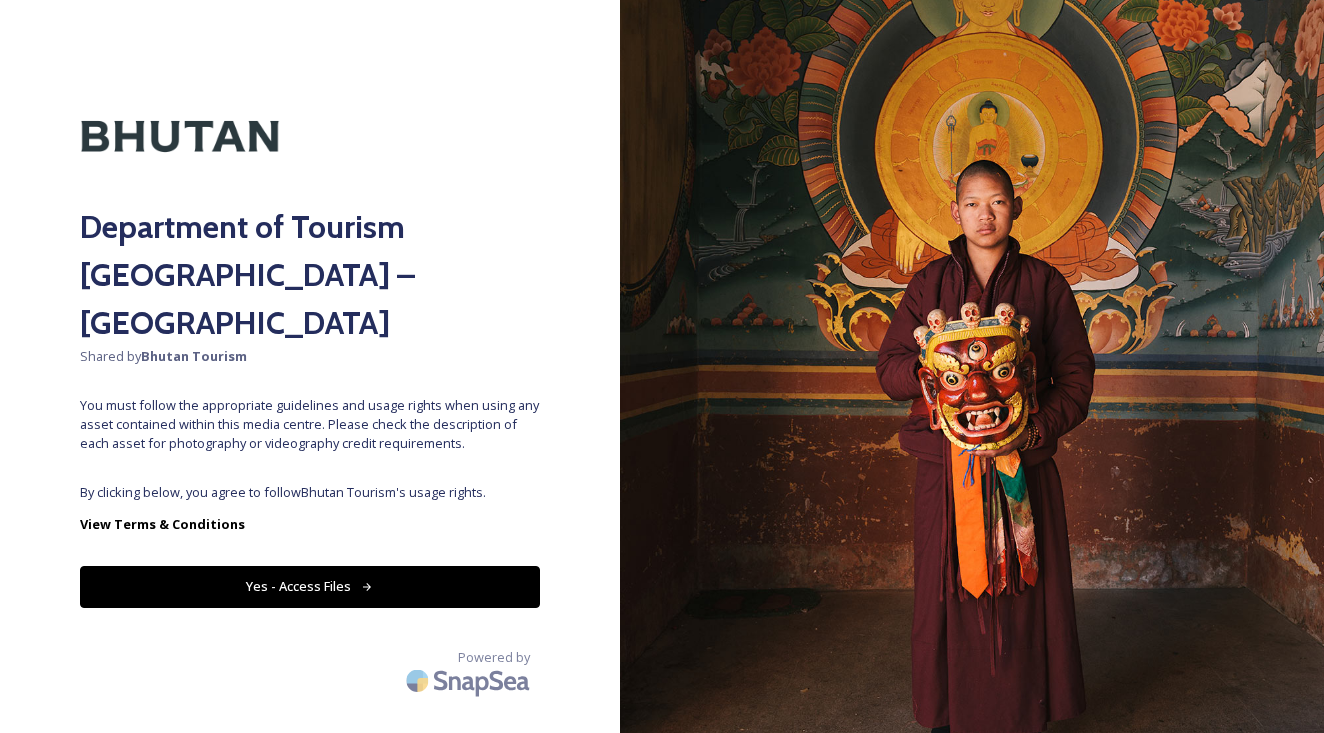 click on "Yes - Access Files" at bounding box center [310, 586] 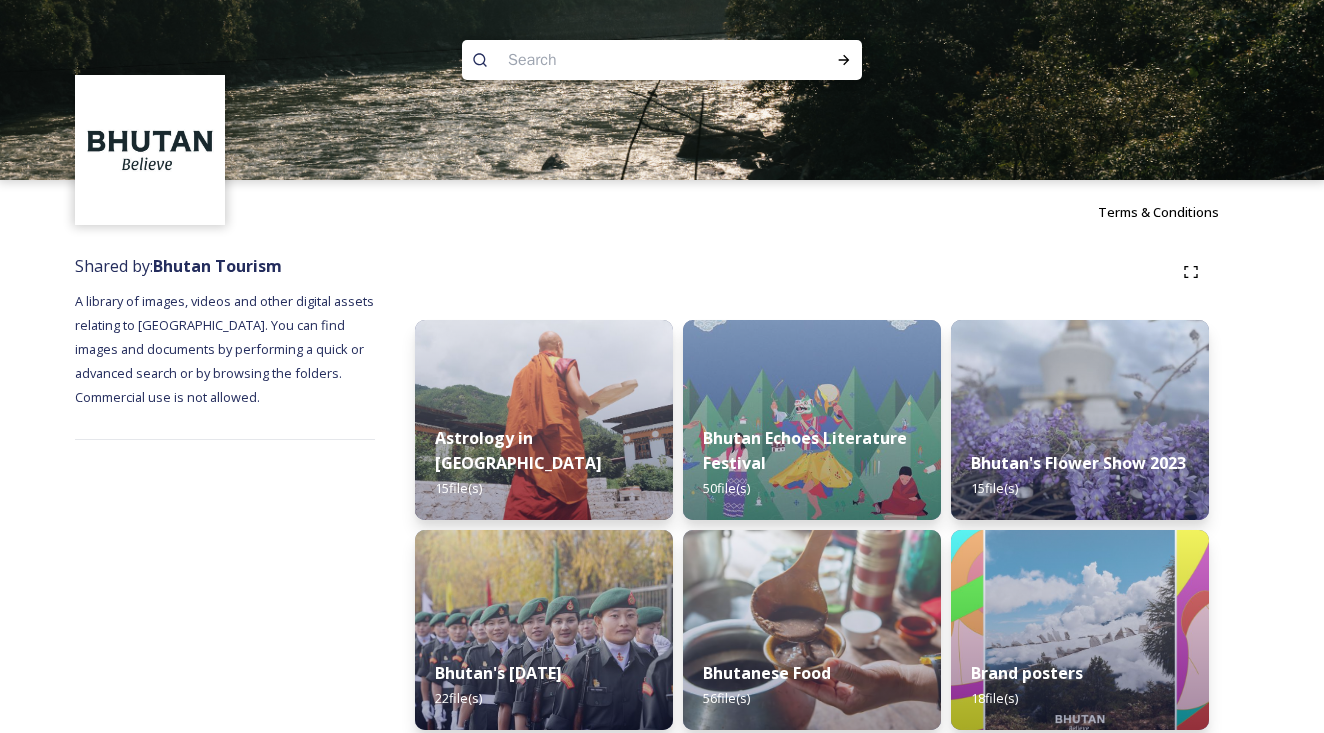 scroll, scrollTop: 854, scrollLeft: 0, axis: vertical 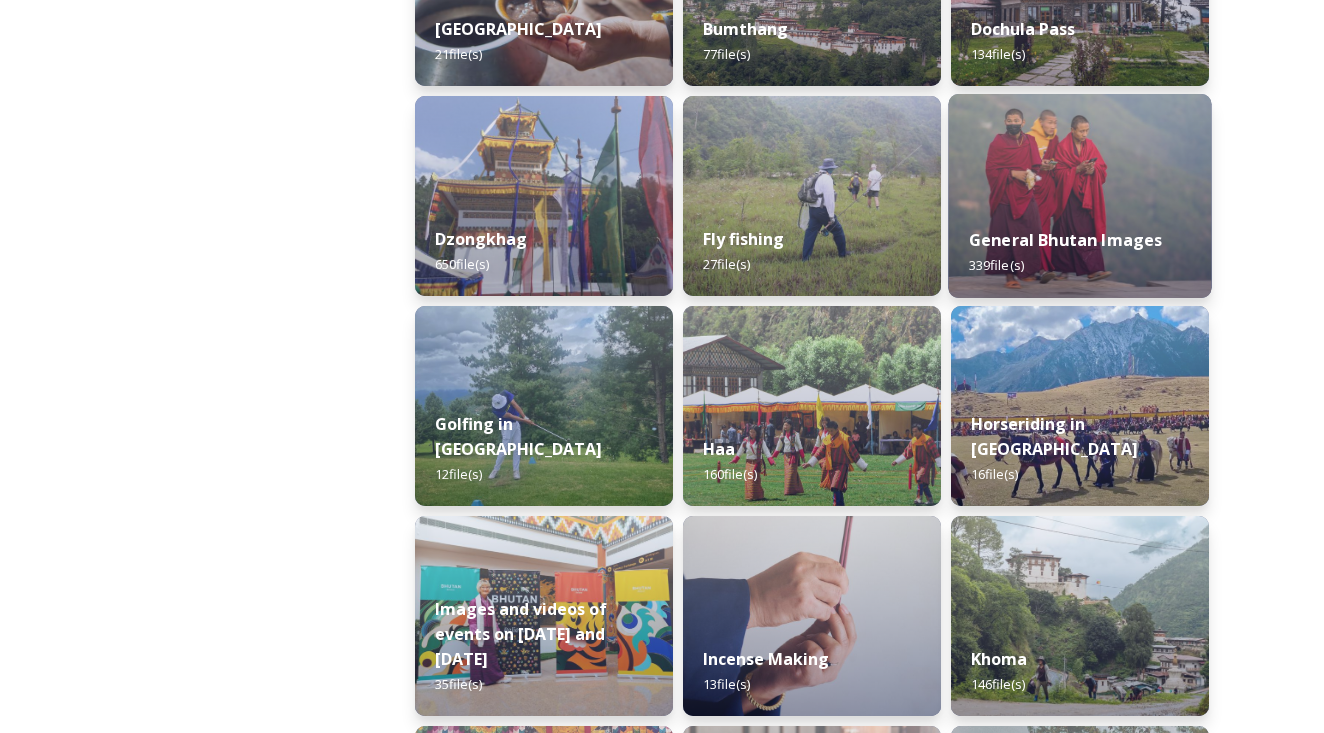 click on "General Bhutan Images 339  file(s)" at bounding box center (1079, 252) 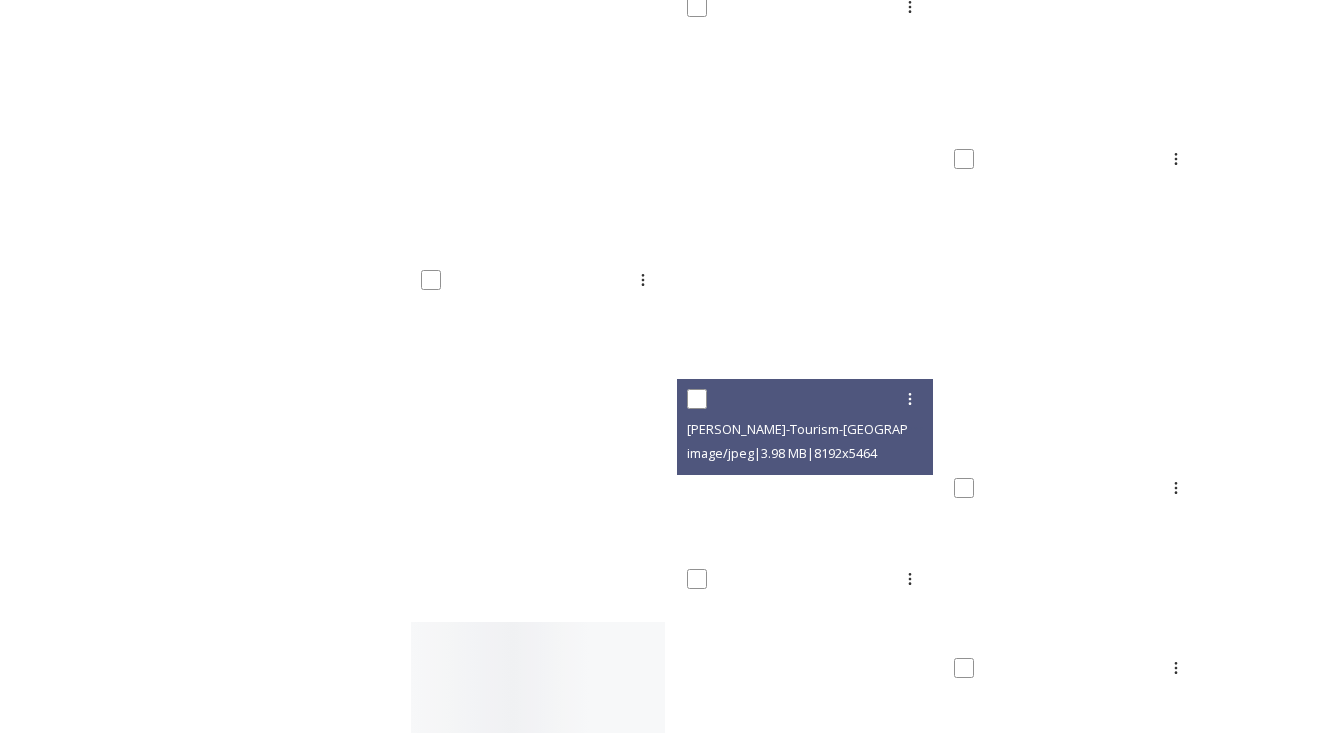 scroll, scrollTop: 22149, scrollLeft: 0, axis: vertical 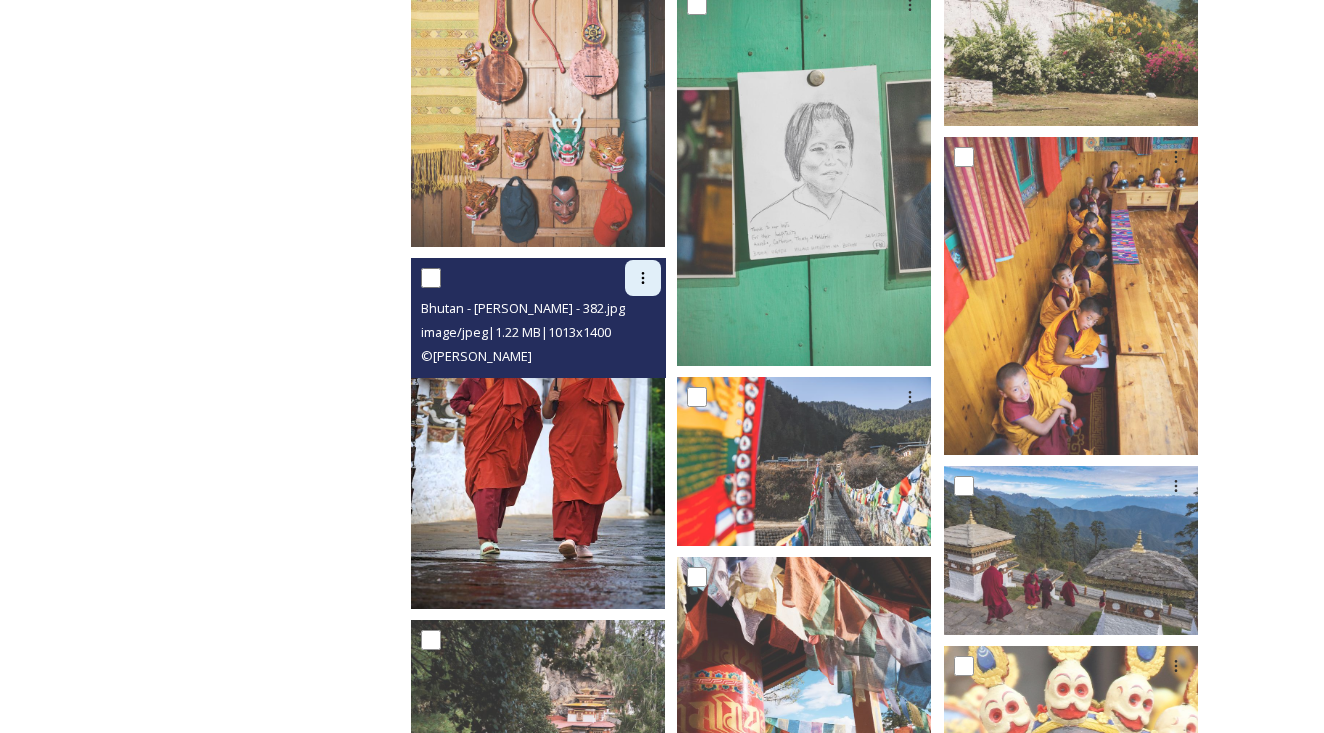 click 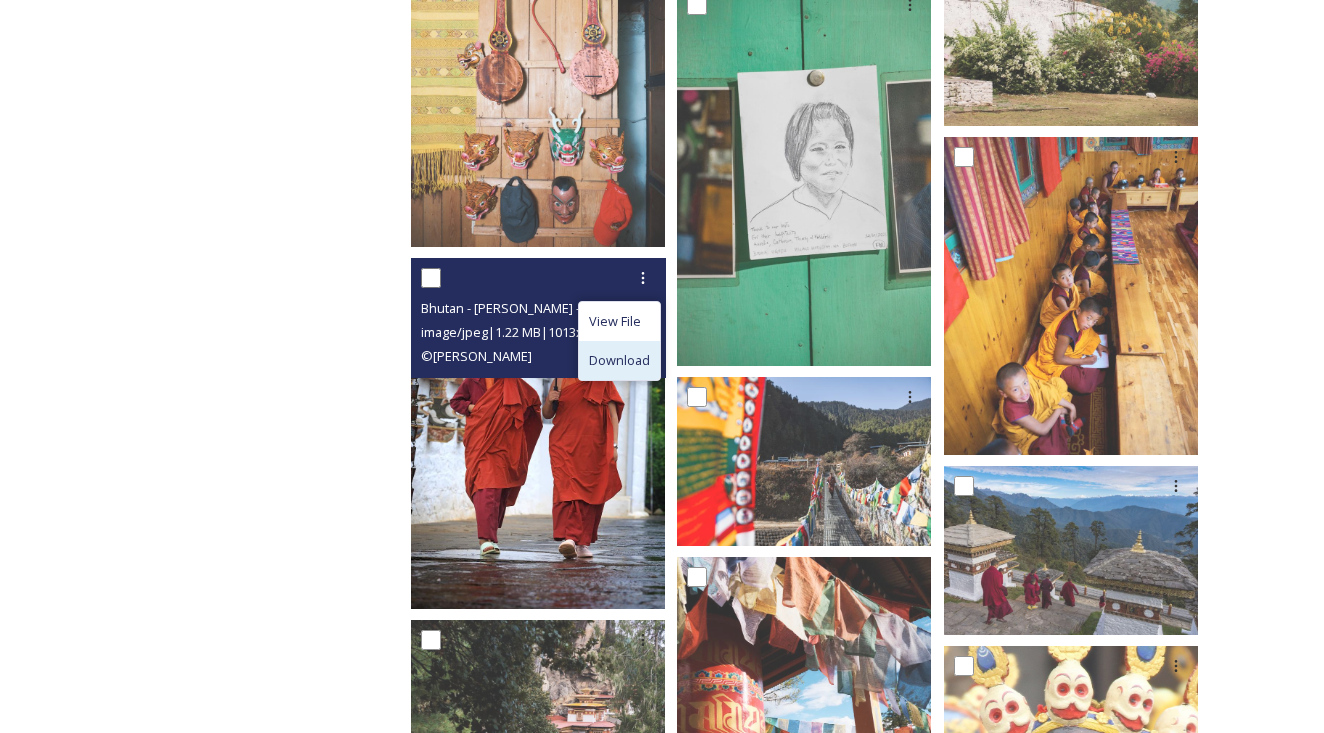 click on "Download" at bounding box center (619, 360) 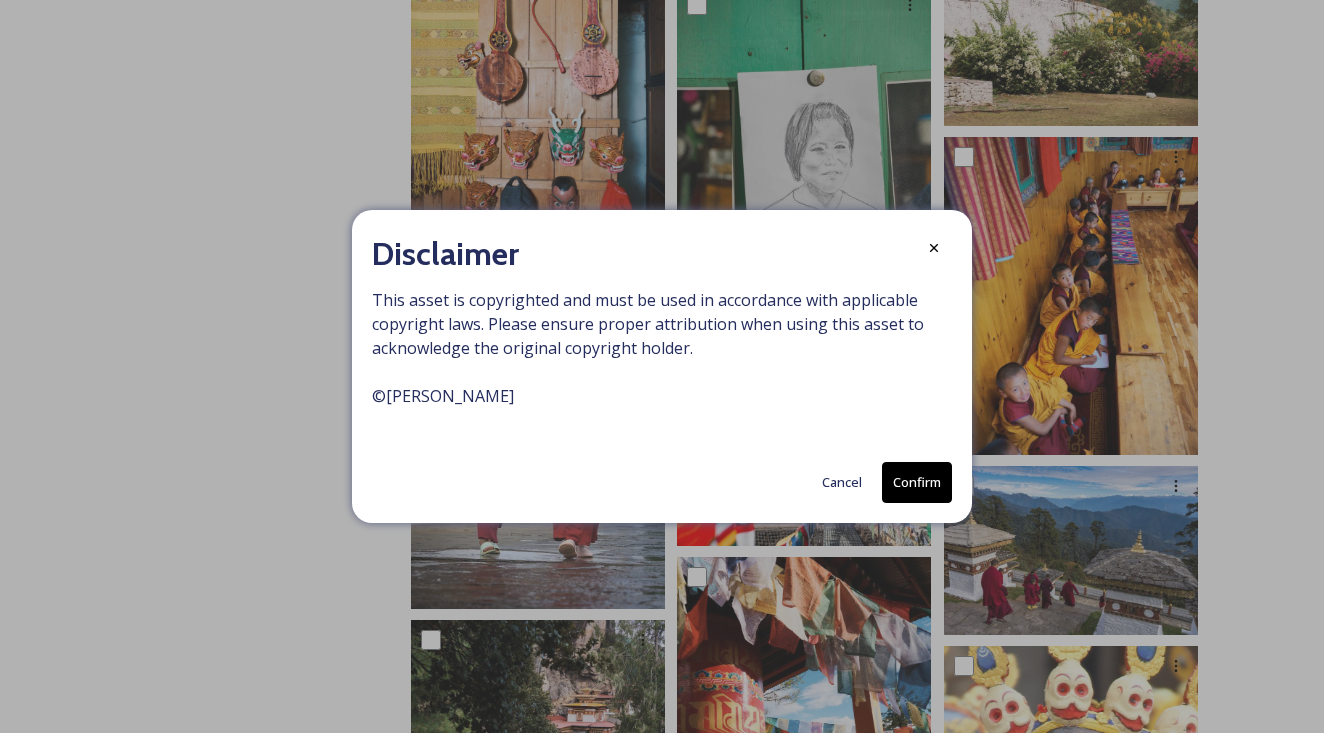 click on "Confirm" at bounding box center (917, 482) 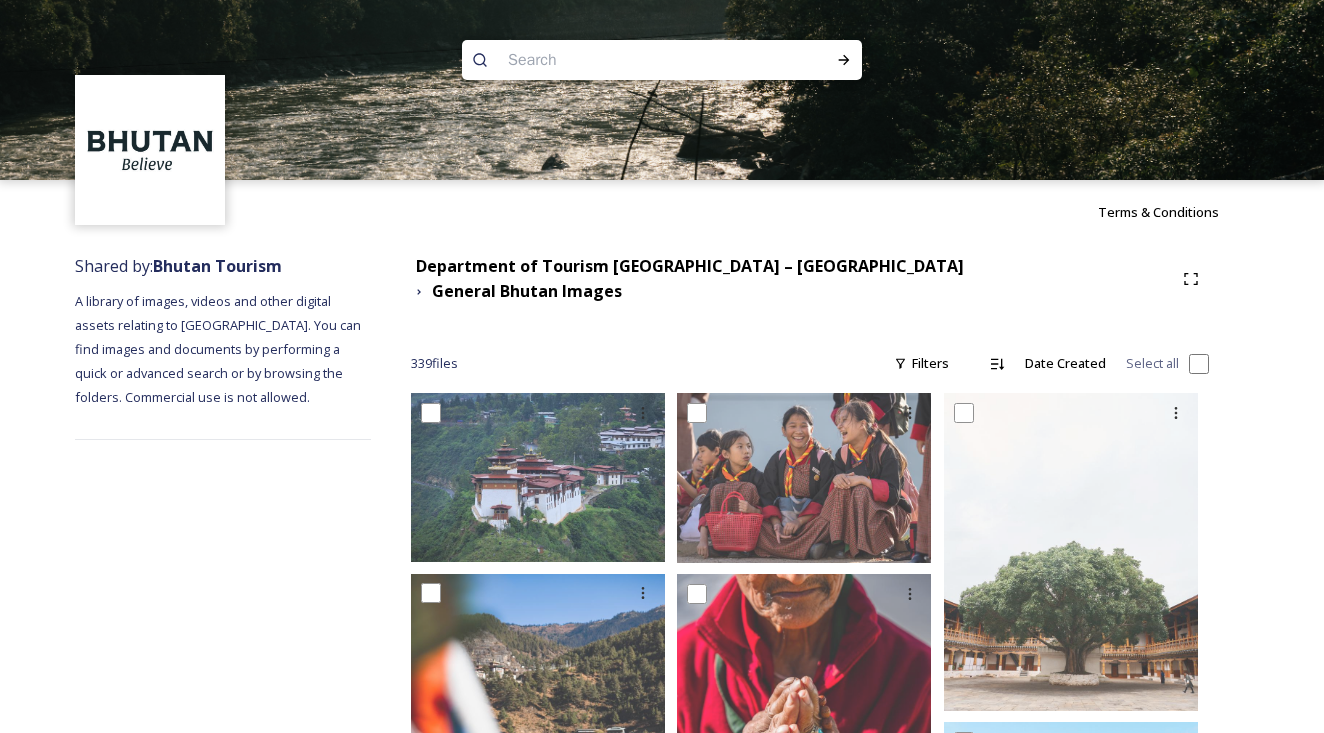 scroll, scrollTop: 0, scrollLeft: 0, axis: both 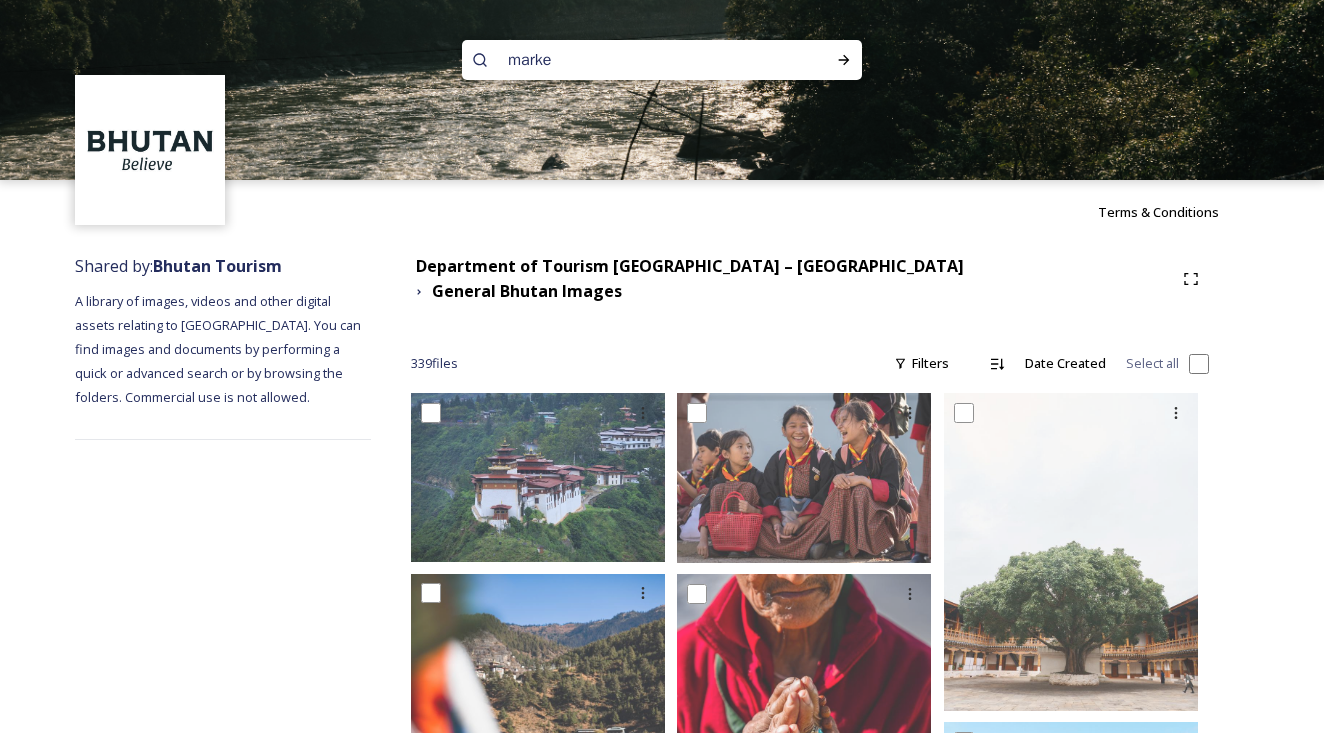 type on "market" 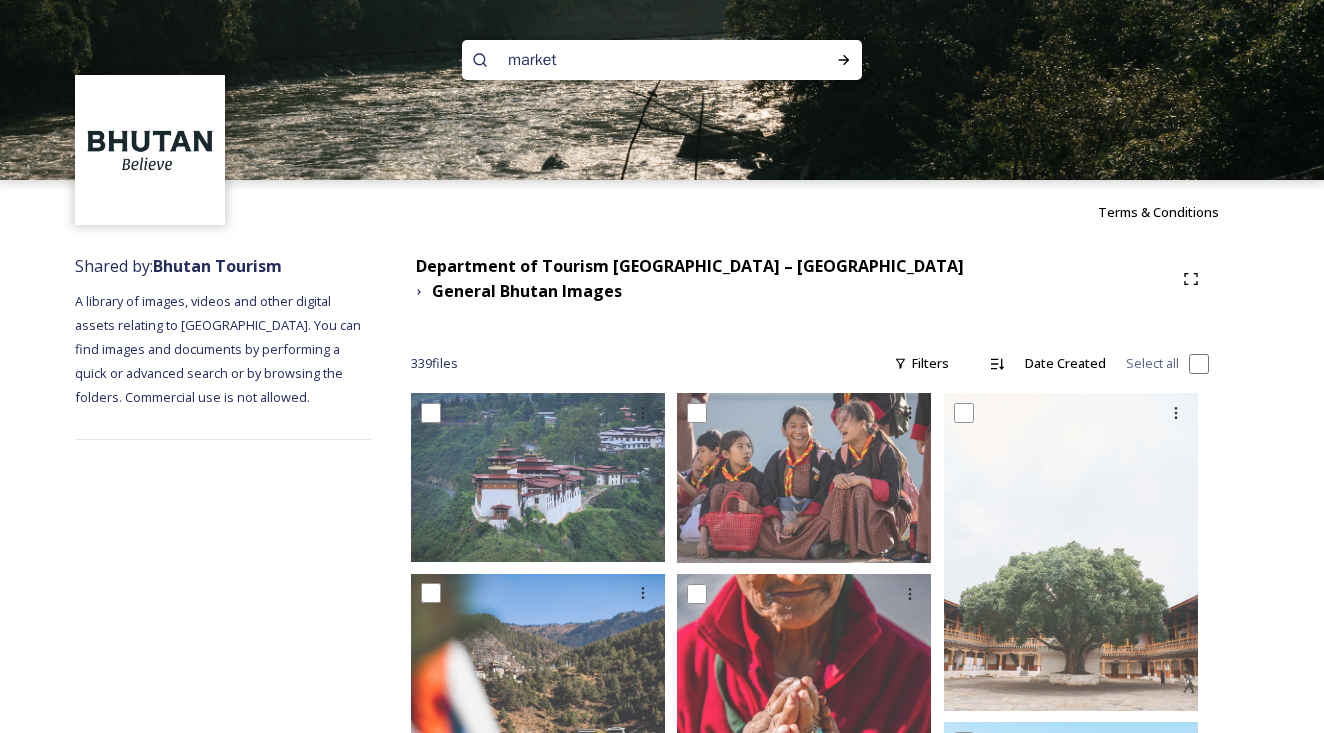 type 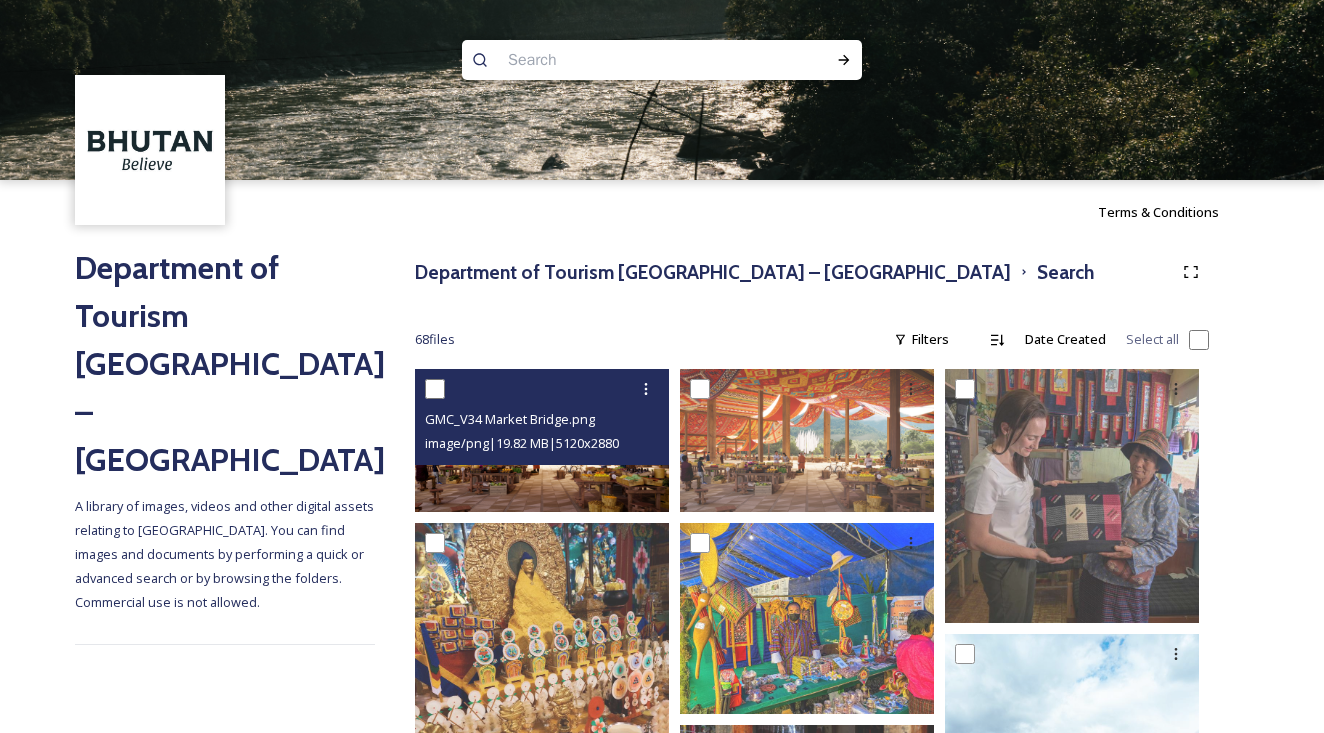 click at bounding box center [542, 440] 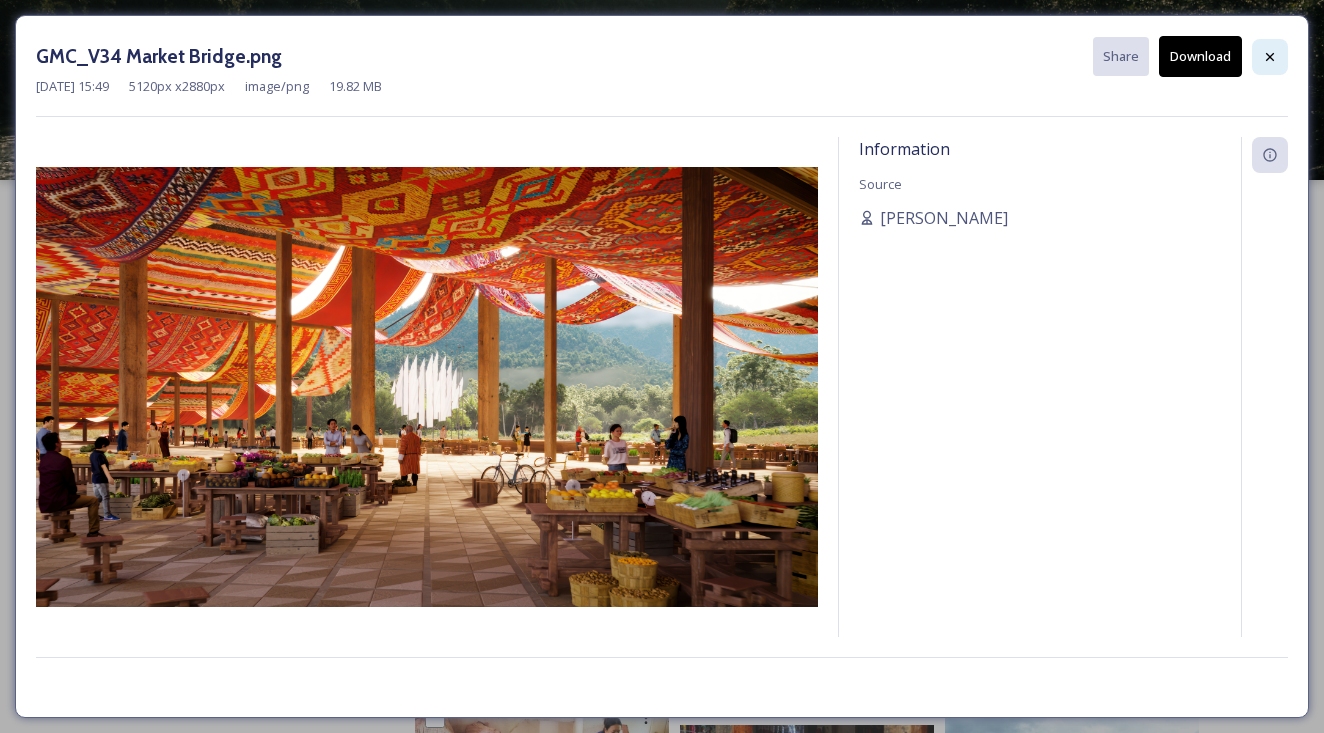 click 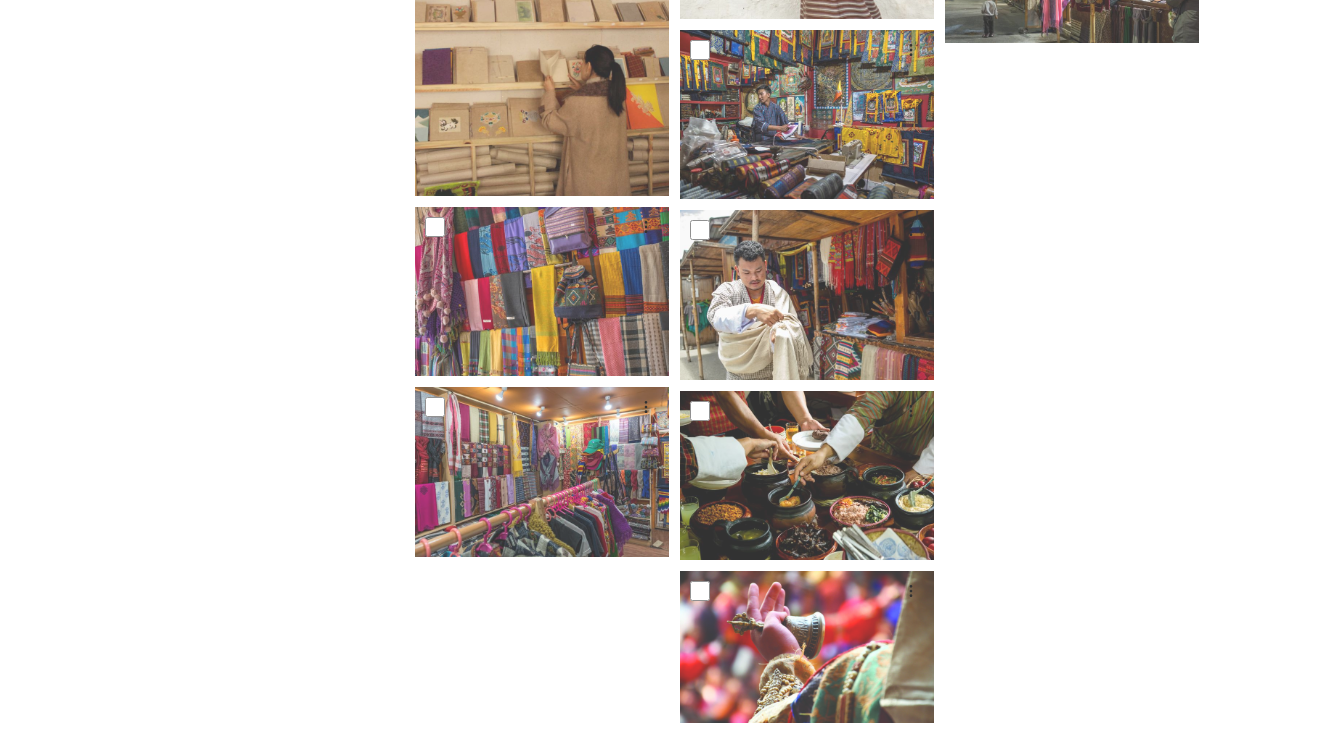 scroll, scrollTop: 5404, scrollLeft: 0, axis: vertical 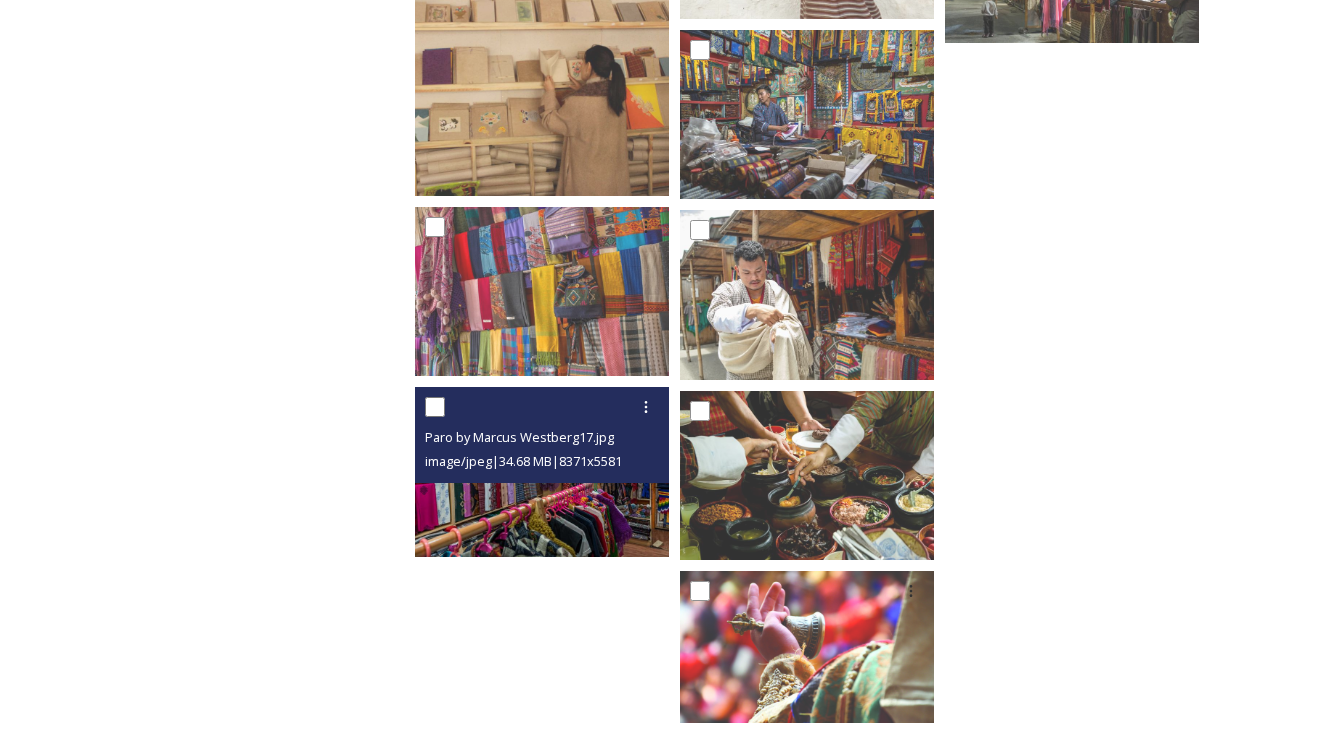 click at bounding box center (542, 471) 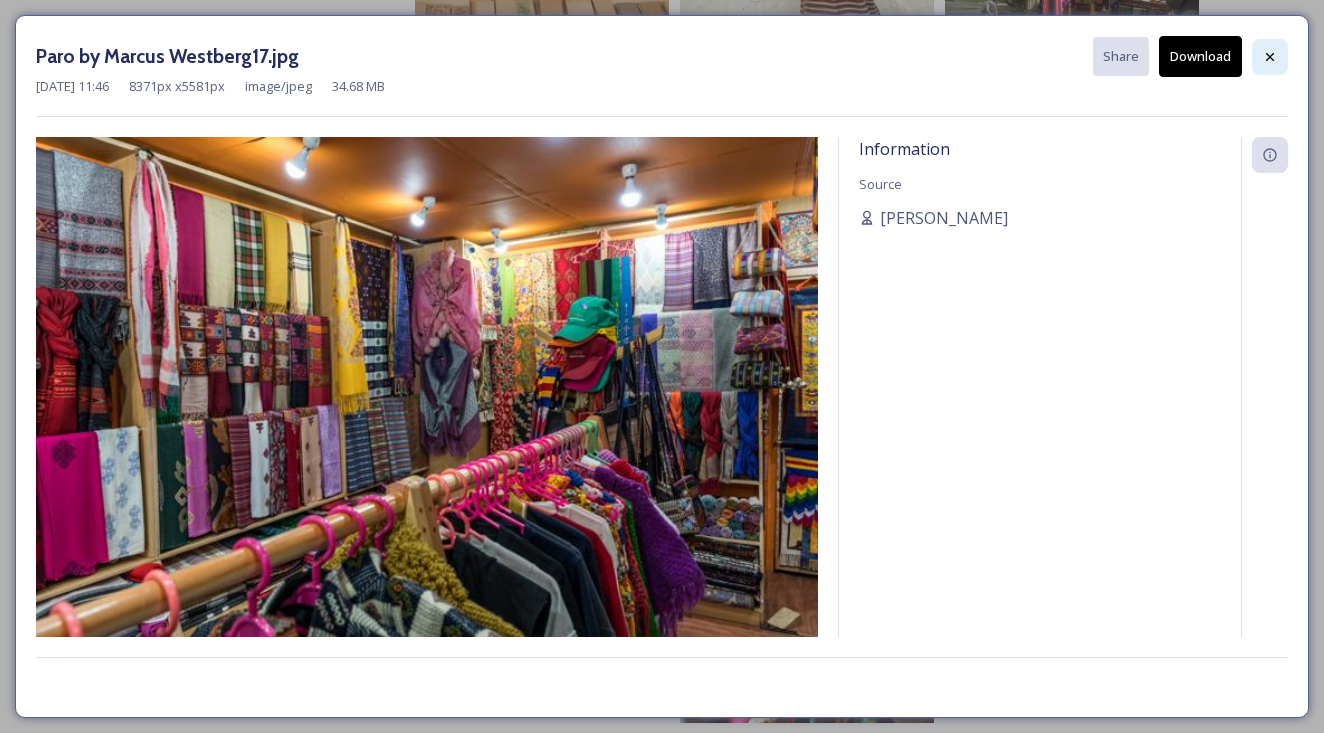click at bounding box center [1270, 57] 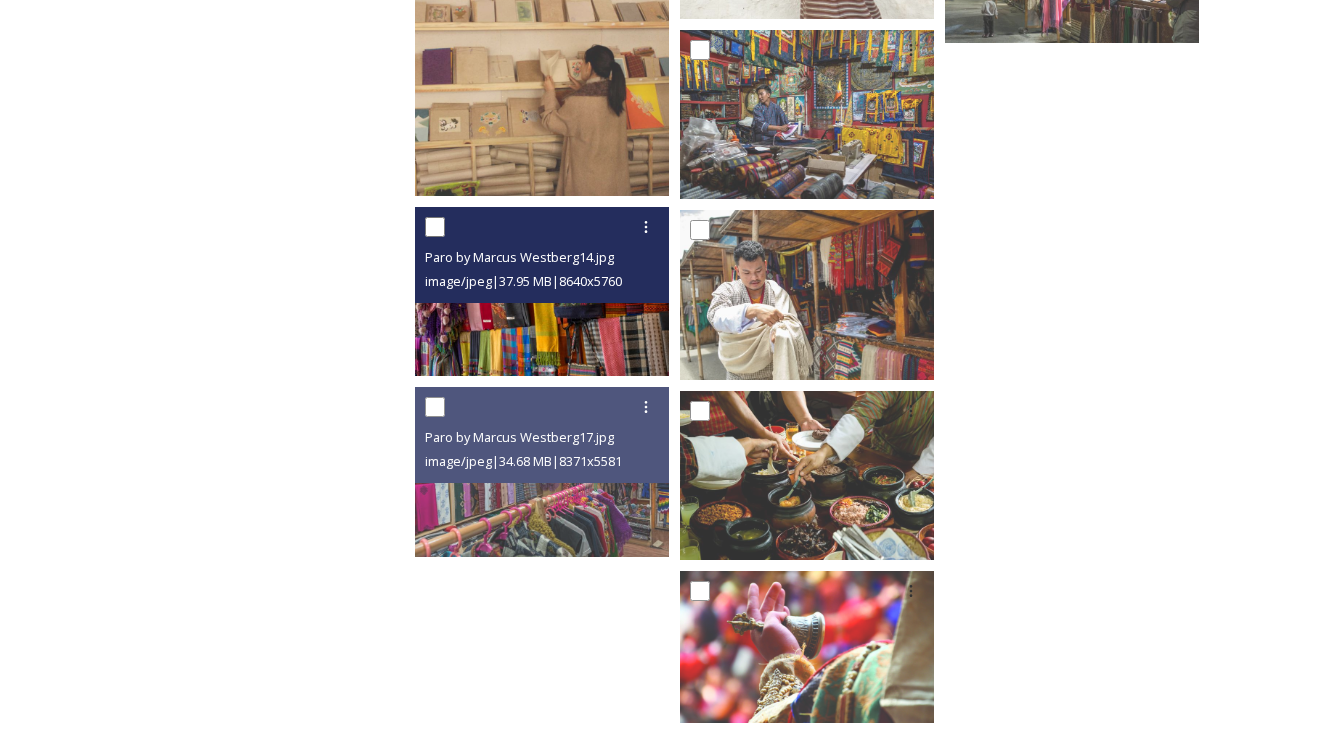 click on "image/jpeg  |  37.95 MB  |  8640  x  5760" at bounding box center (523, 281) 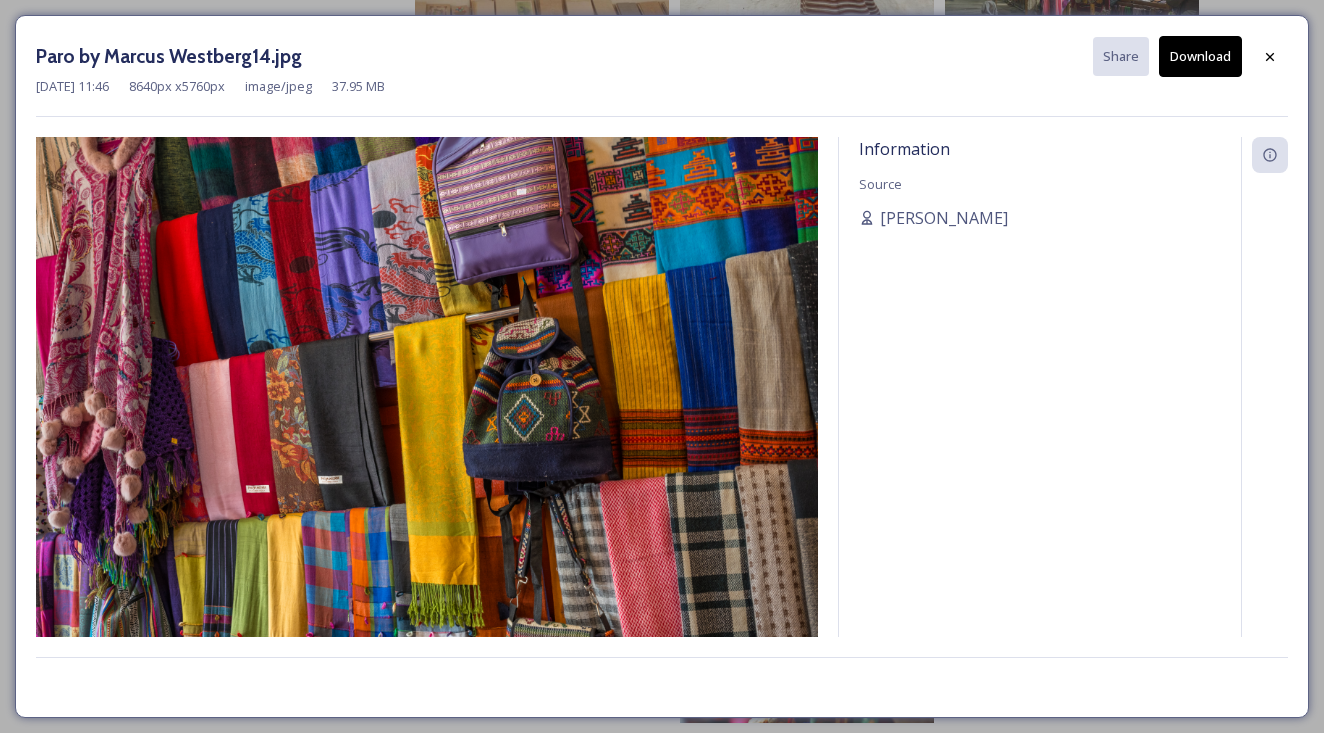 click on "Download" at bounding box center (1200, 56) 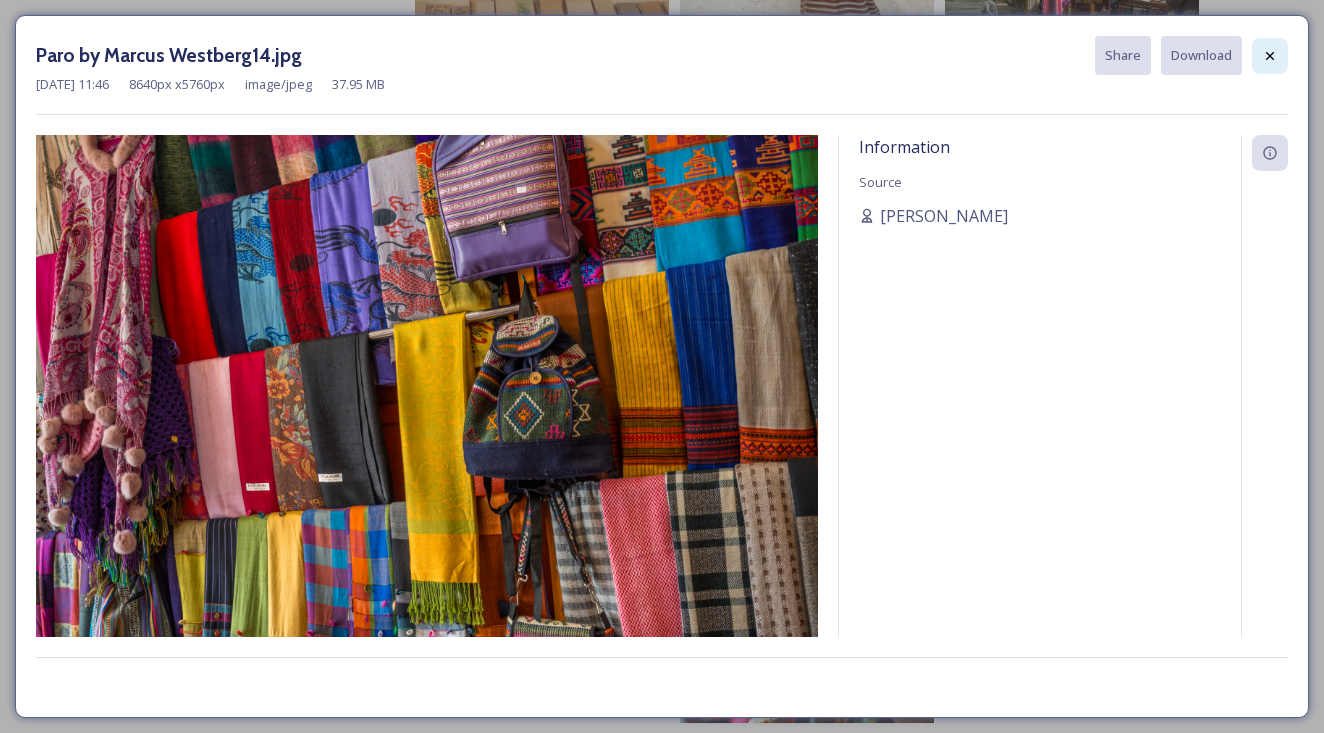 click 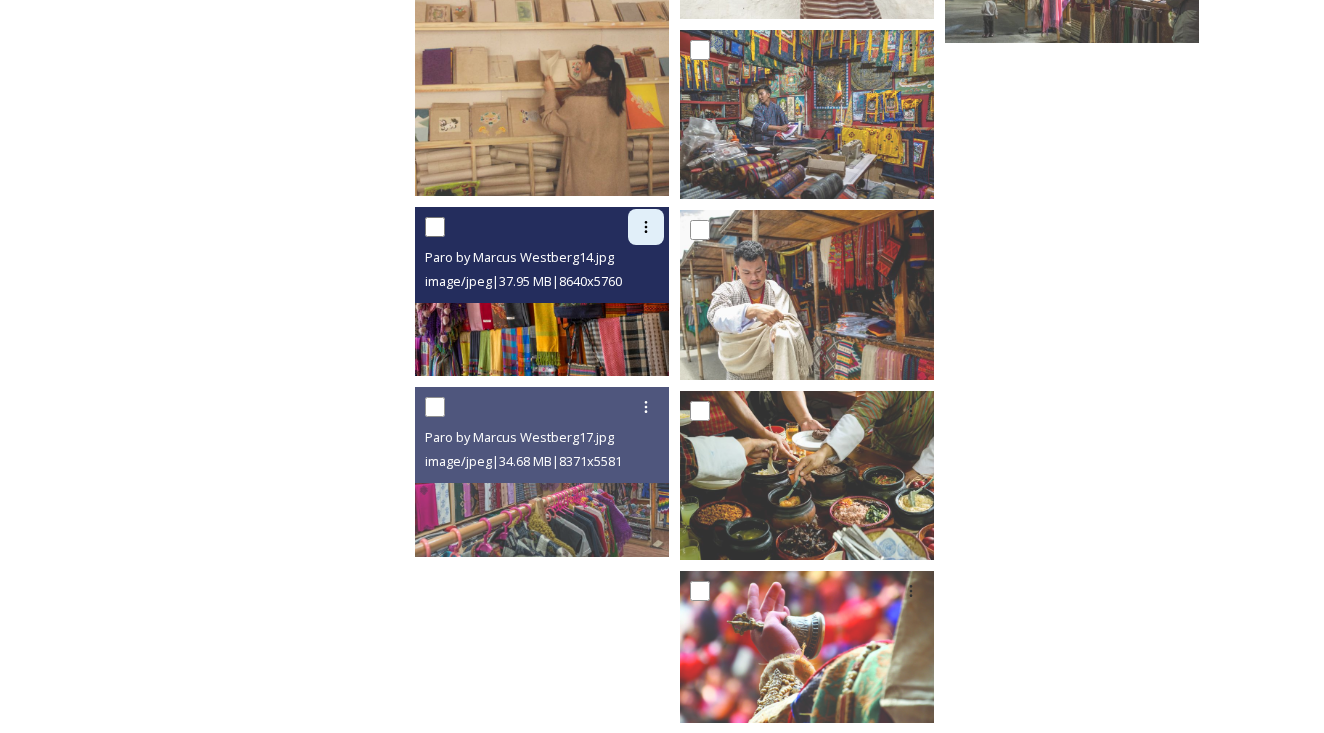 click at bounding box center [646, 227] 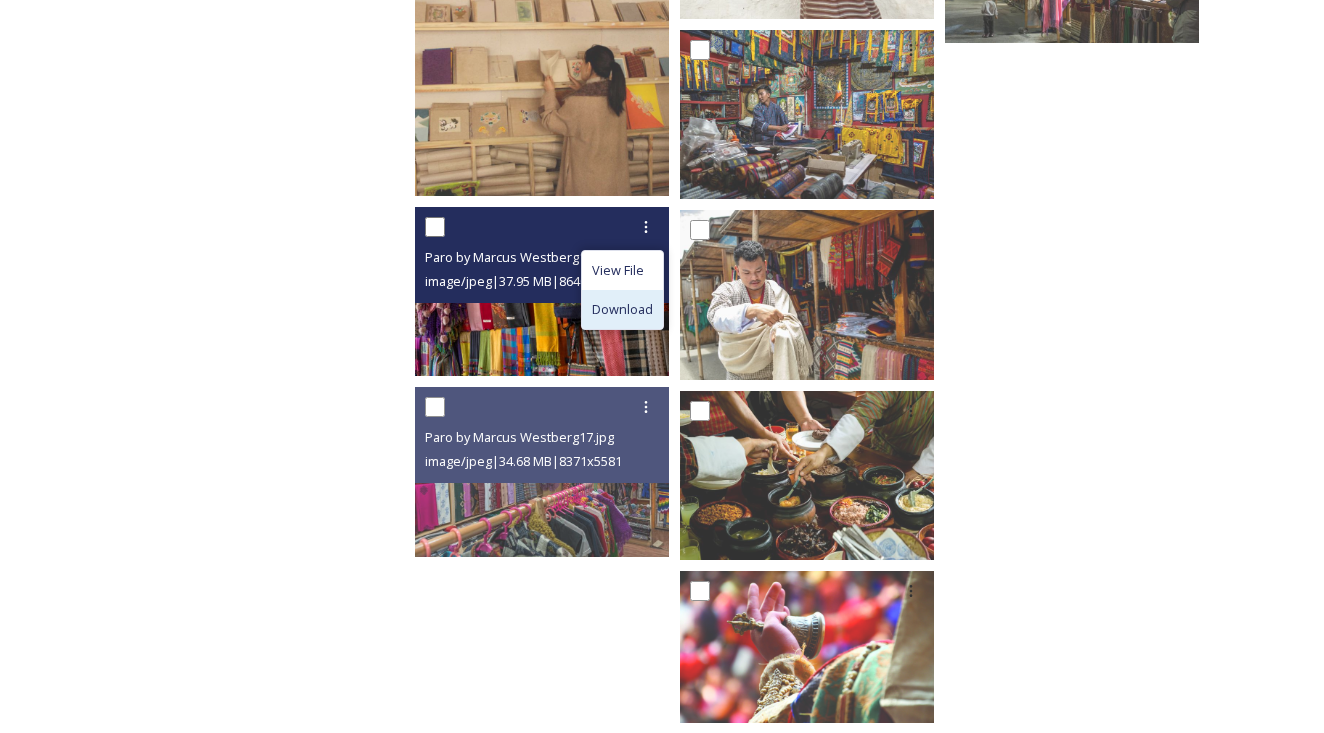 click on "Download" at bounding box center (622, 309) 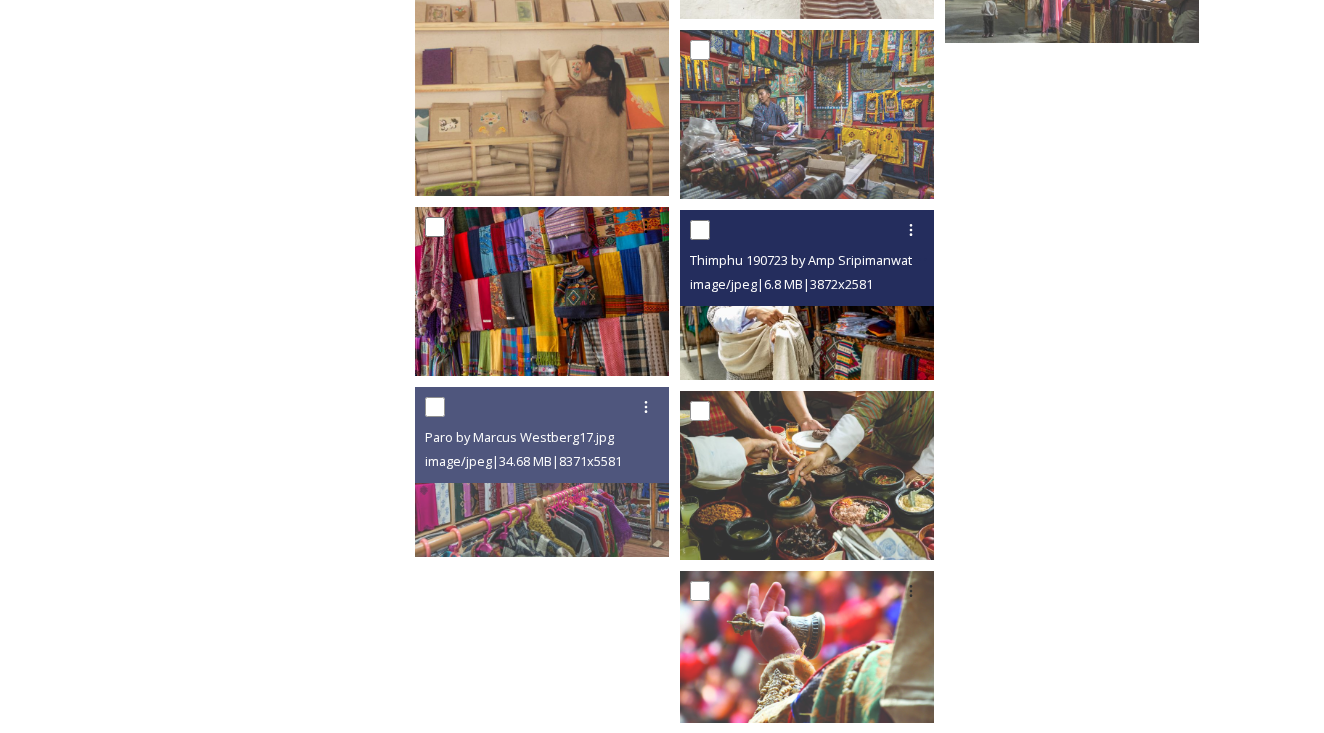 scroll, scrollTop: 5177, scrollLeft: 0, axis: vertical 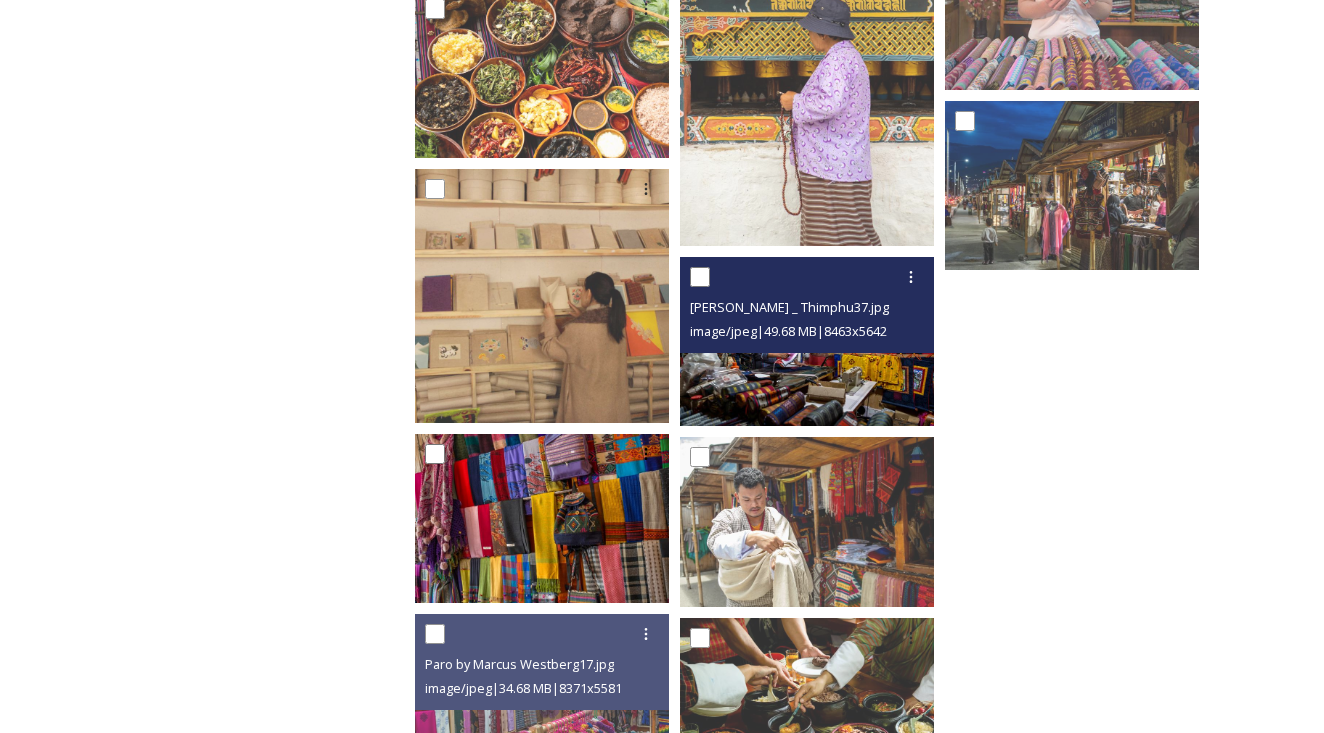 click on "[PERSON_NAME] _ Thimphu37.jpg" at bounding box center [789, 307] 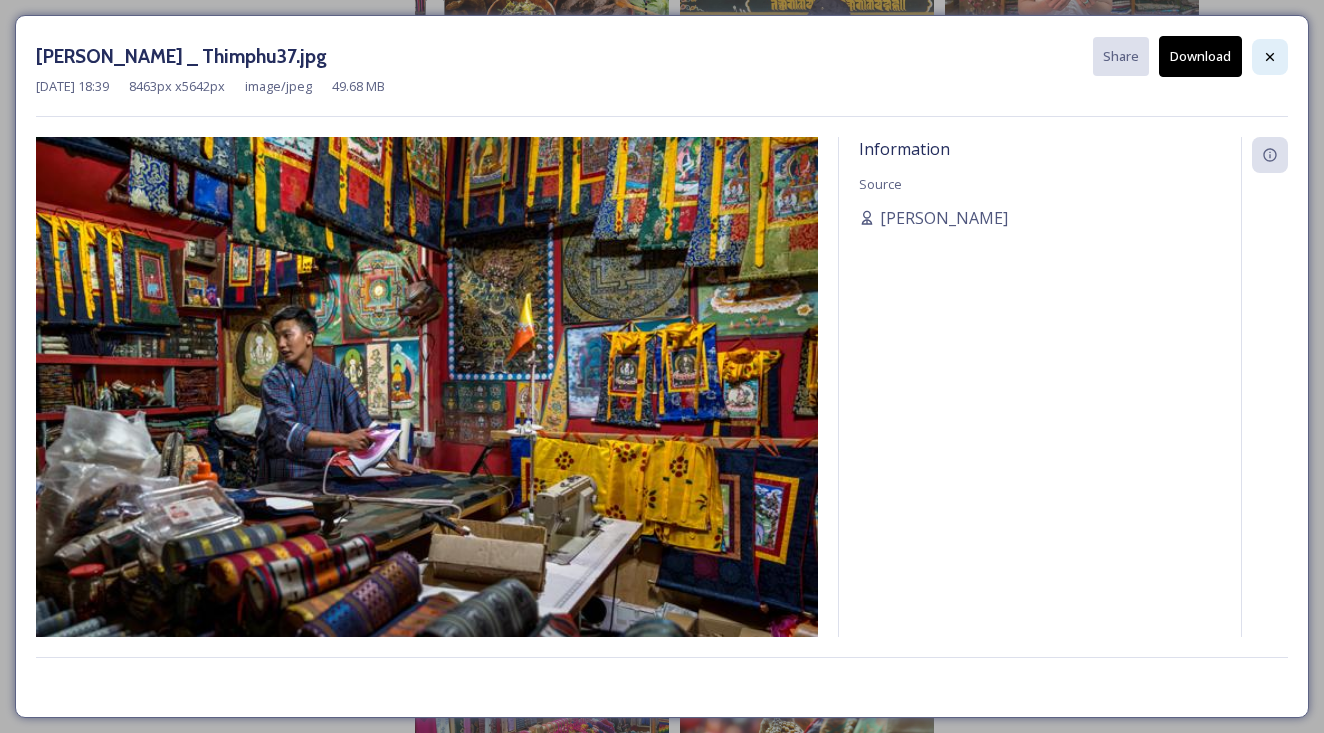 click at bounding box center (1270, 57) 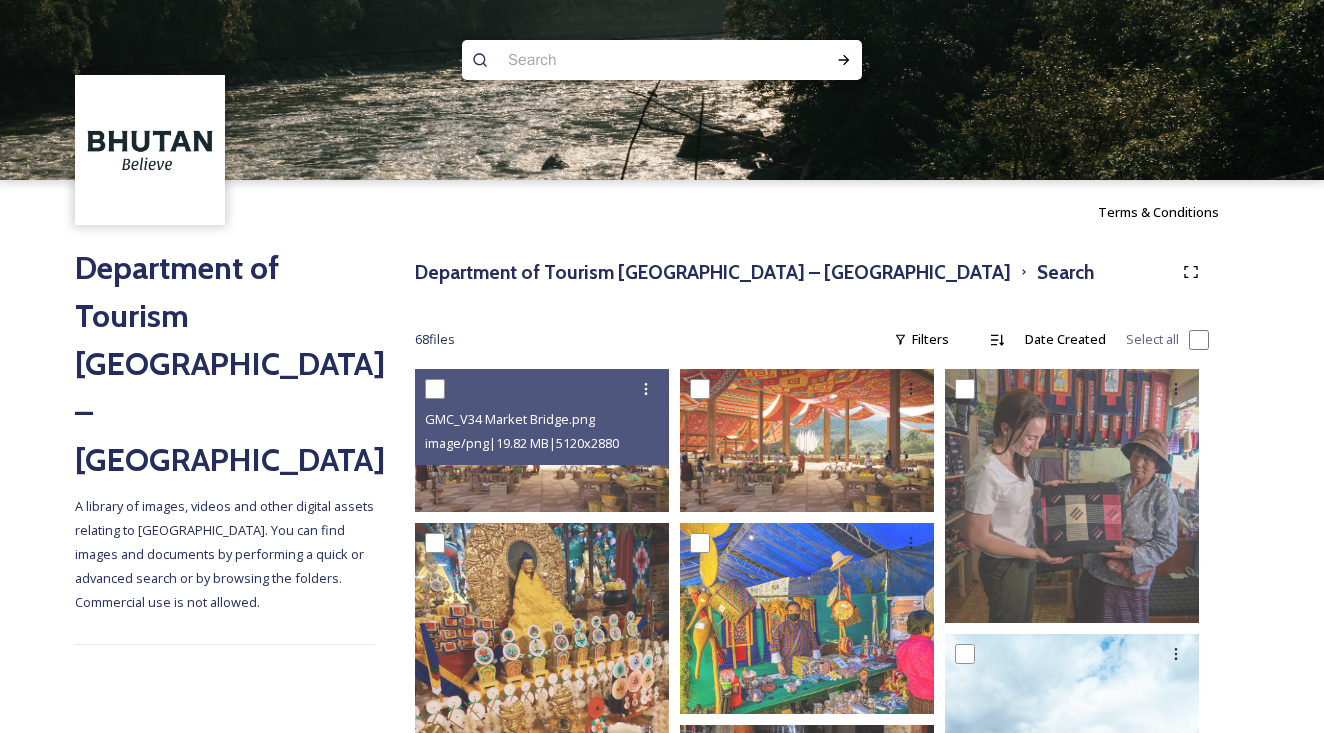 scroll, scrollTop: 0, scrollLeft: 0, axis: both 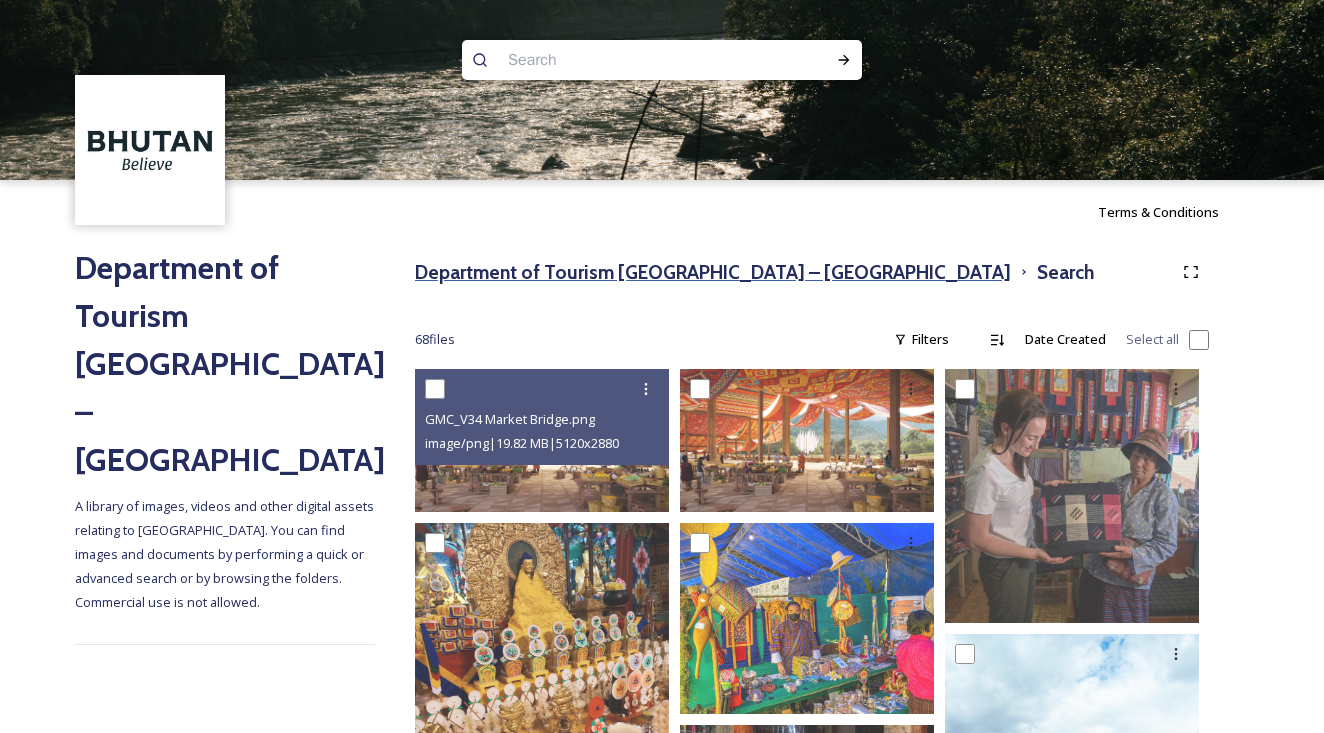 click on "Department of Tourism [GEOGRAPHIC_DATA] – [GEOGRAPHIC_DATA]" at bounding box center (713, 272) 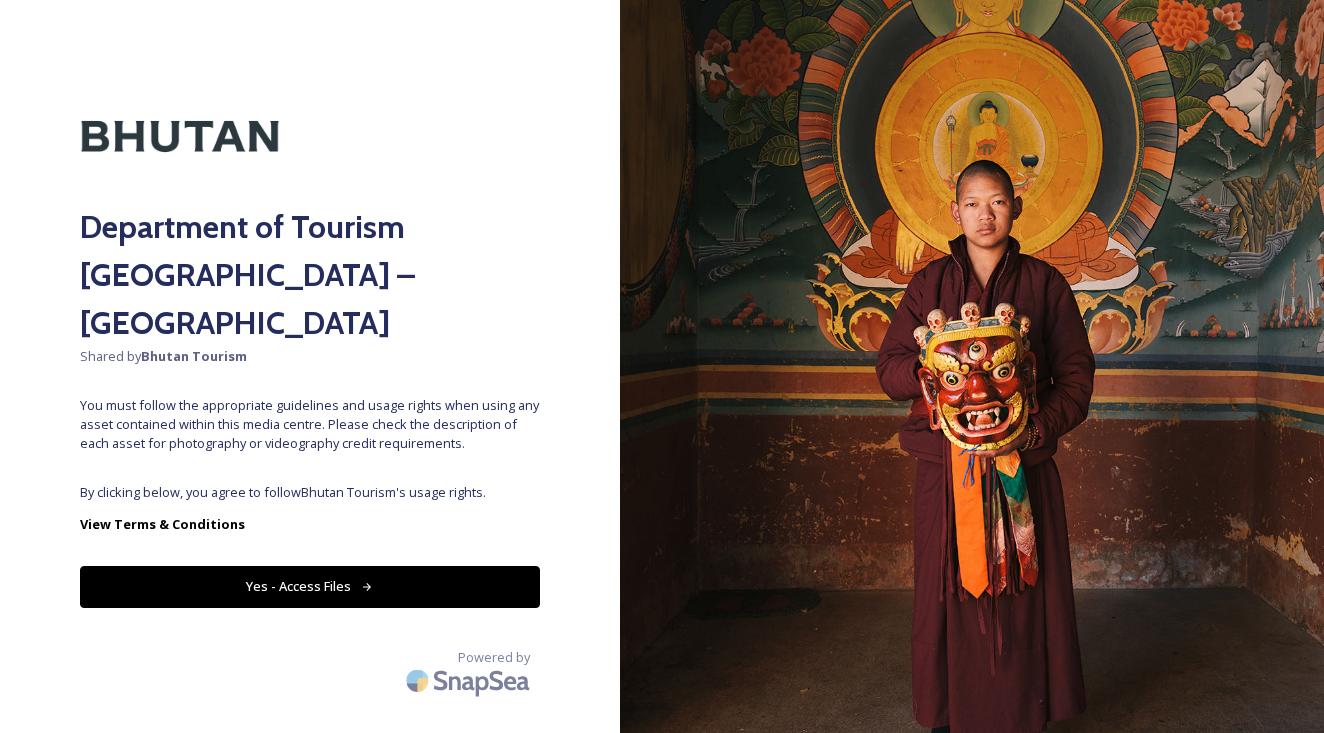 click on "Yes - Access Files" at bounding box center (310, 586) 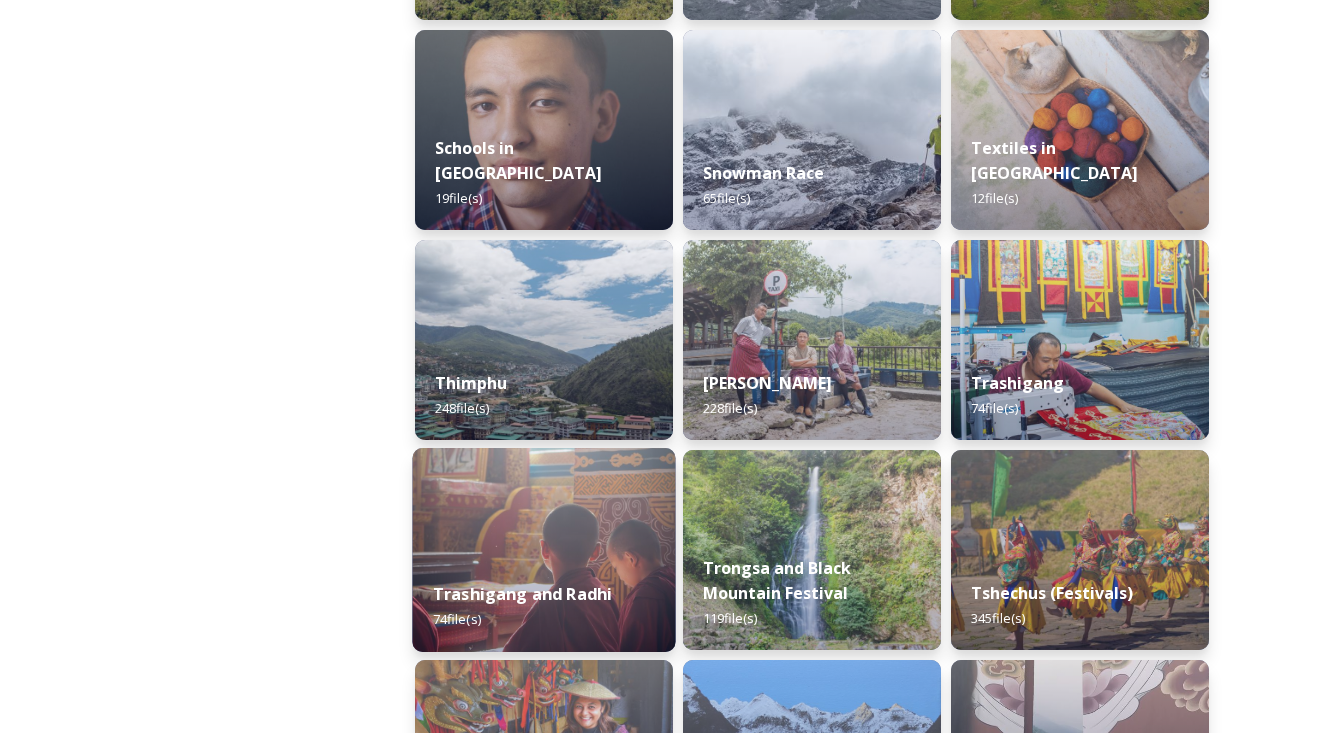 scroll, scrollTop: 2236, scrollLeft: 0, axis: vertical 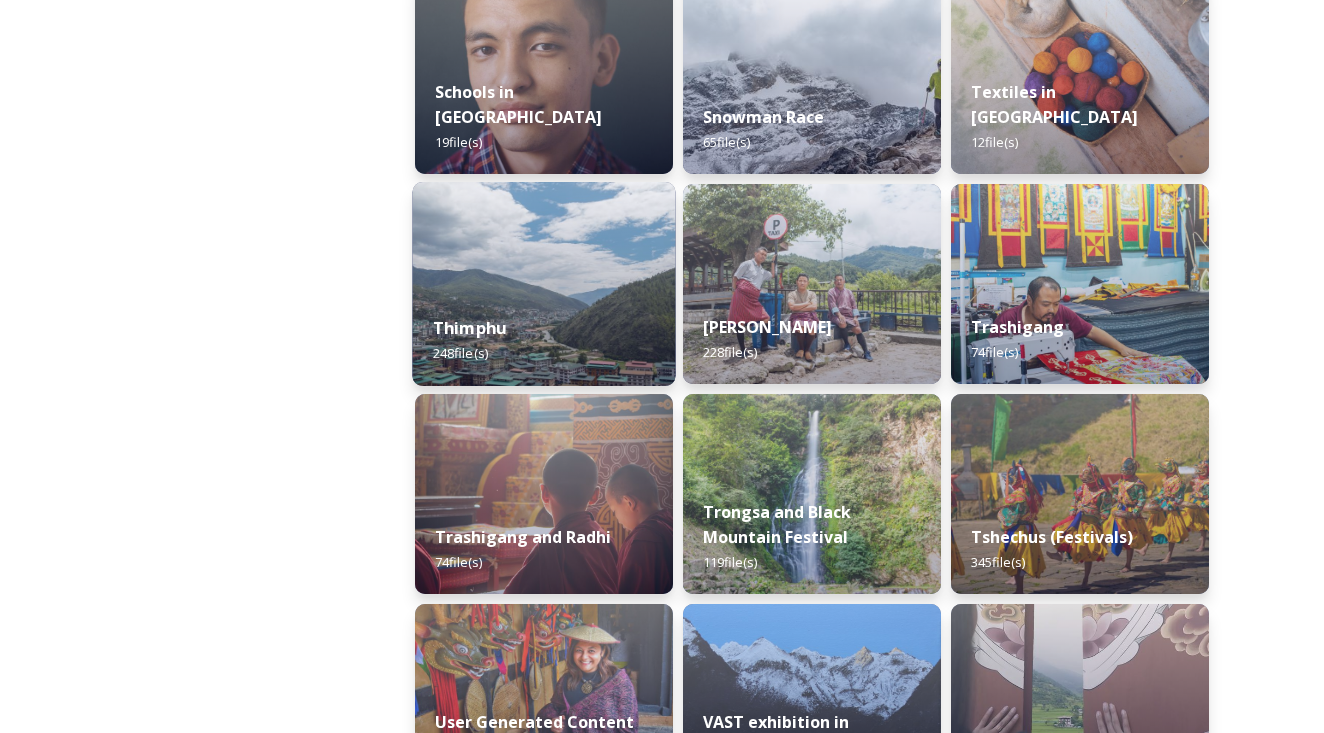 click on "Thimphu 248  file(s)" at bounding box center [543, 340] 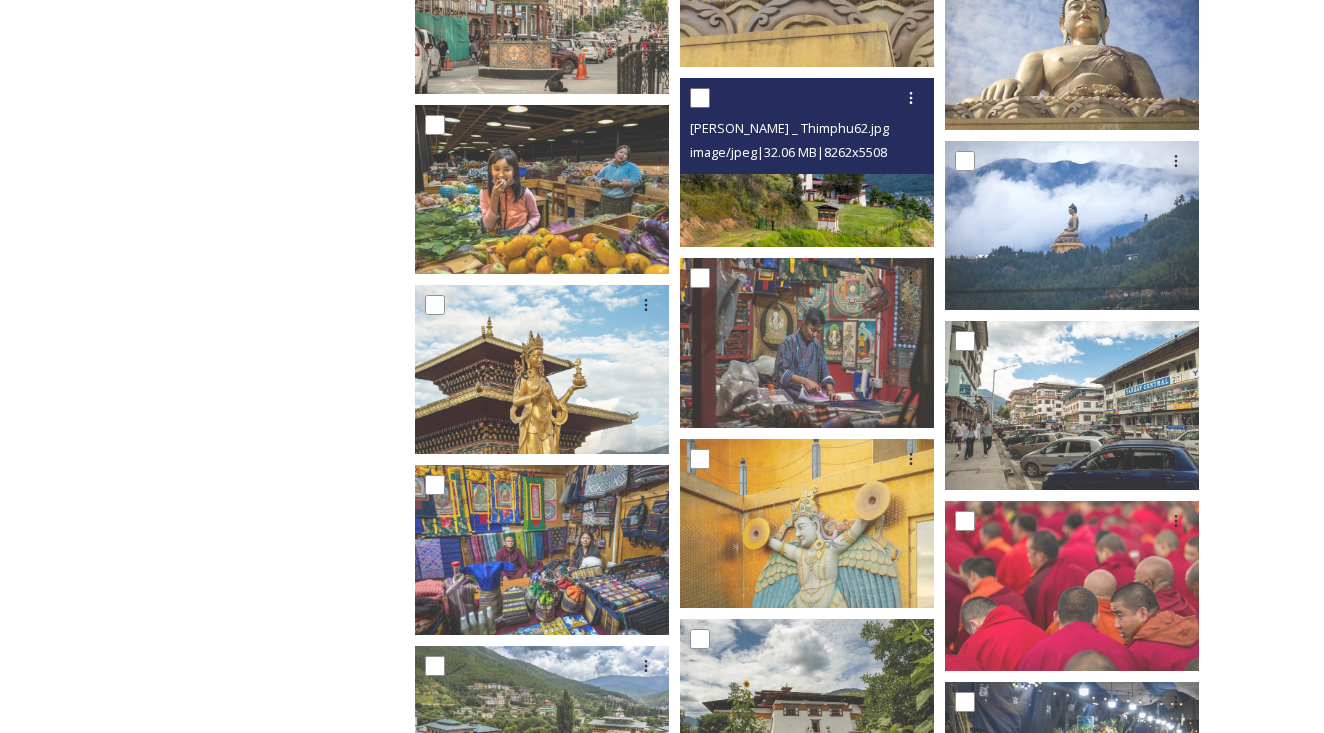 scroll, scrollTop: 5400, scrollLeft: 0, axis: vertical 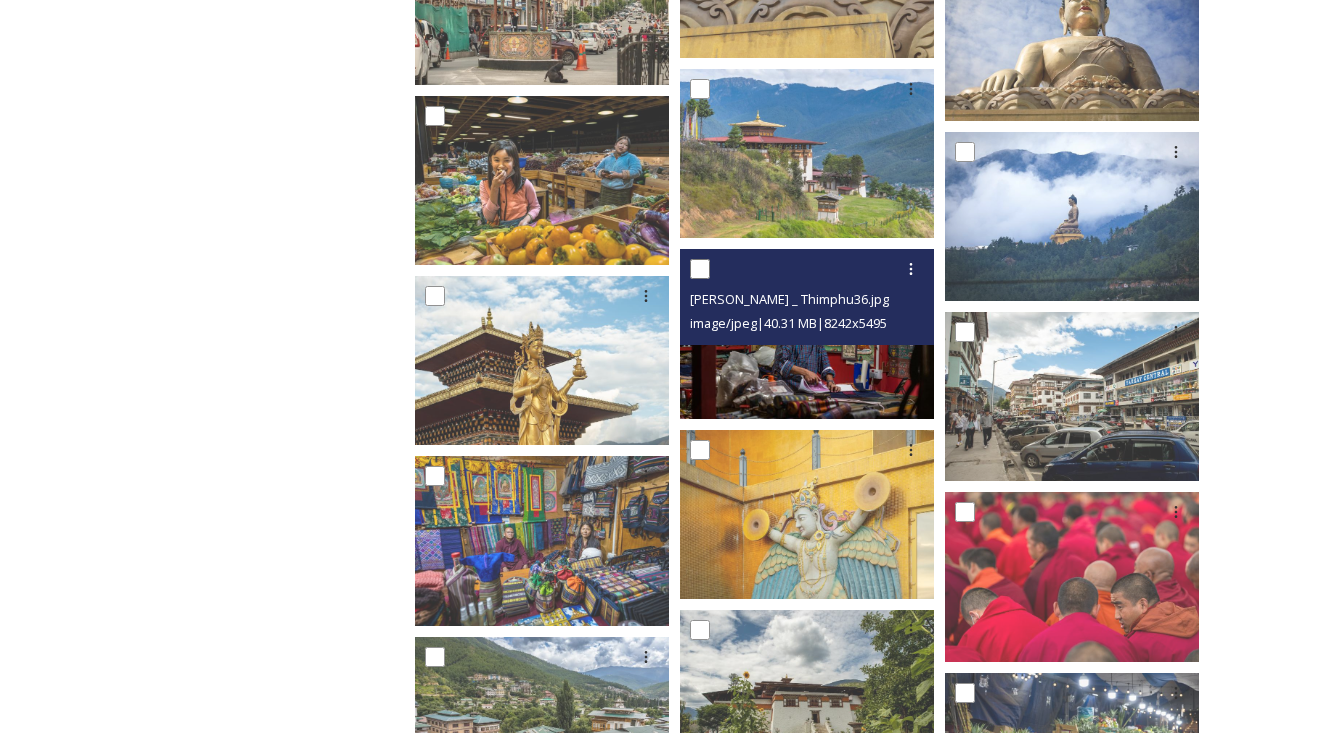 click at bounding box center [807, 333] 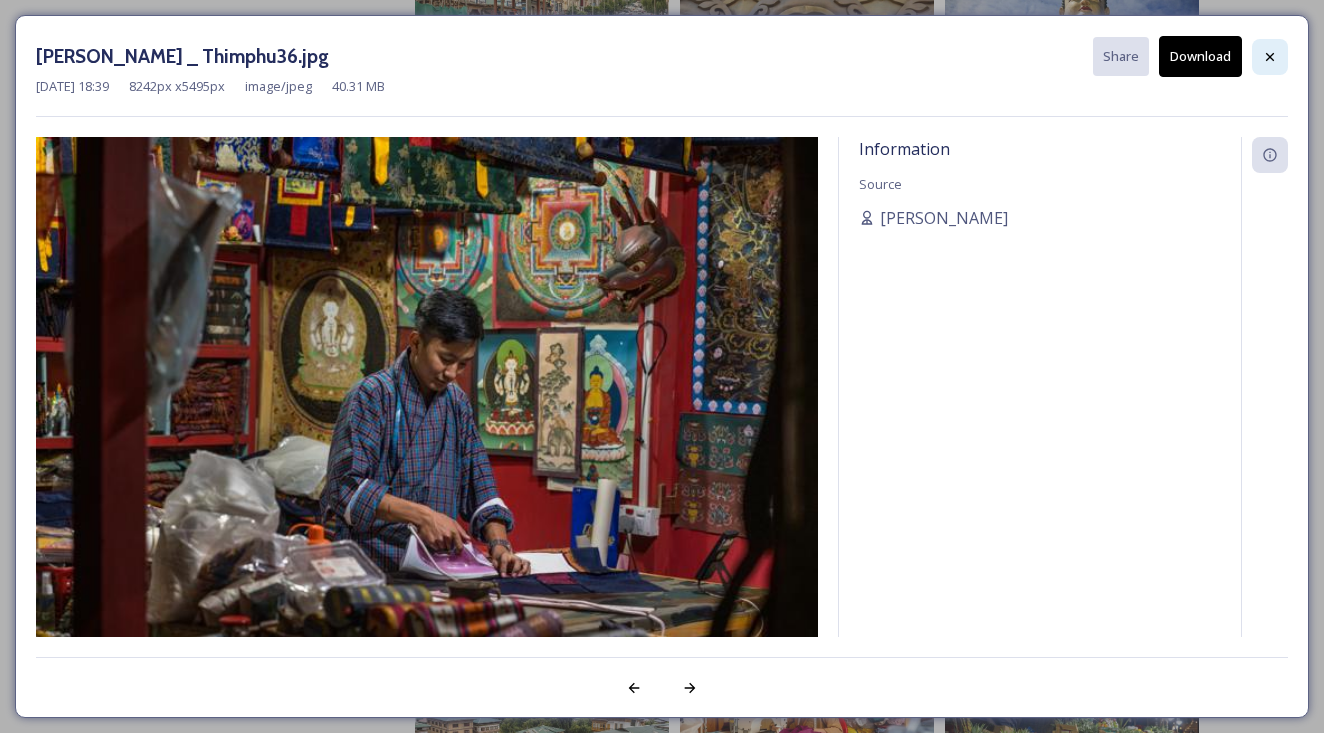 click 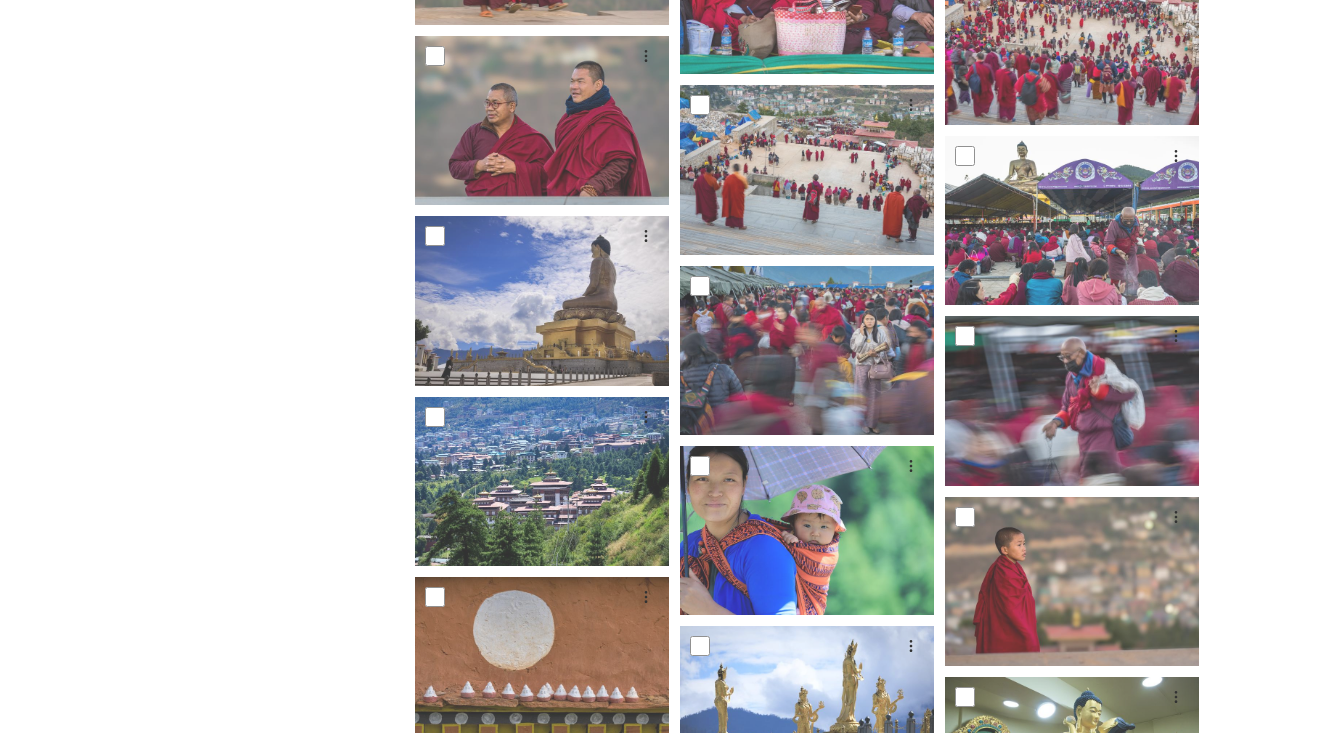 scroll, scrollTop: 11876, scrollLeft: 0, axis: vertical 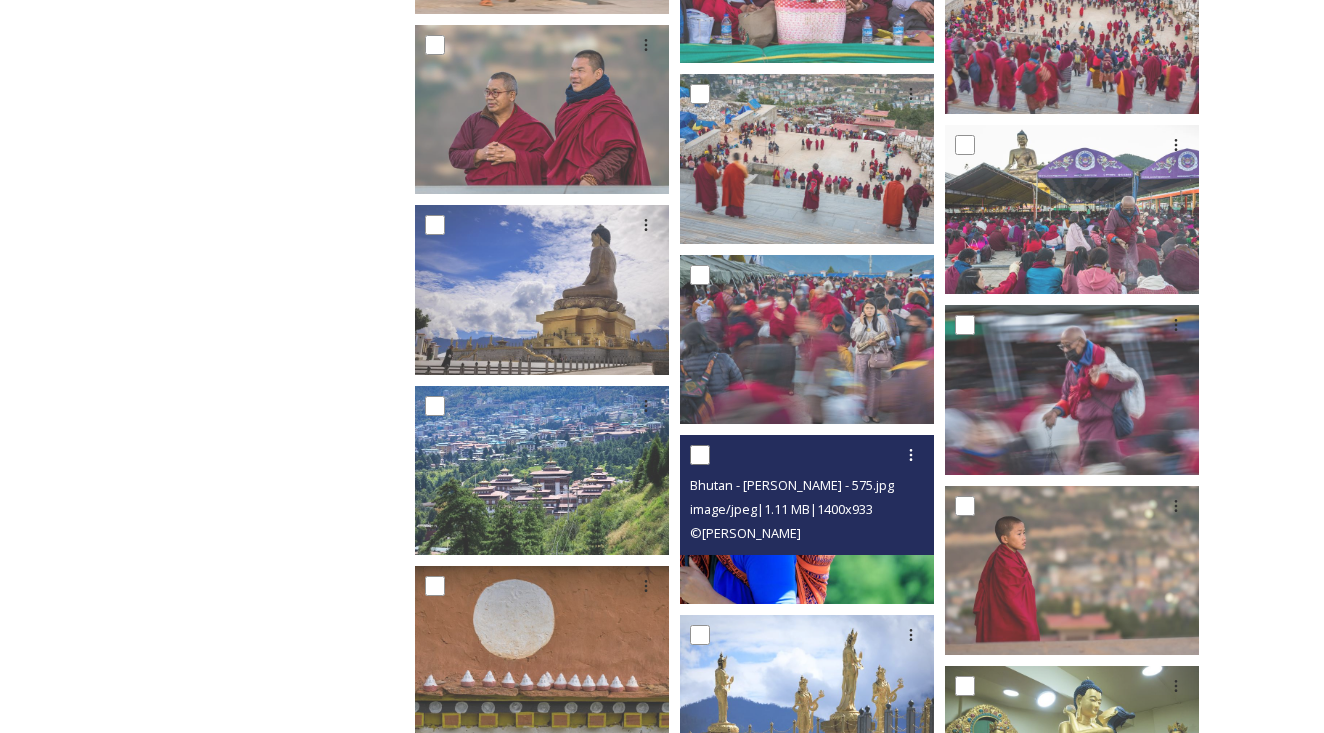 click at bounding box center (807, 519) 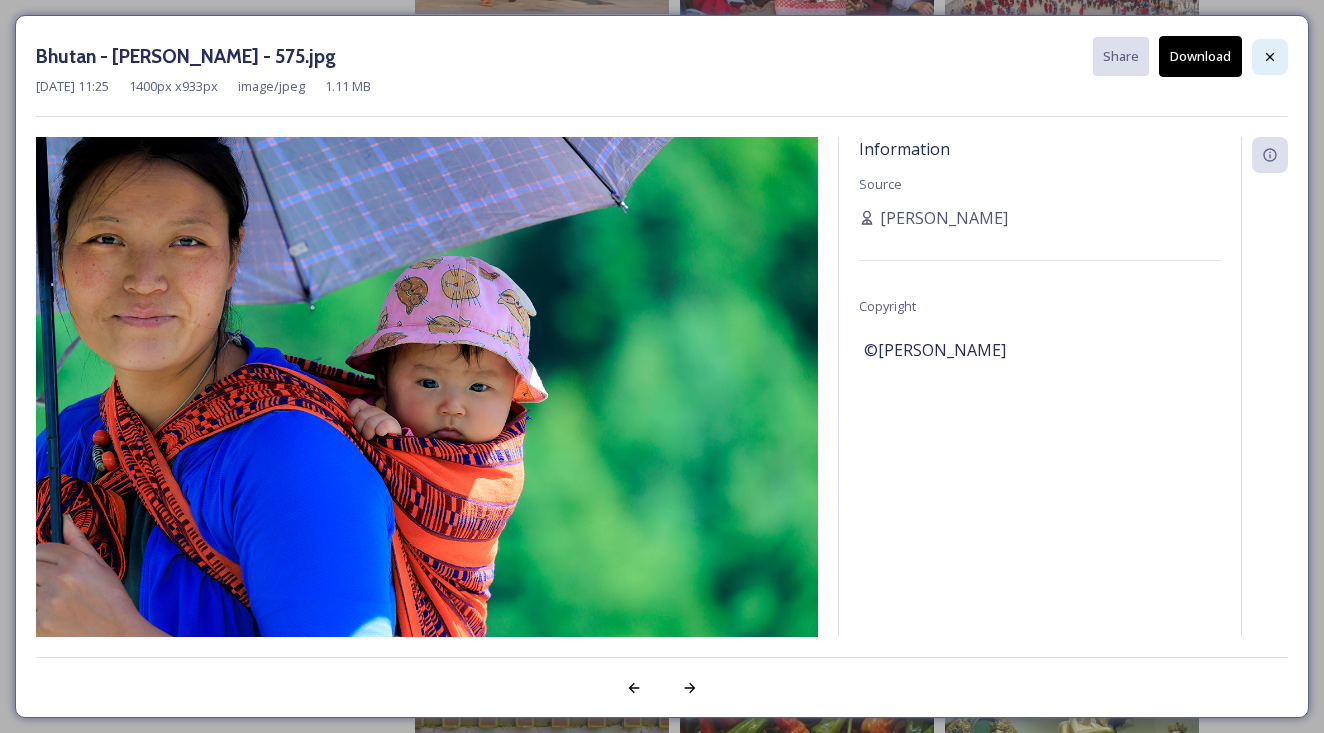 click at bounding box center [1270, 57] 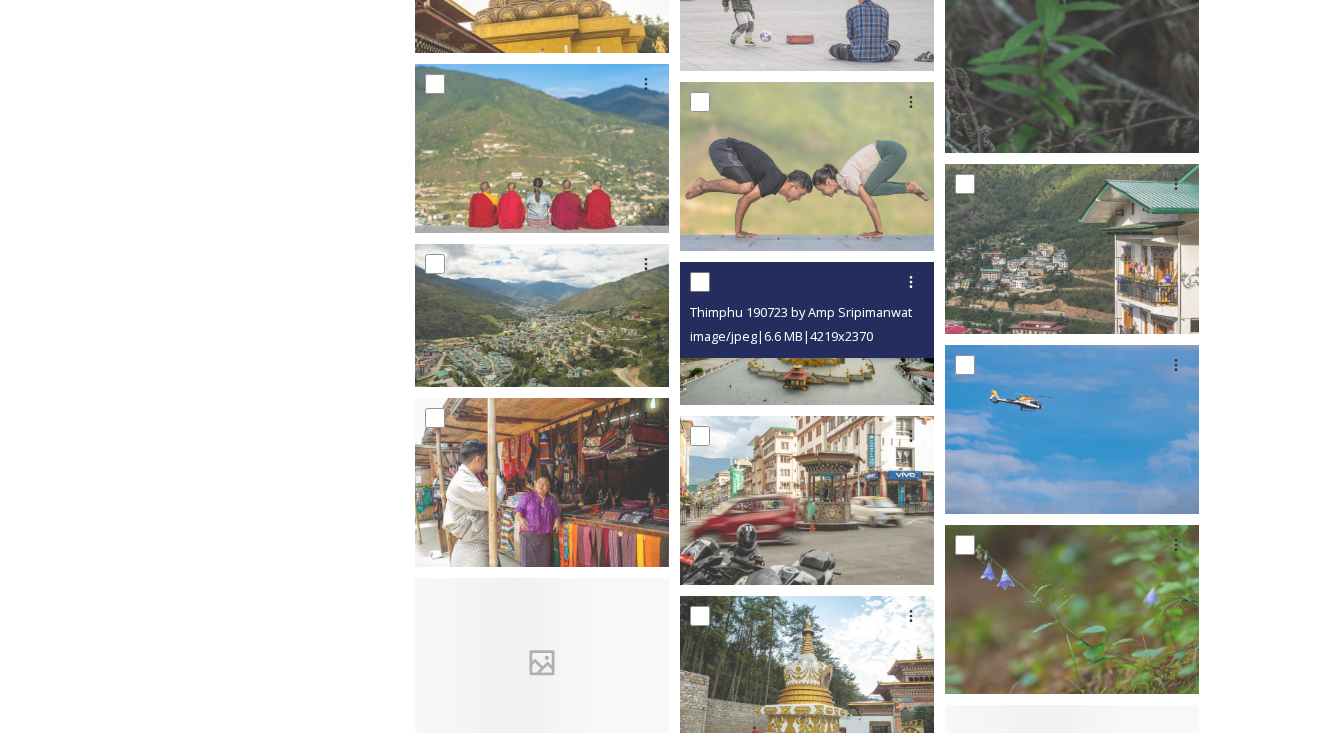 scroll, scrollTop: 13380, scrollLeft: 0, axis: vertical 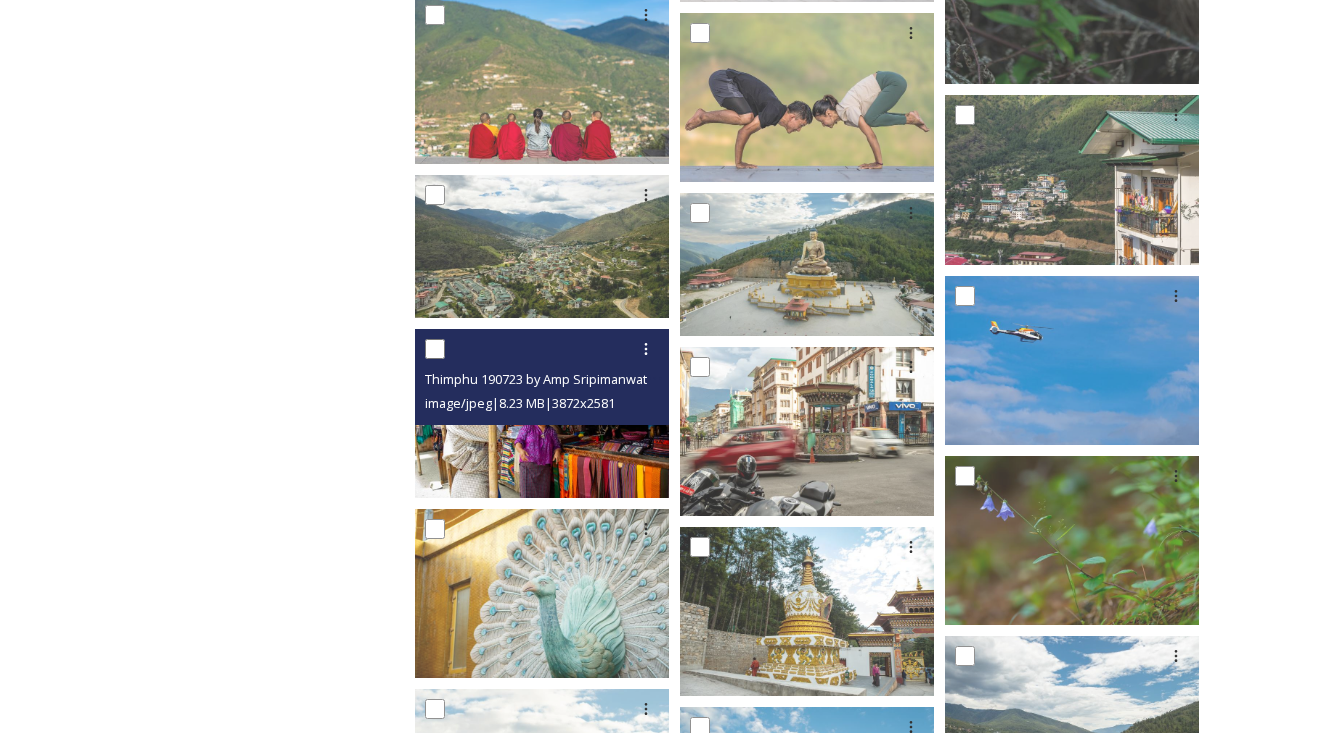 click at bounding box center (542, 413) 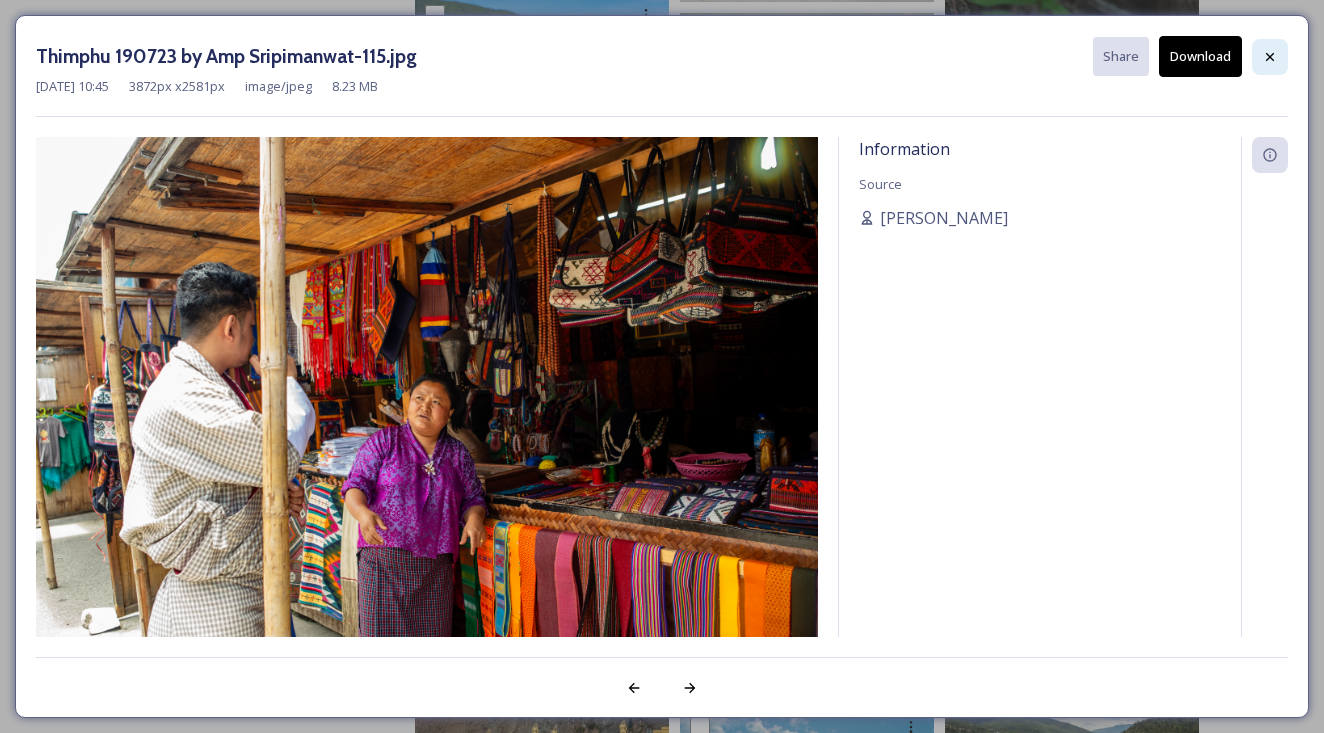 click at bounding box center (1270, 57) 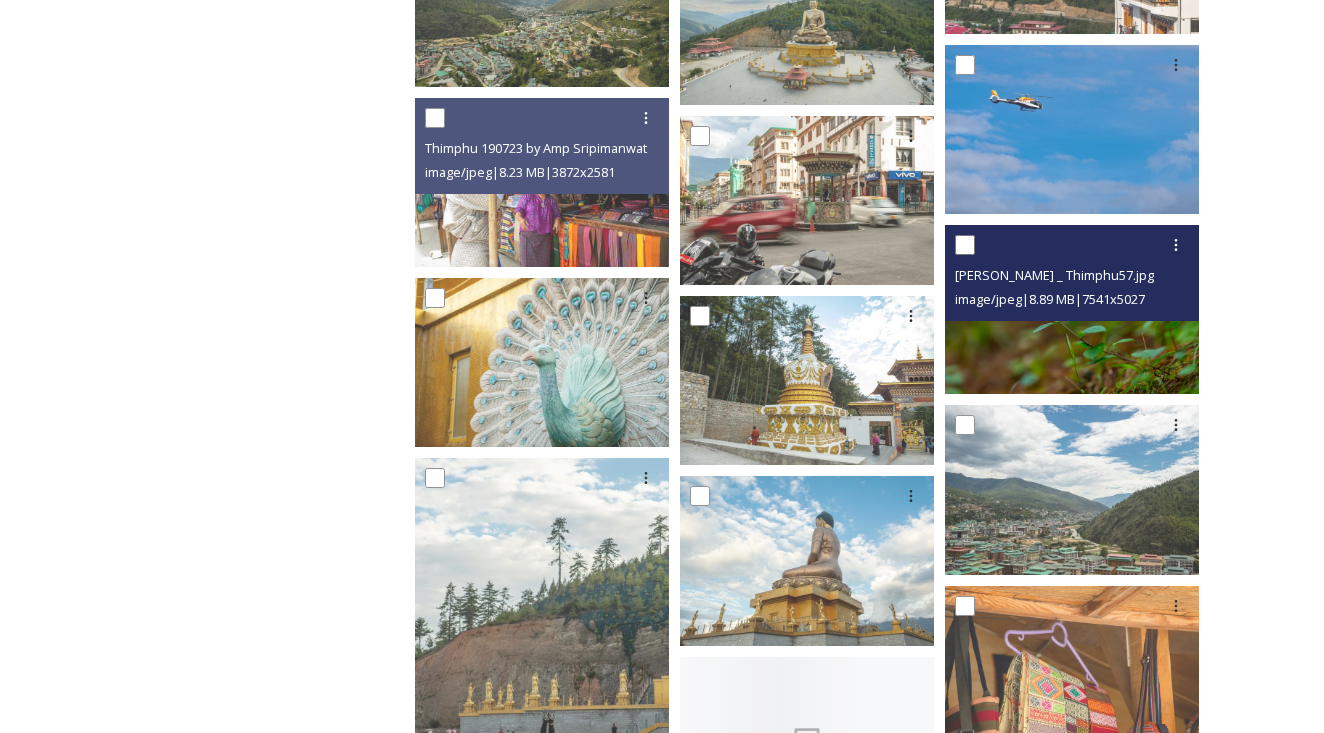 scroll, scrollTop: 13859, scrollLeft: 0, axis: vertical 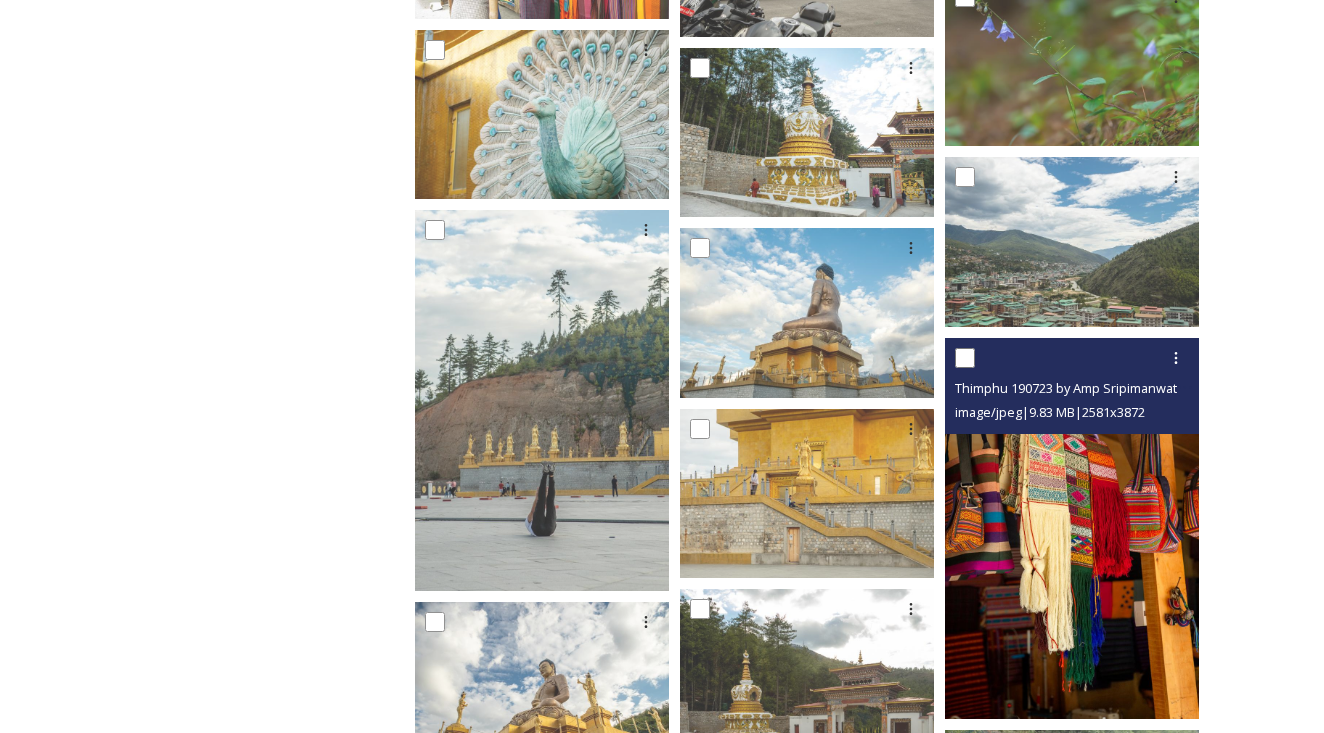 click at bounding box center (1072, 528) 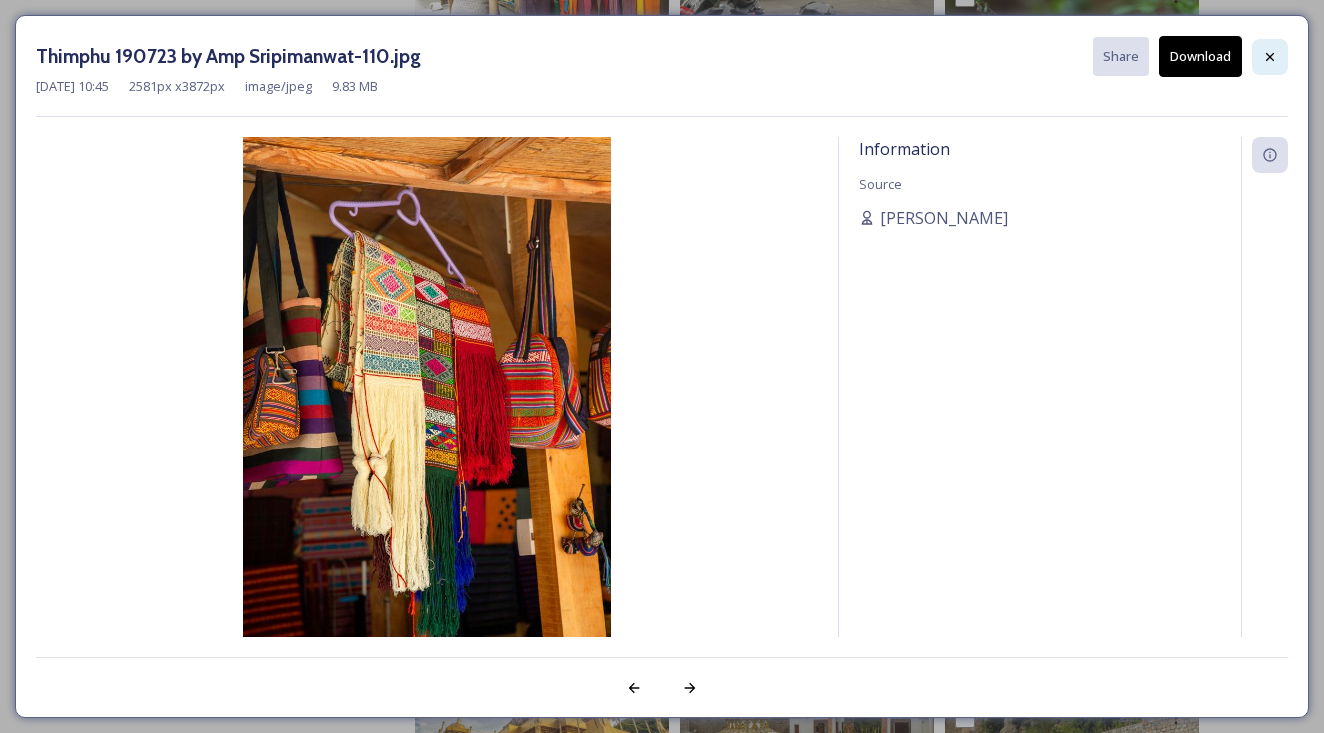 click at bounding box center (1270, 57) 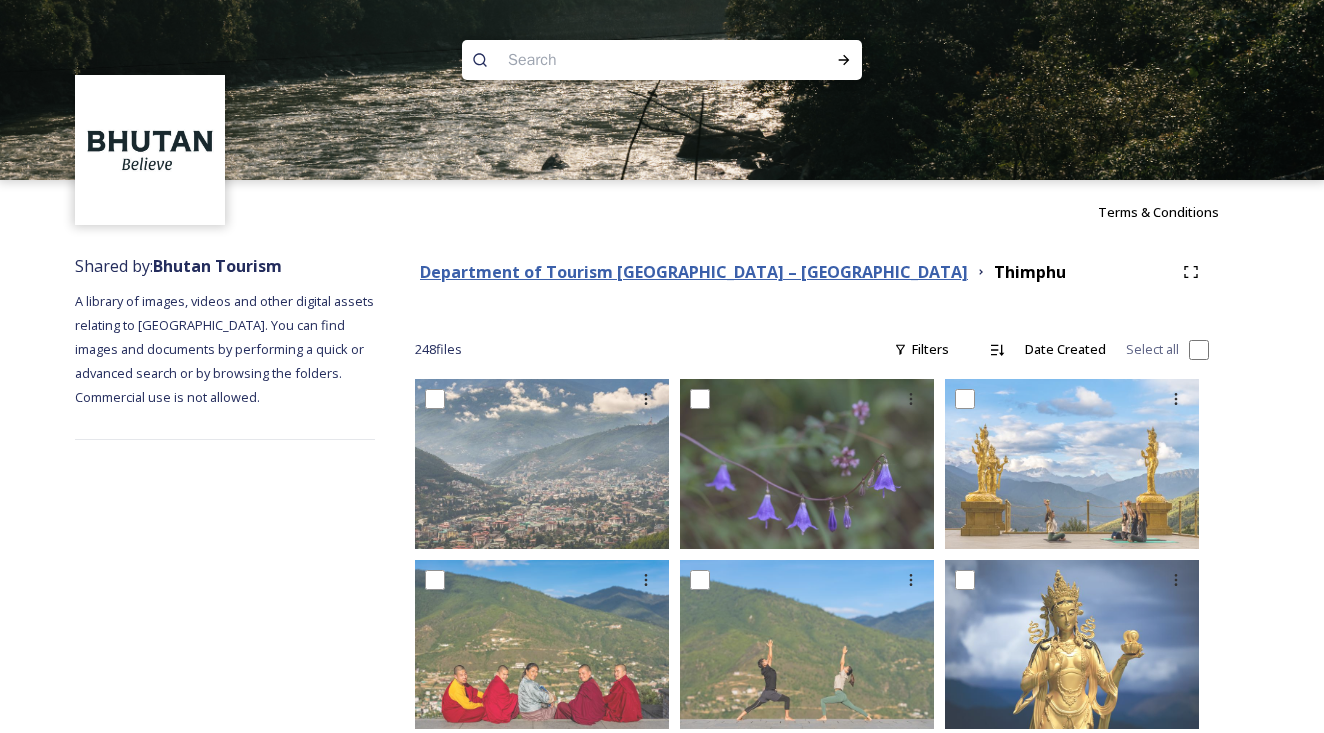 scroll, scrollTop: -1, scrollLeft: 0, axis: vertical 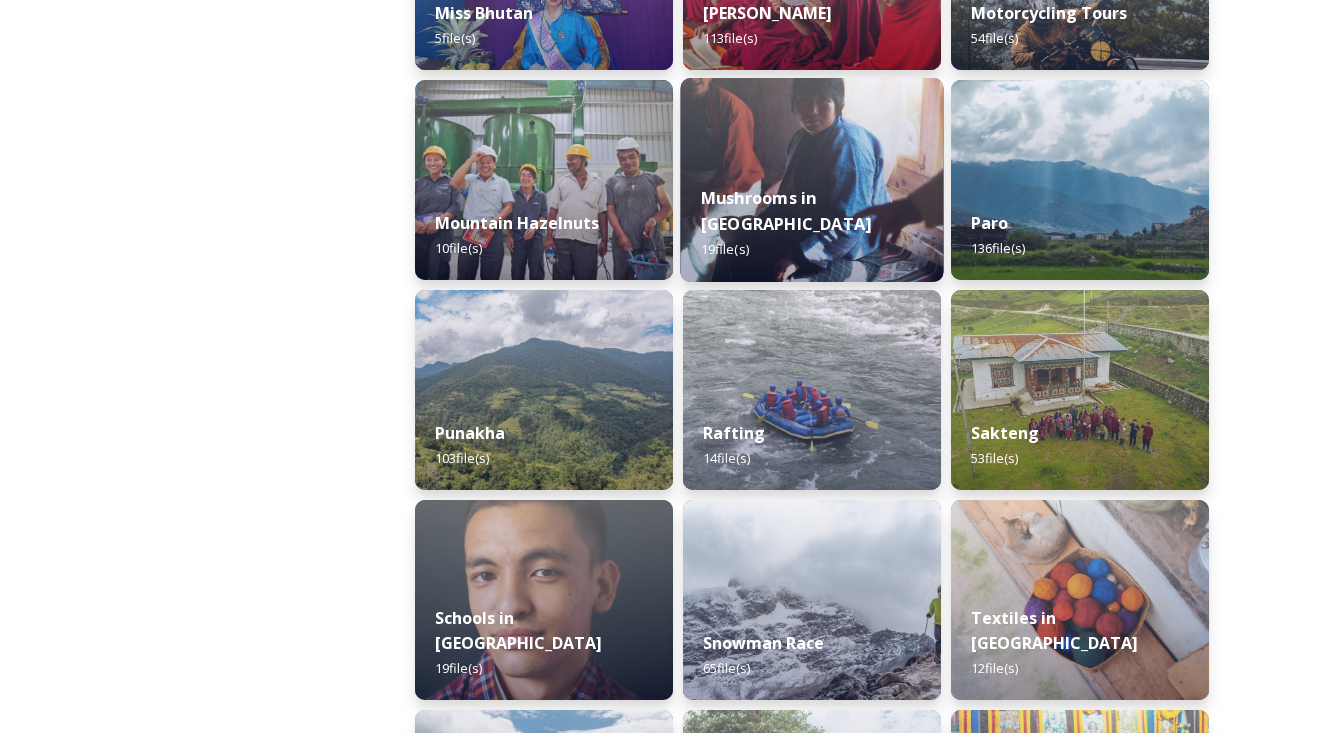 click on "Mushrooms in [GEOGRAPHIC_DATA] 19  file(s)" at bounding box center [811, 224] 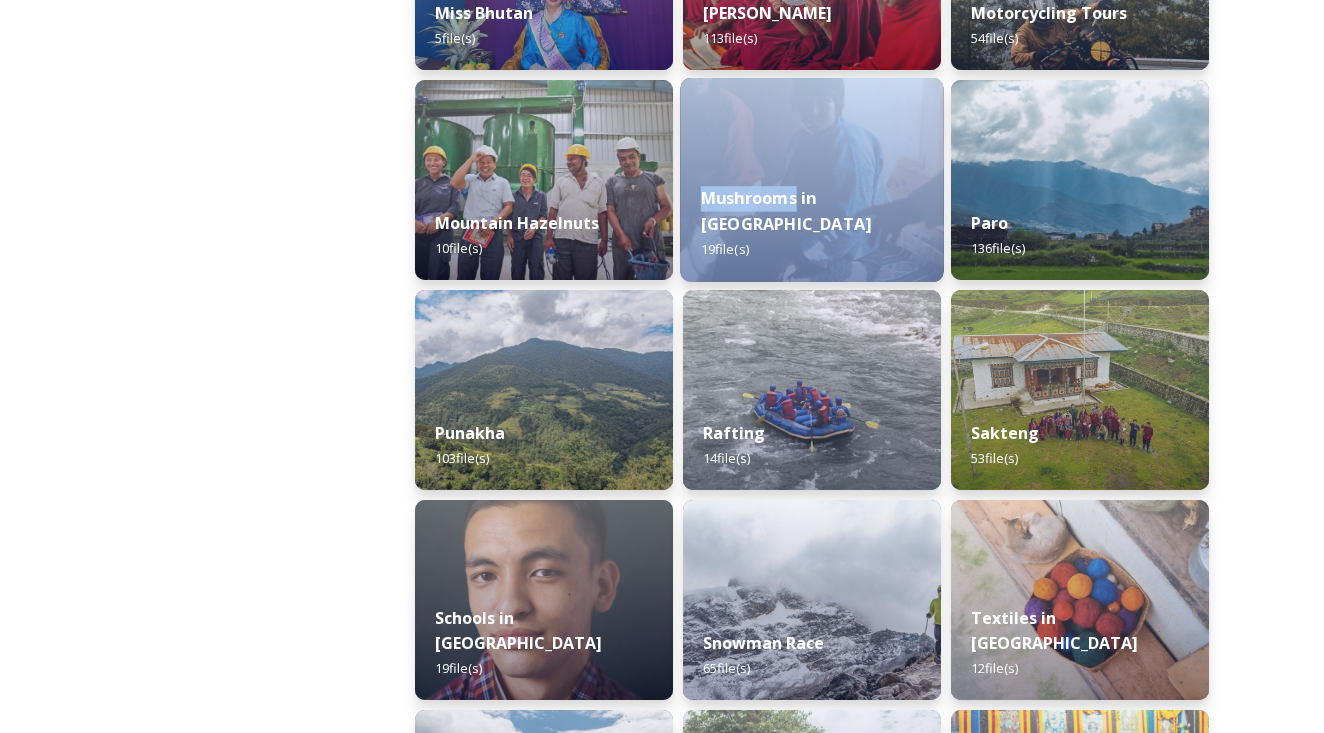 click on "Mushrooms in [GEOGRAPHIC_DATA] 19  file(s)" at bounding box center (811, 224) 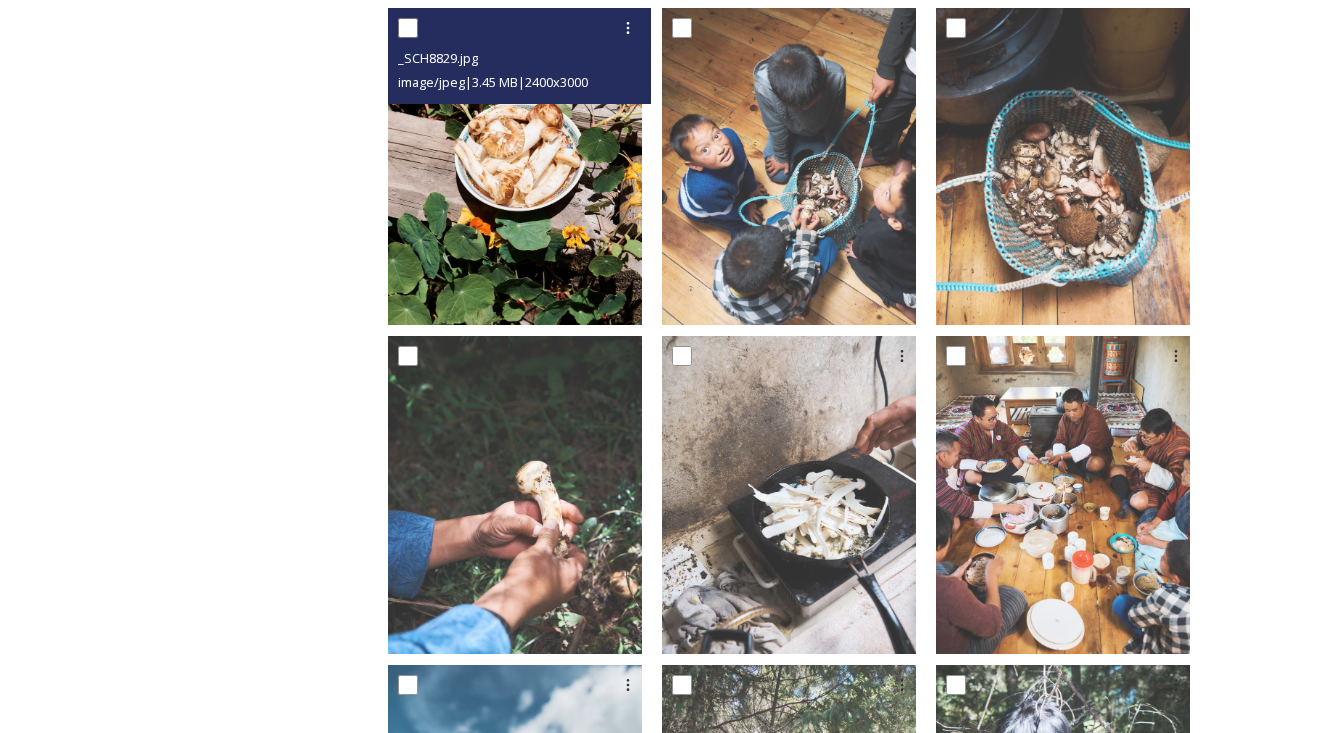 scroll, scrollTop: 620, scrollLeft: 0, axis: vertical 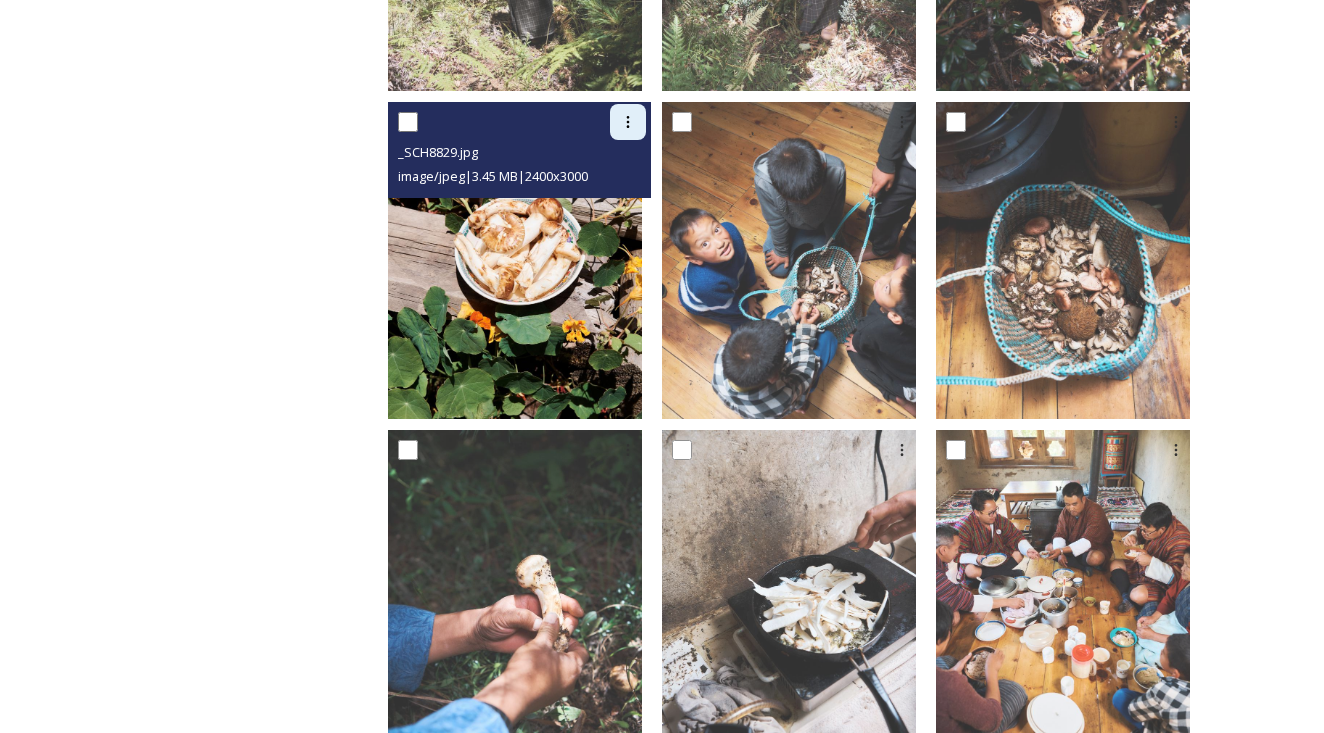 click at bounding box center (628, 122) 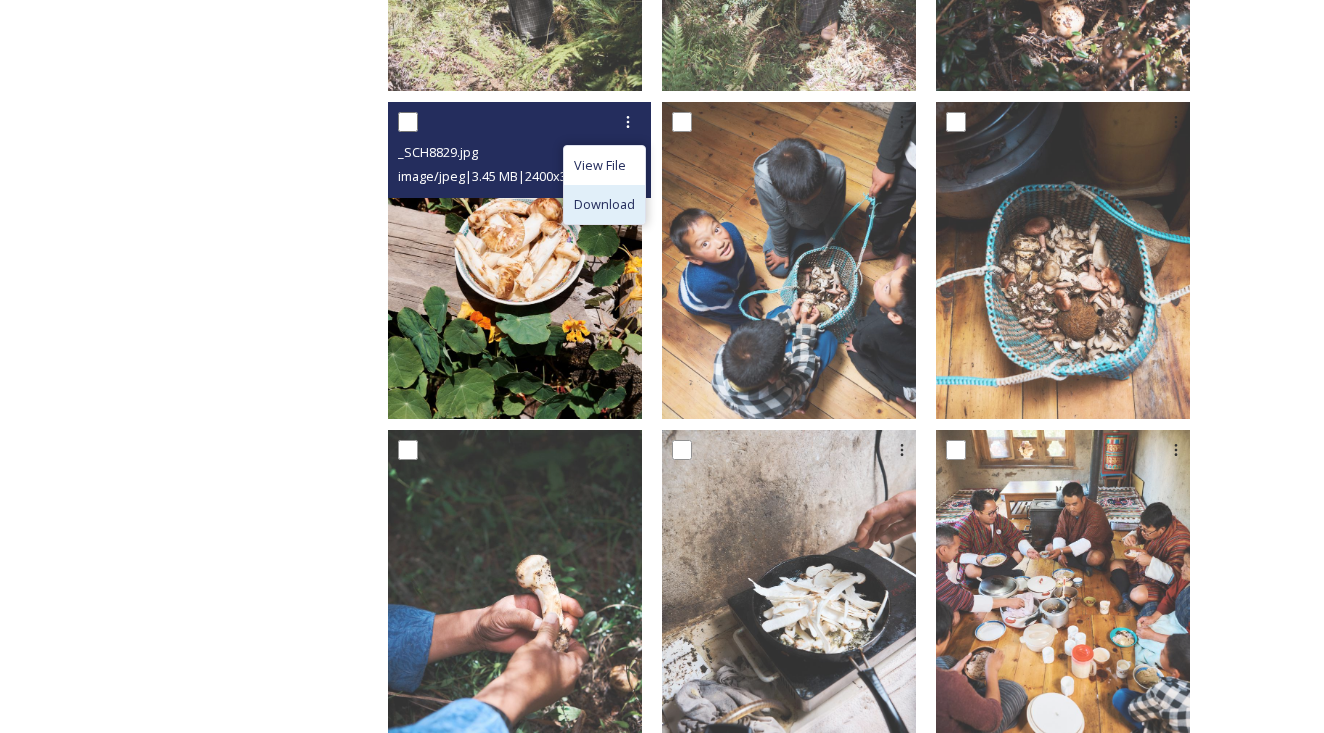click on "Download" at bounding box center [604, 204] 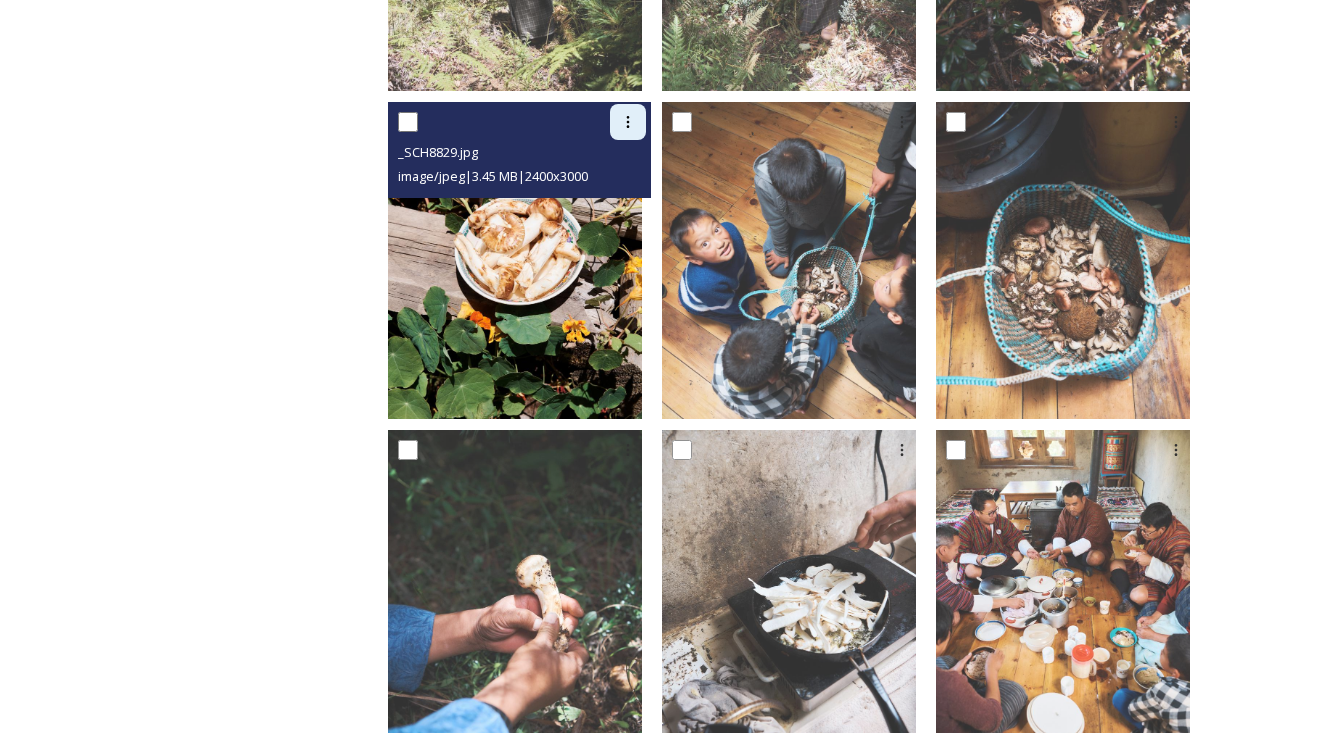 click 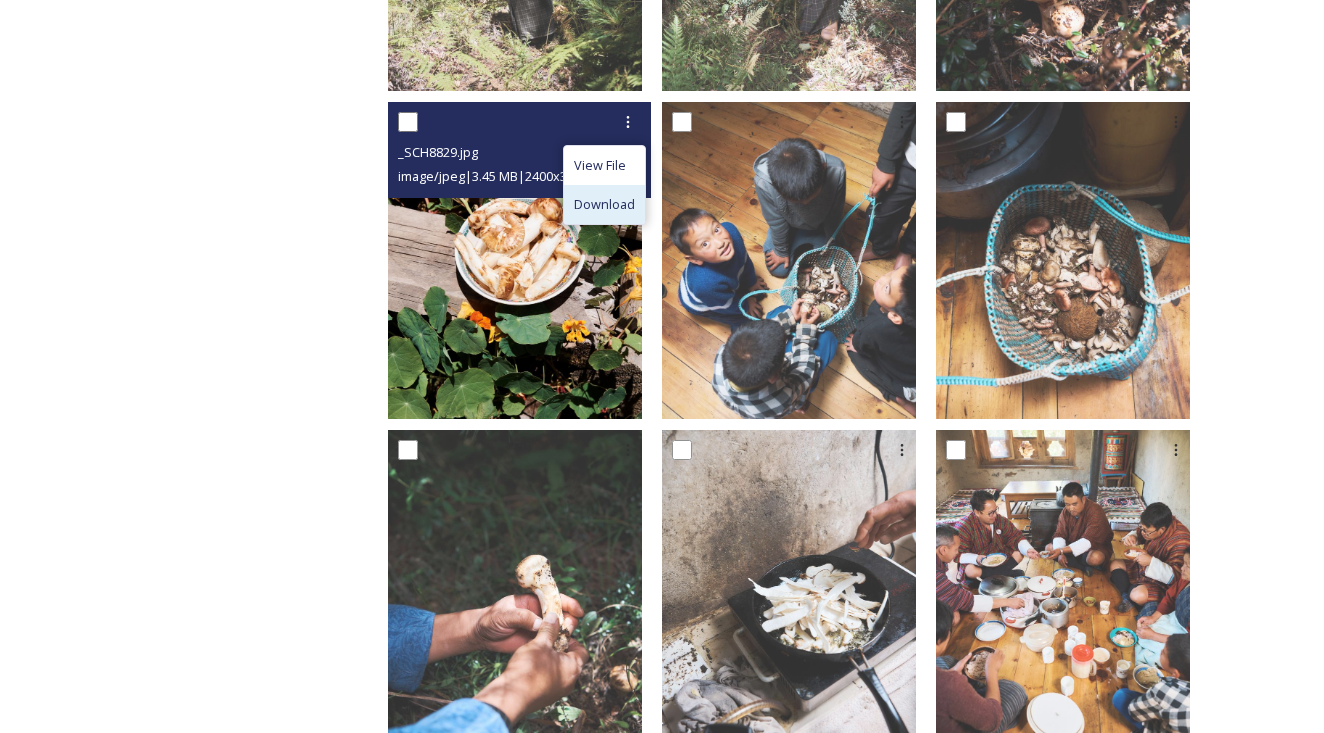 click on "Download" at bounding box center [604, 204] 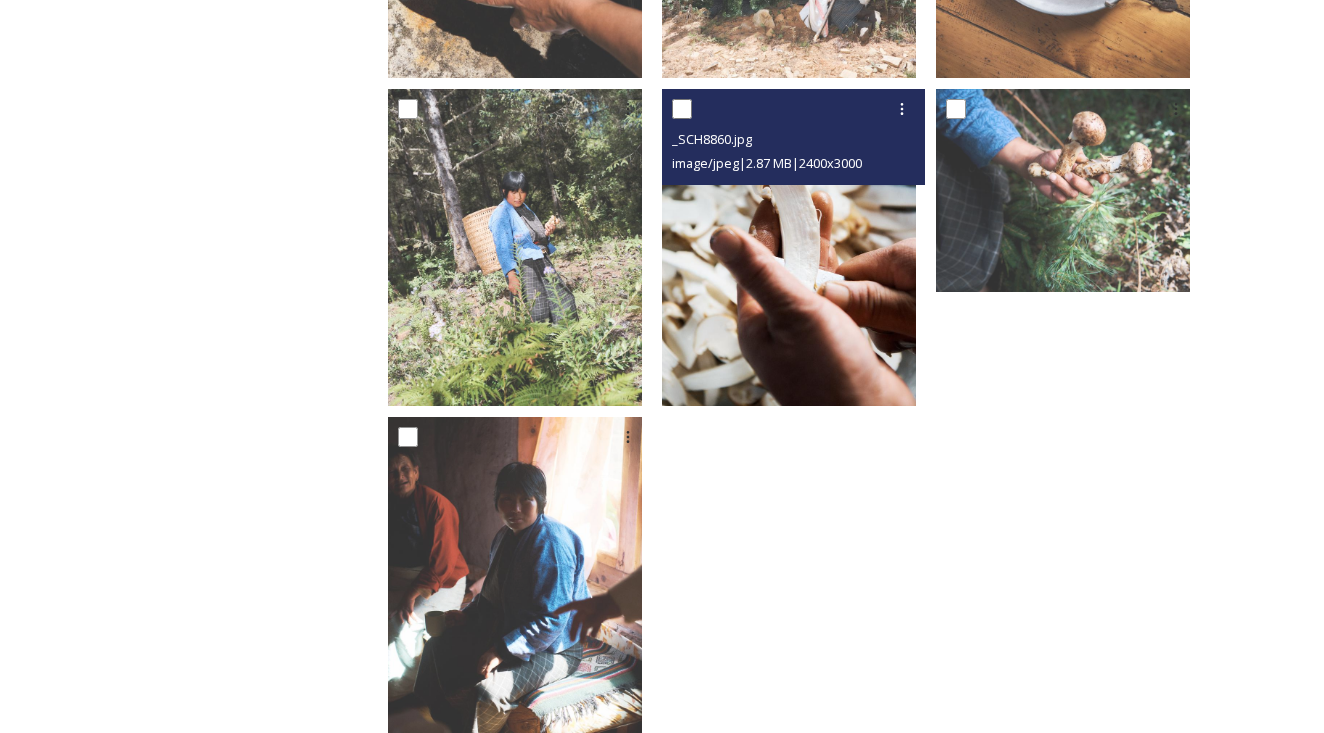 scroll, scrollTop: 1948, scrollLeft: 0, axis: vertical 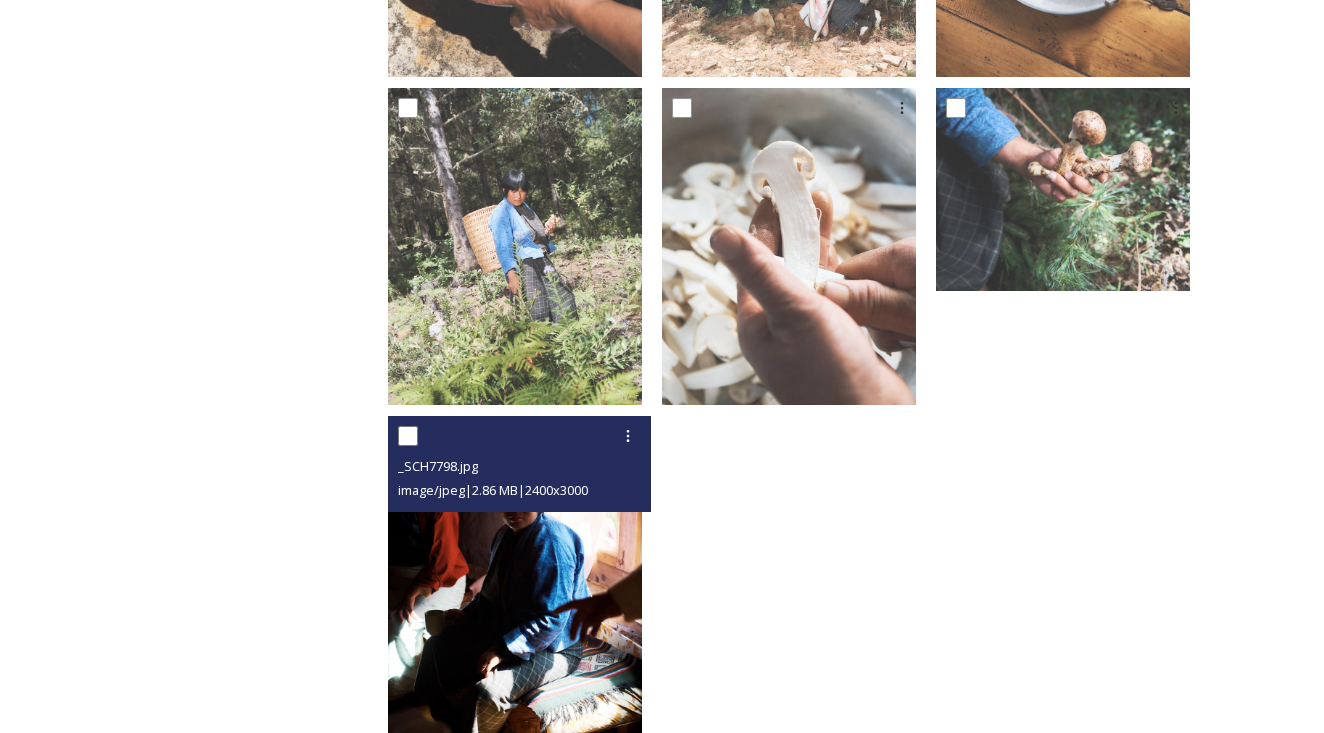click at bounding box center [515, 575] 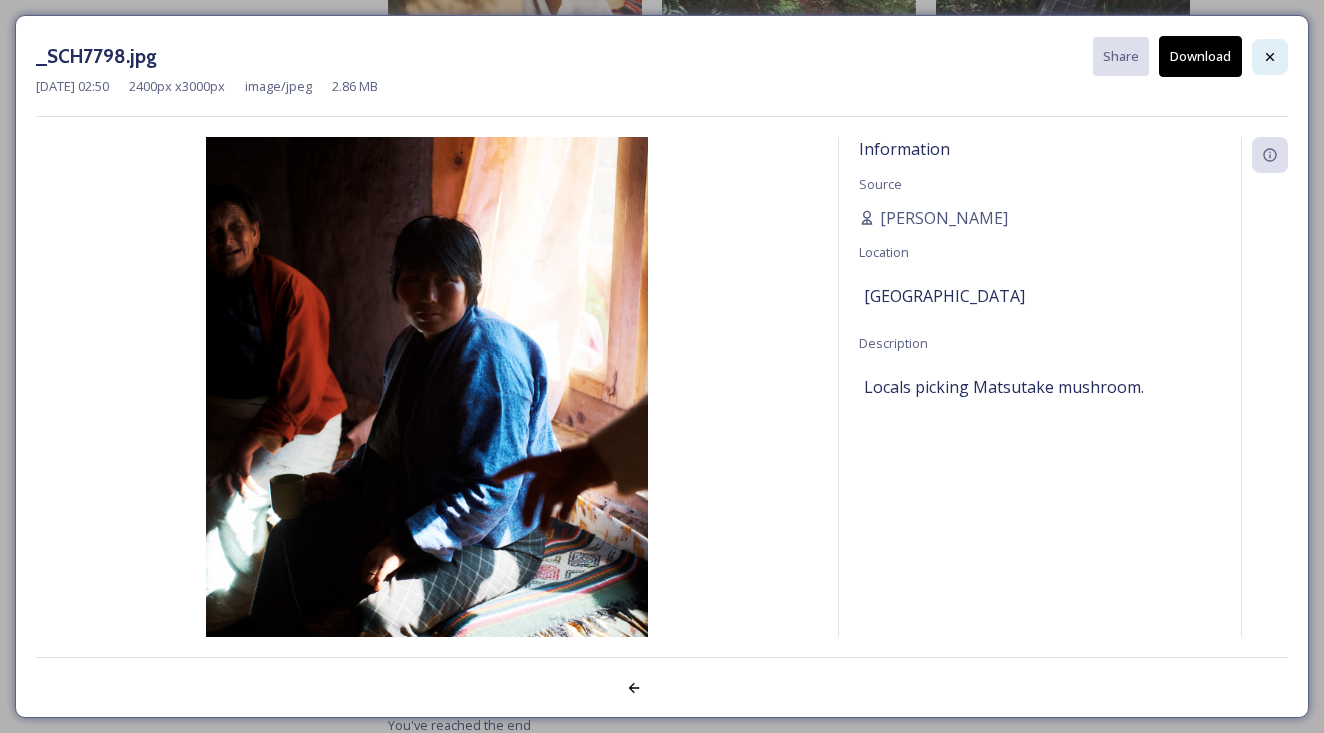 click at bounding box center [1270, 57] 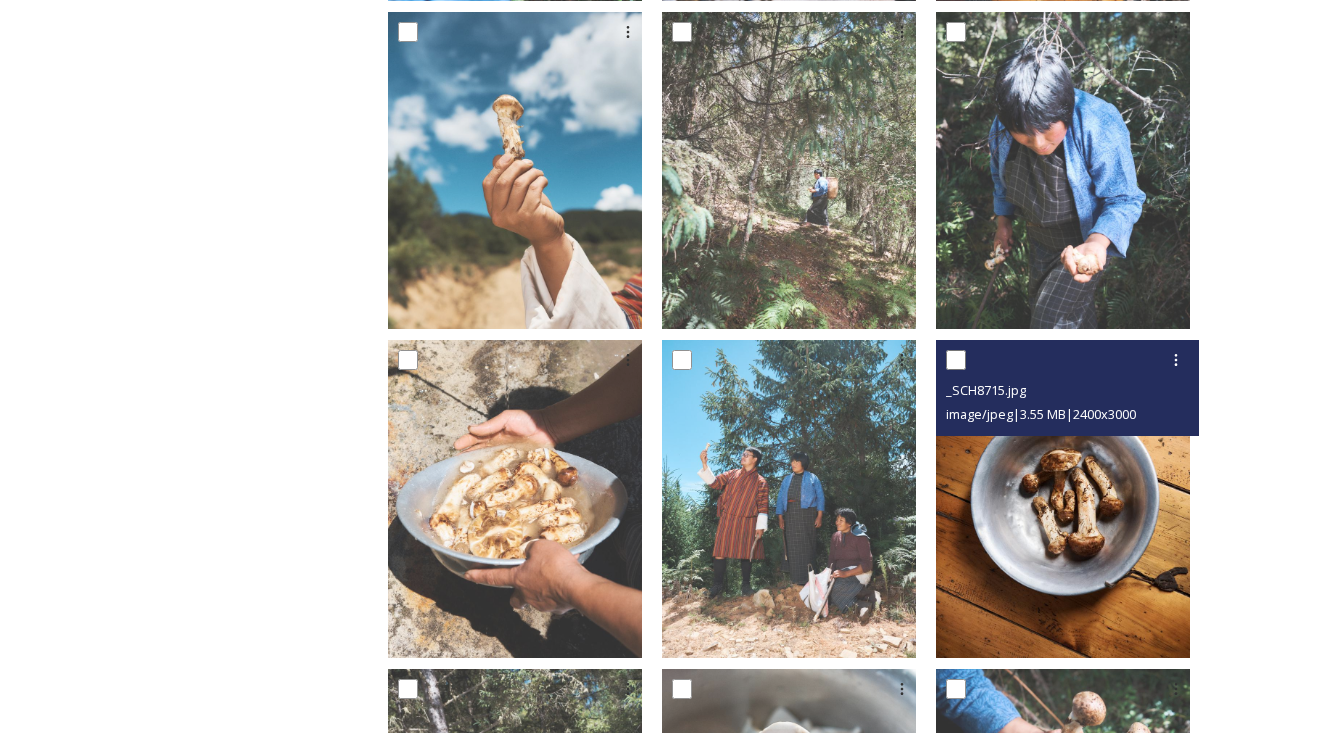 scroll, scrollTop: 1479, scrollLeft: 0, axis: vertical 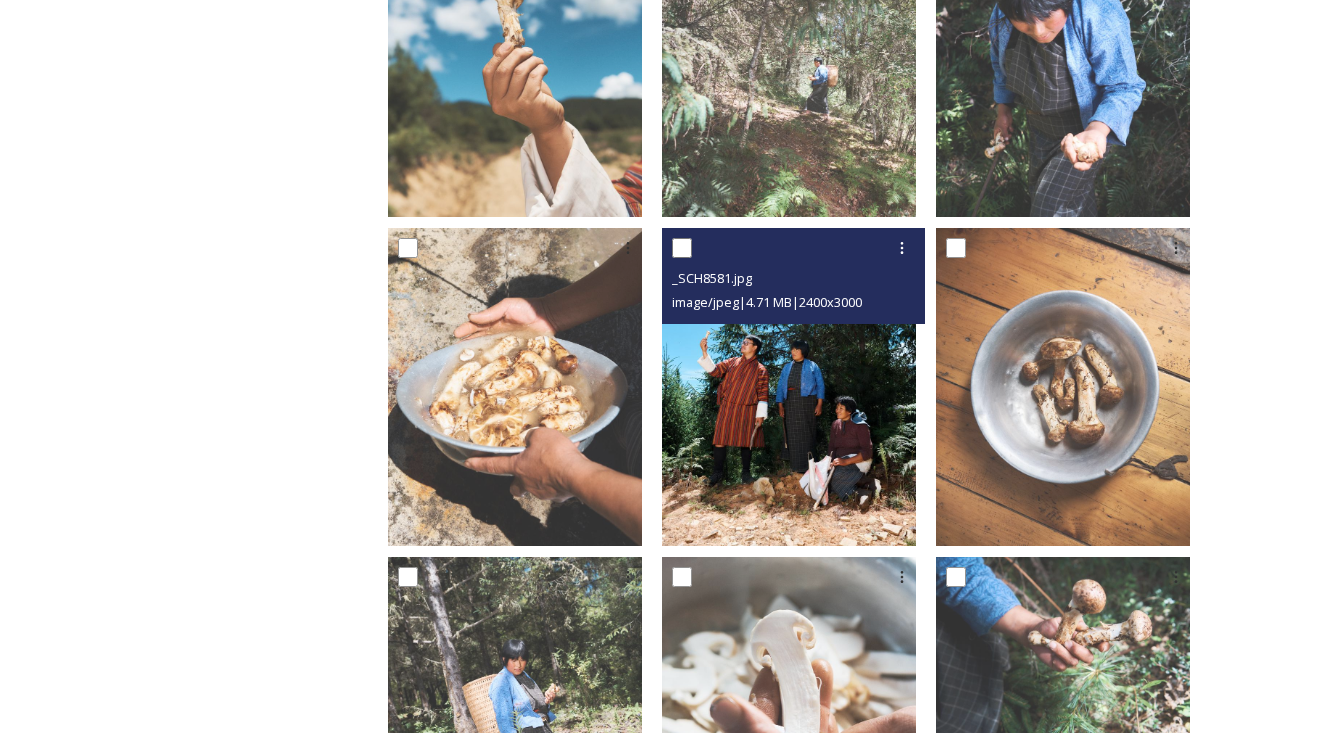 click at bounding box center [789, 387] 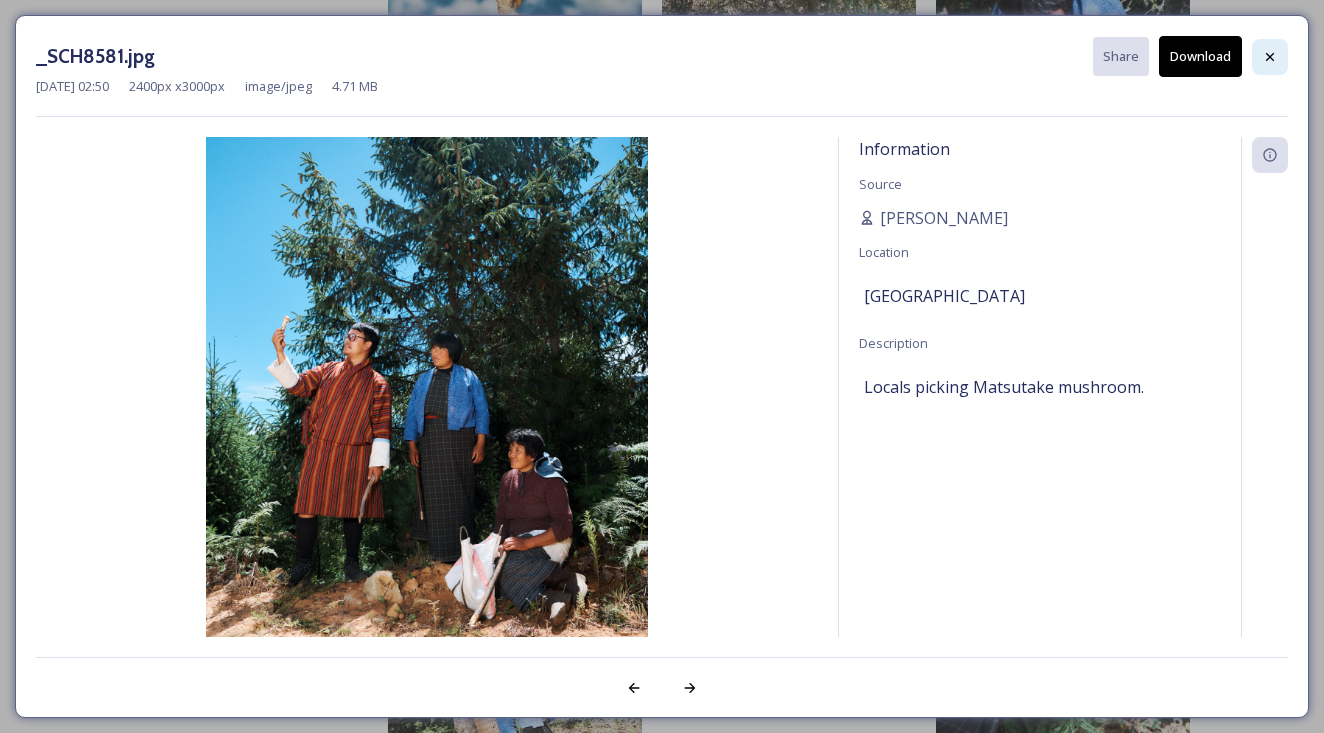click at bounding box center [1270, 57] 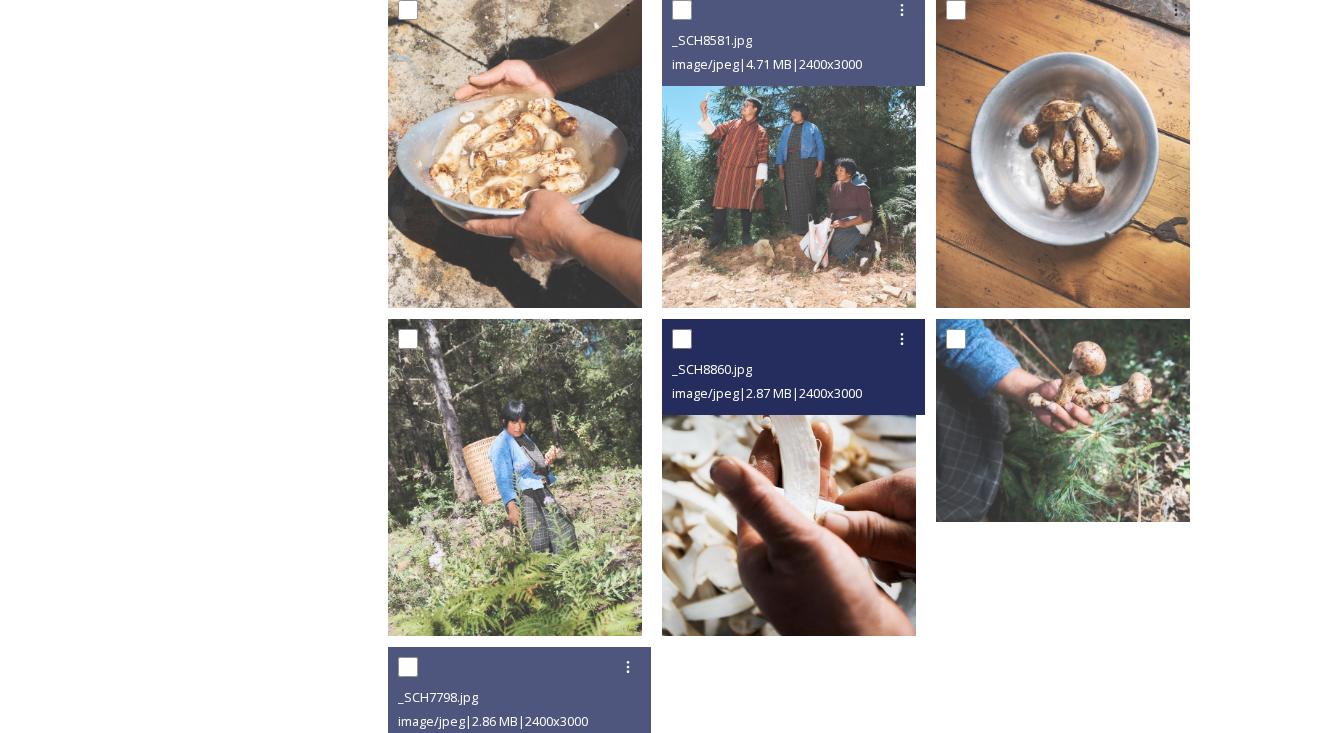 scroll, scrollTop: 1865, scrollLeft: 0, axis: vertical 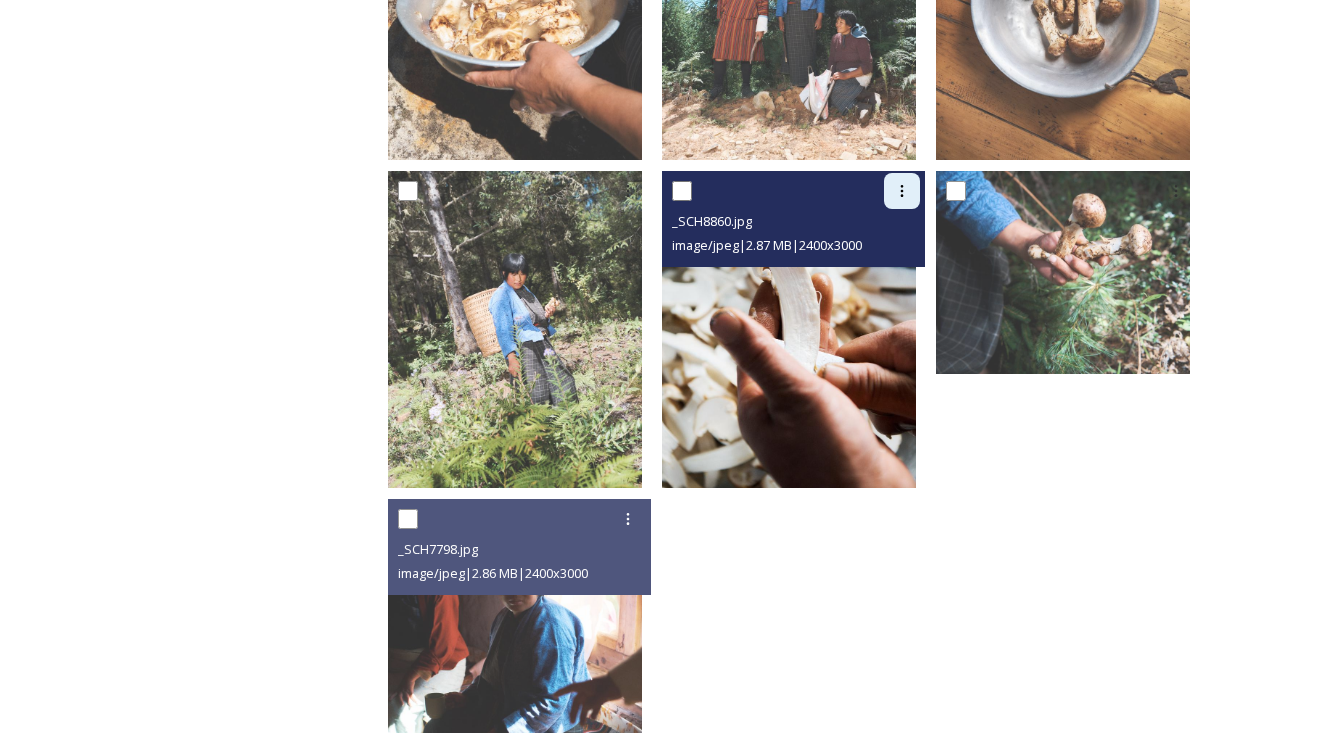 click 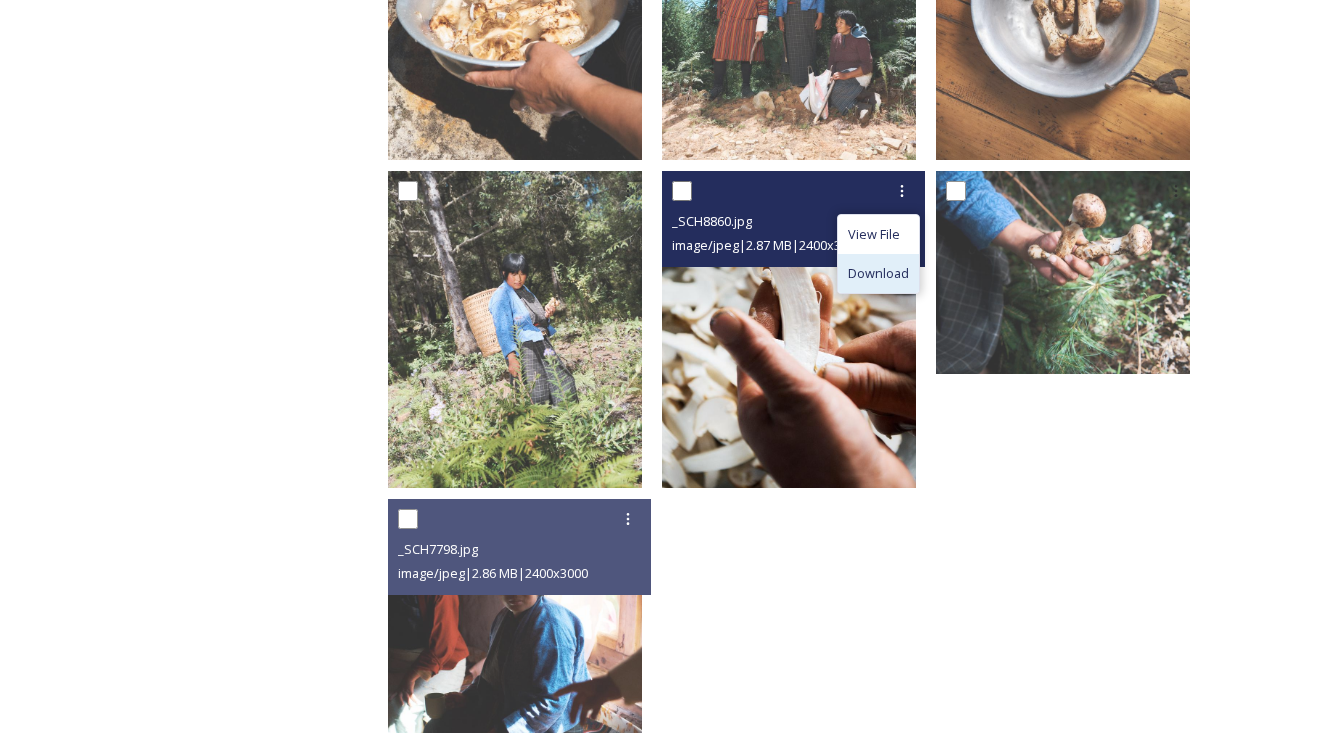click on "Download" at bounding box center (878, 273) 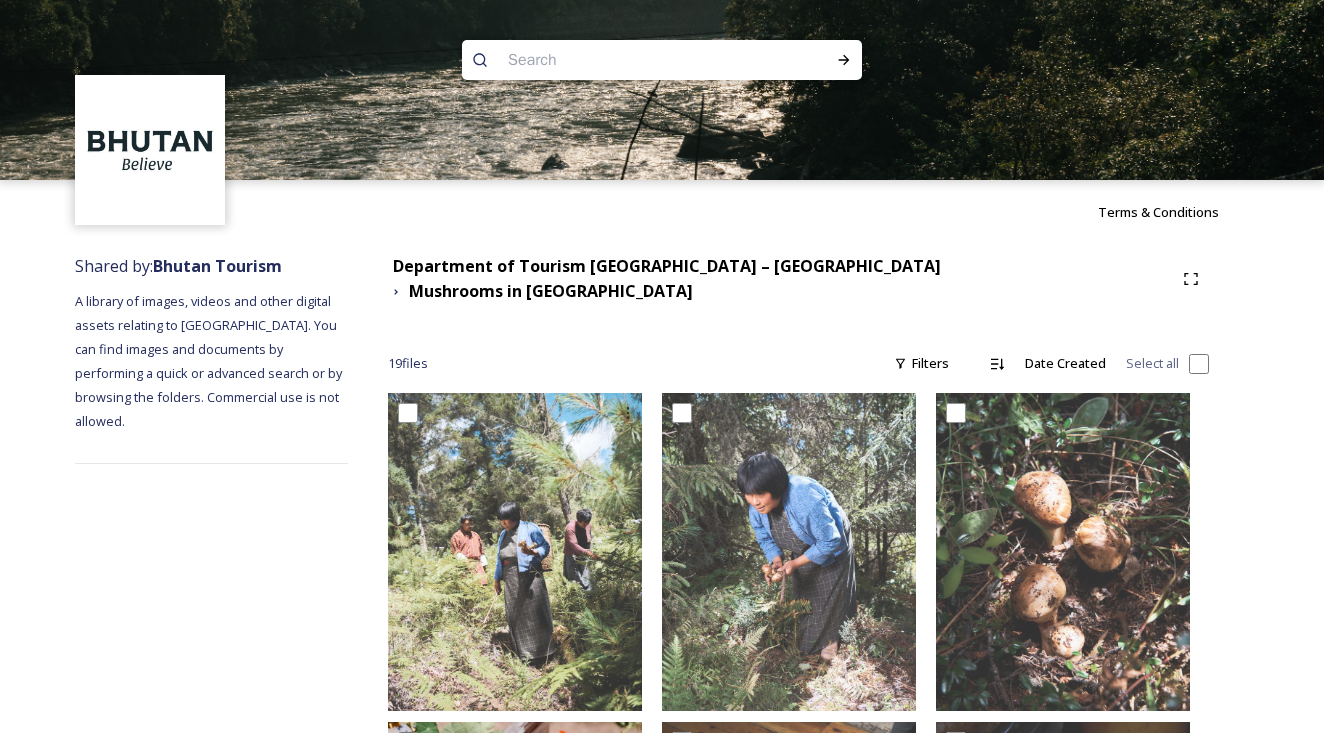 scroll, scrollTop: 0, scrollLeft: 0, axis: both 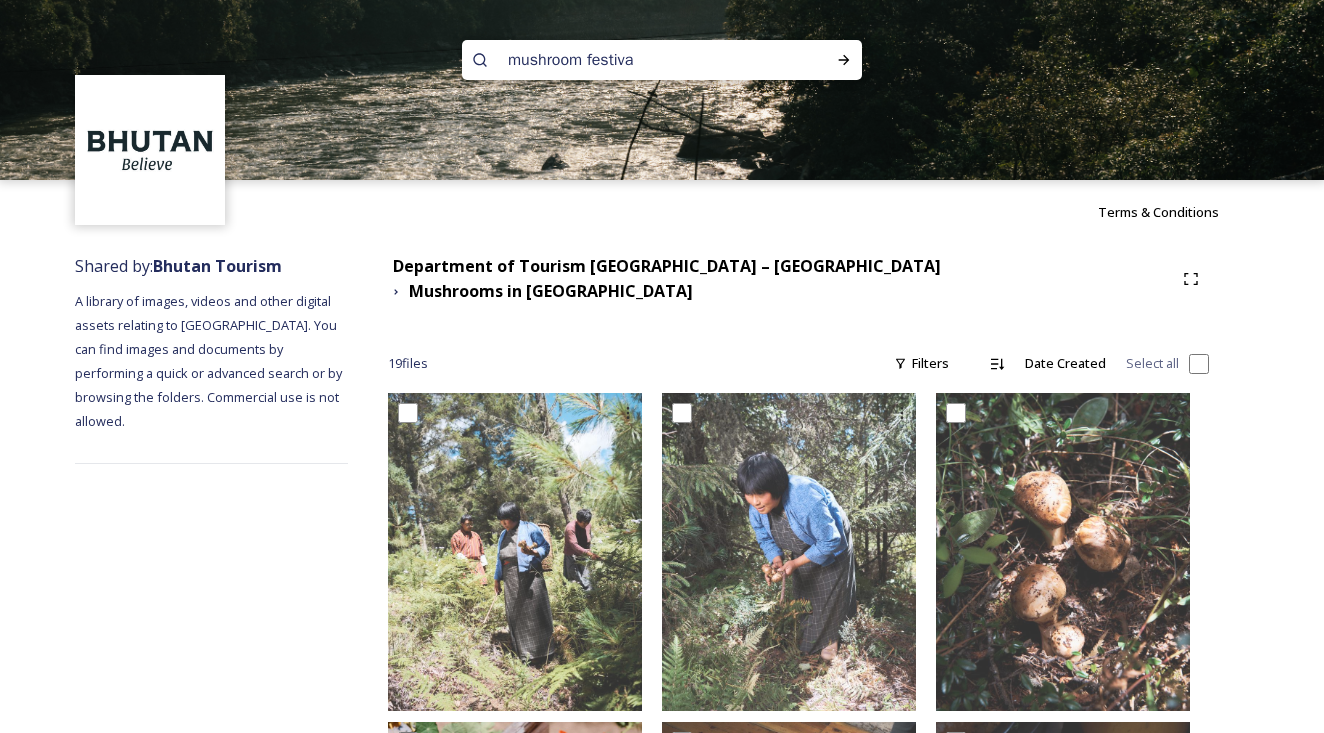 type on "mushroom festival" 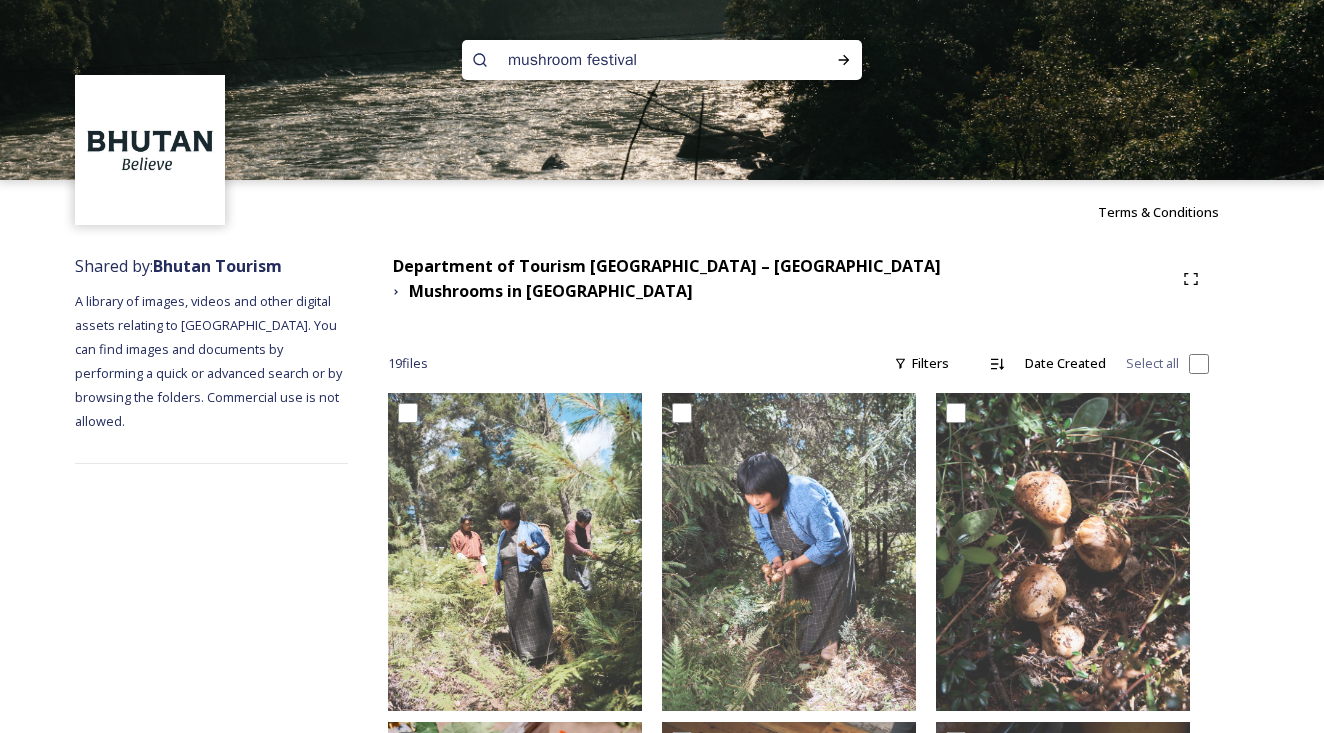 type 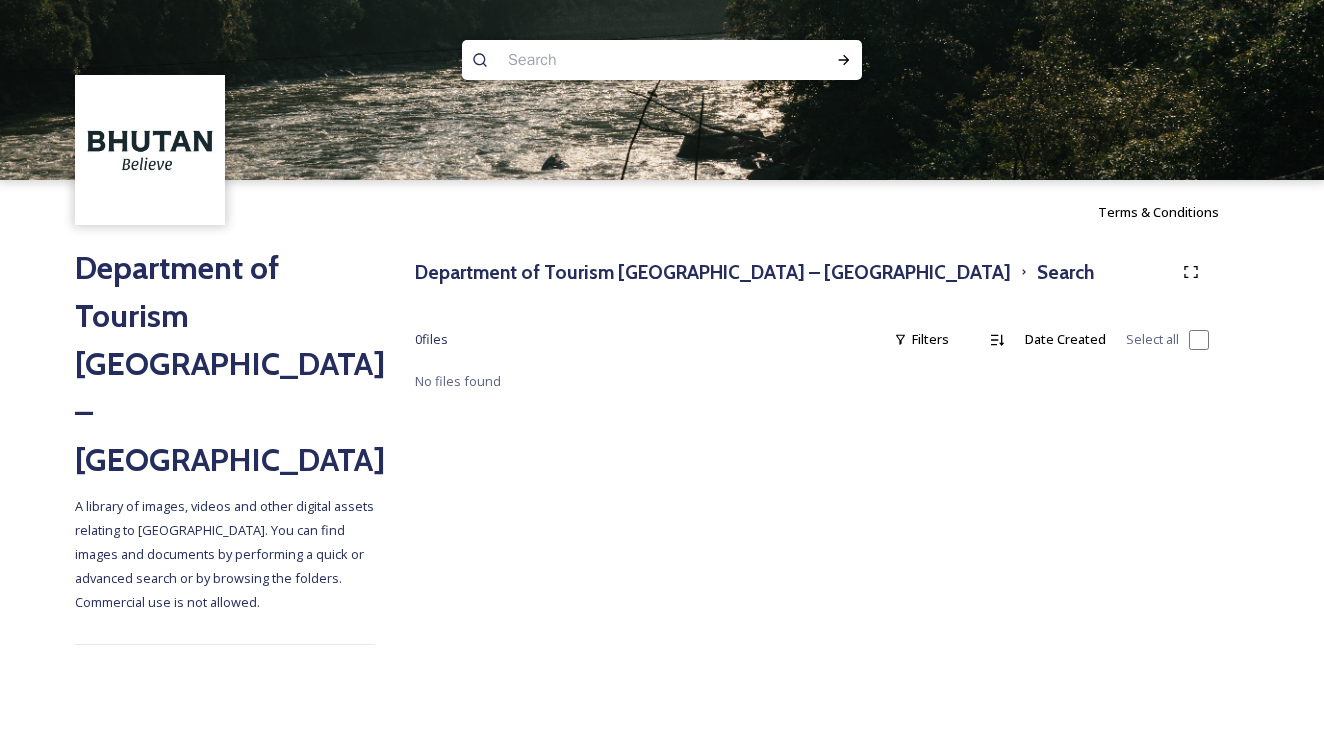 click at bounding box center [623, 60] 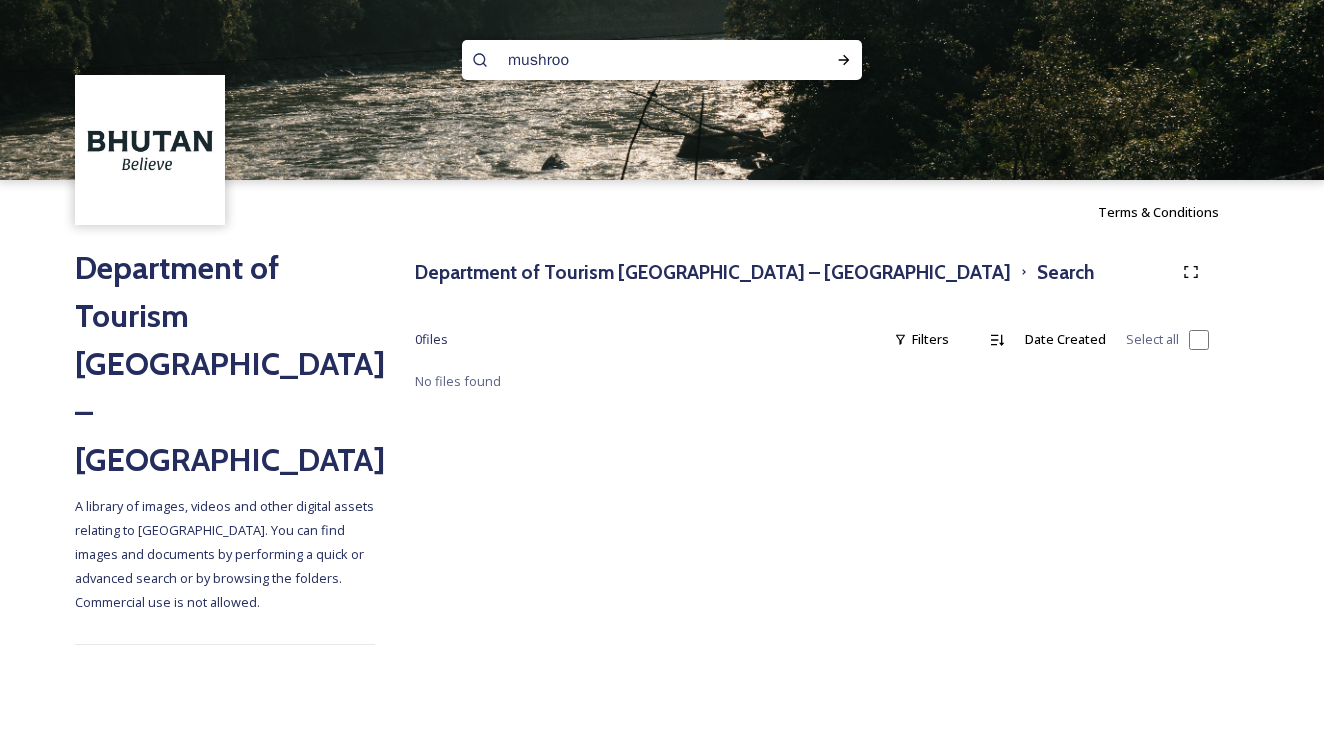 type on "mushroom" 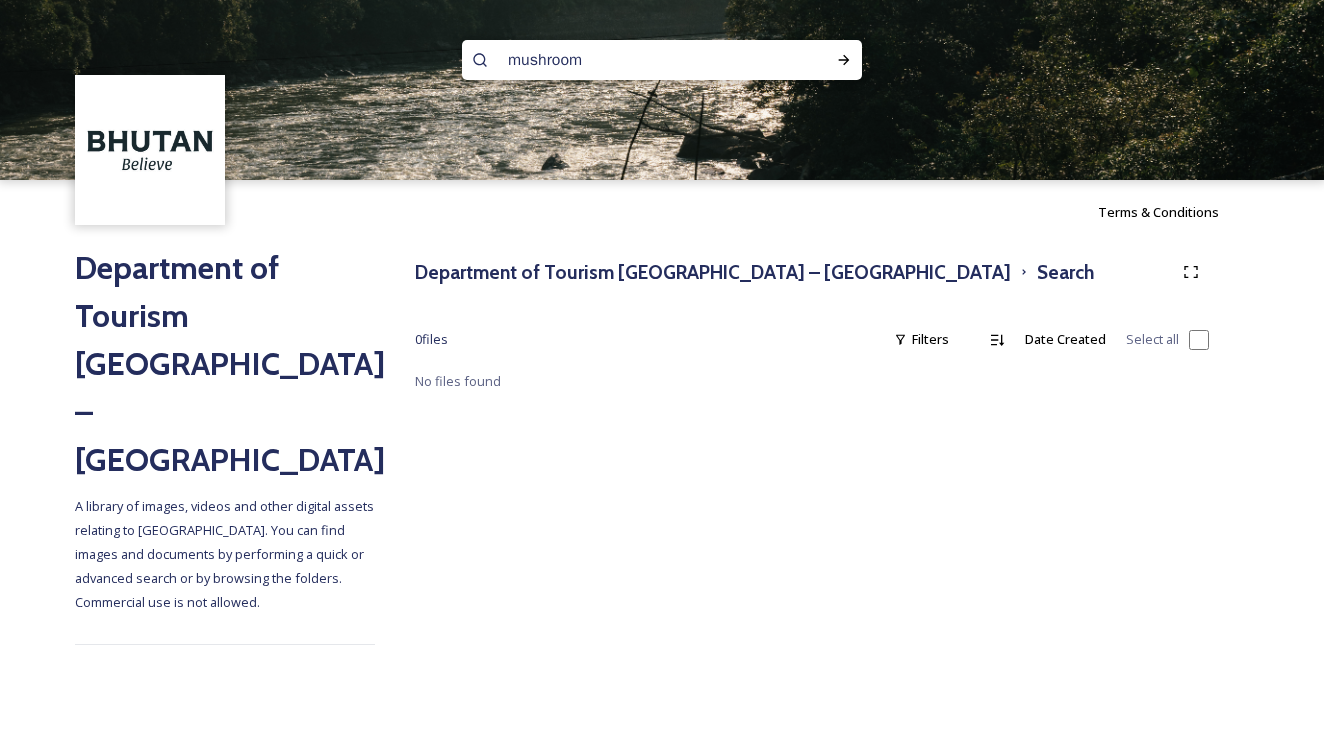 type 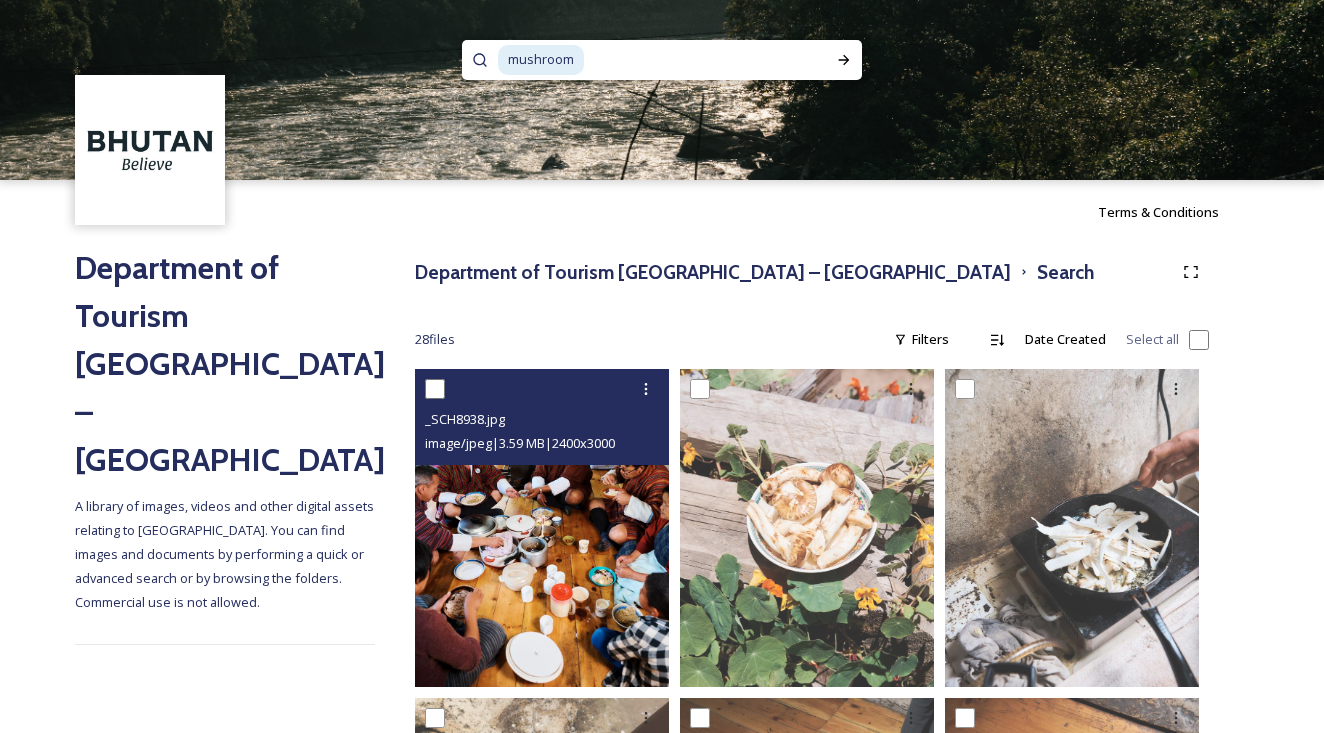click at bounding box center (542, 528) 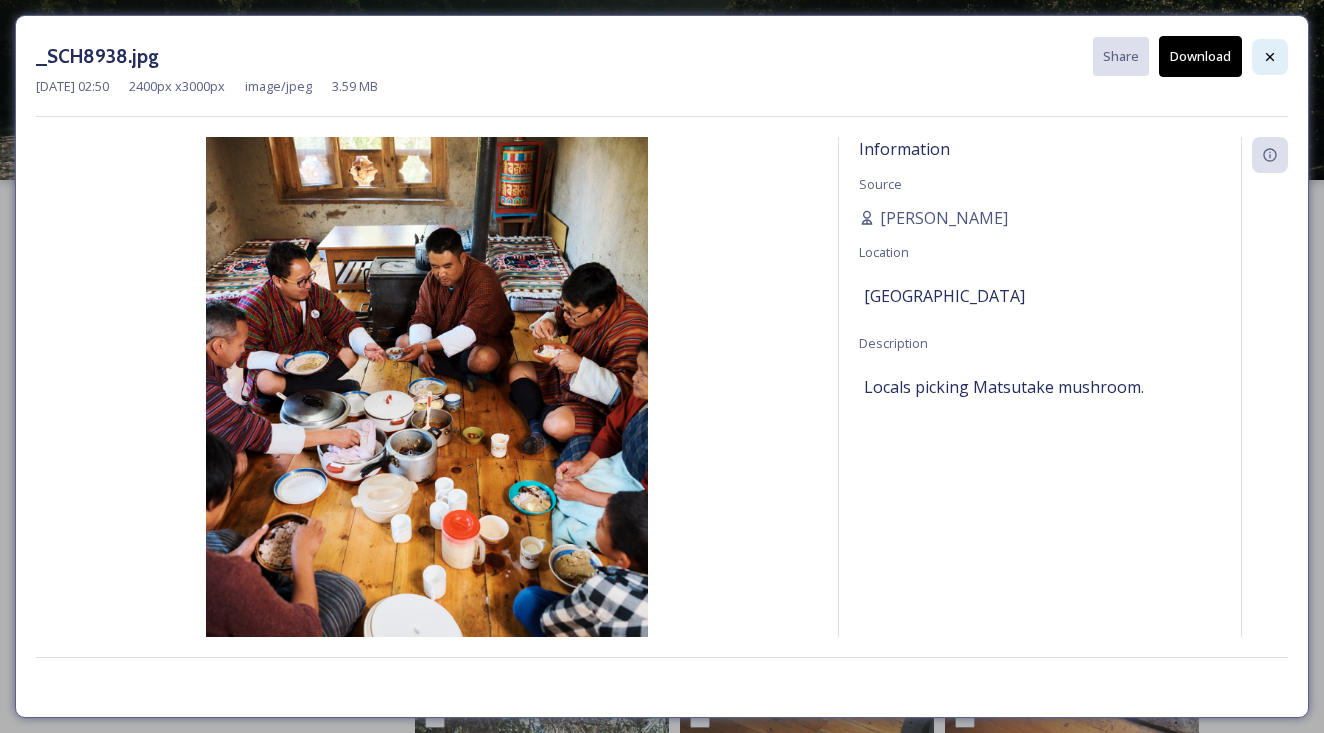 click 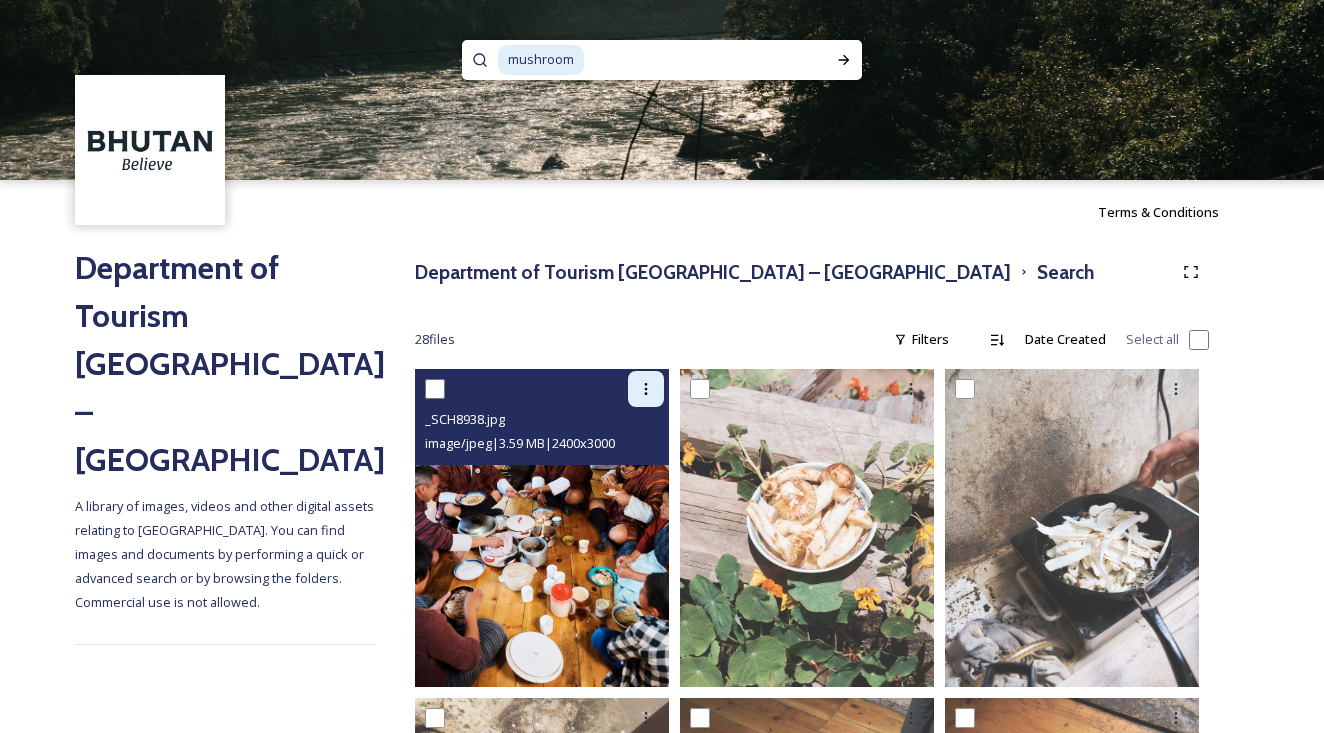click at bounding box center (646, 389) 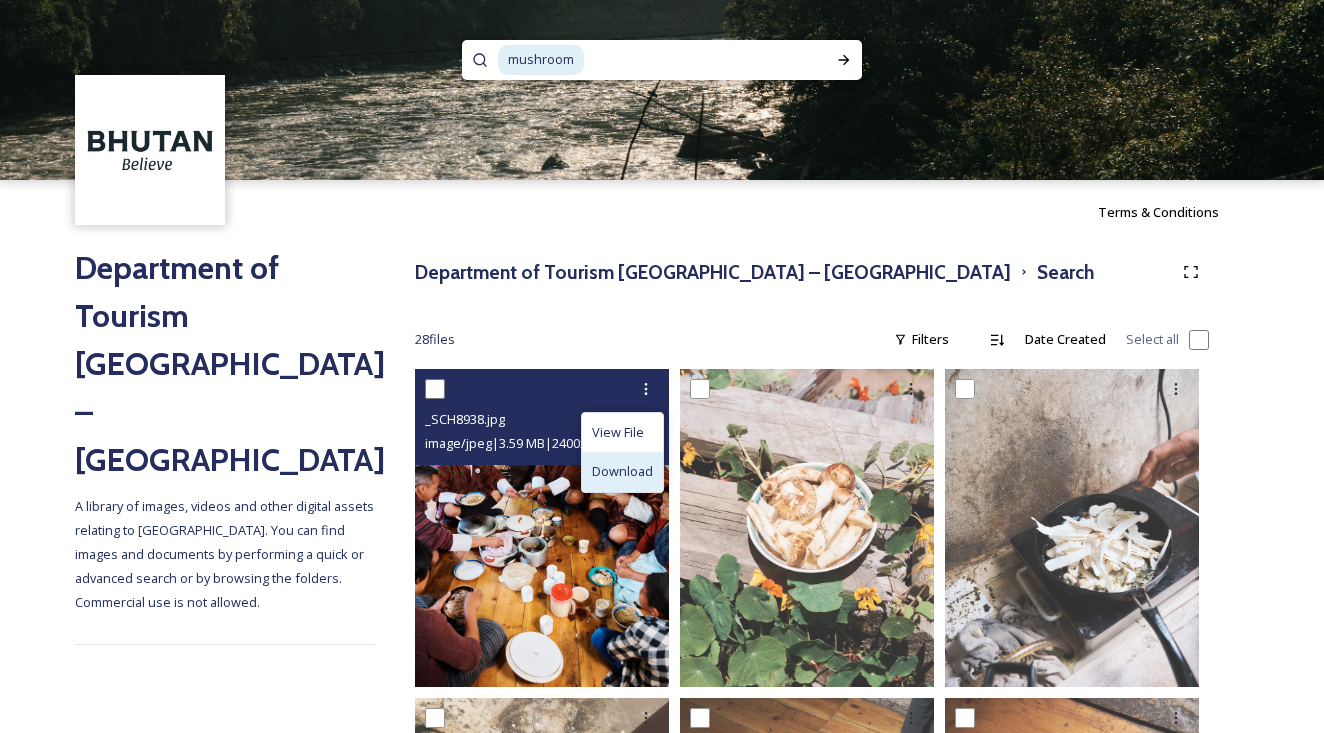 click on "Download" at bounding box center [622, 471] 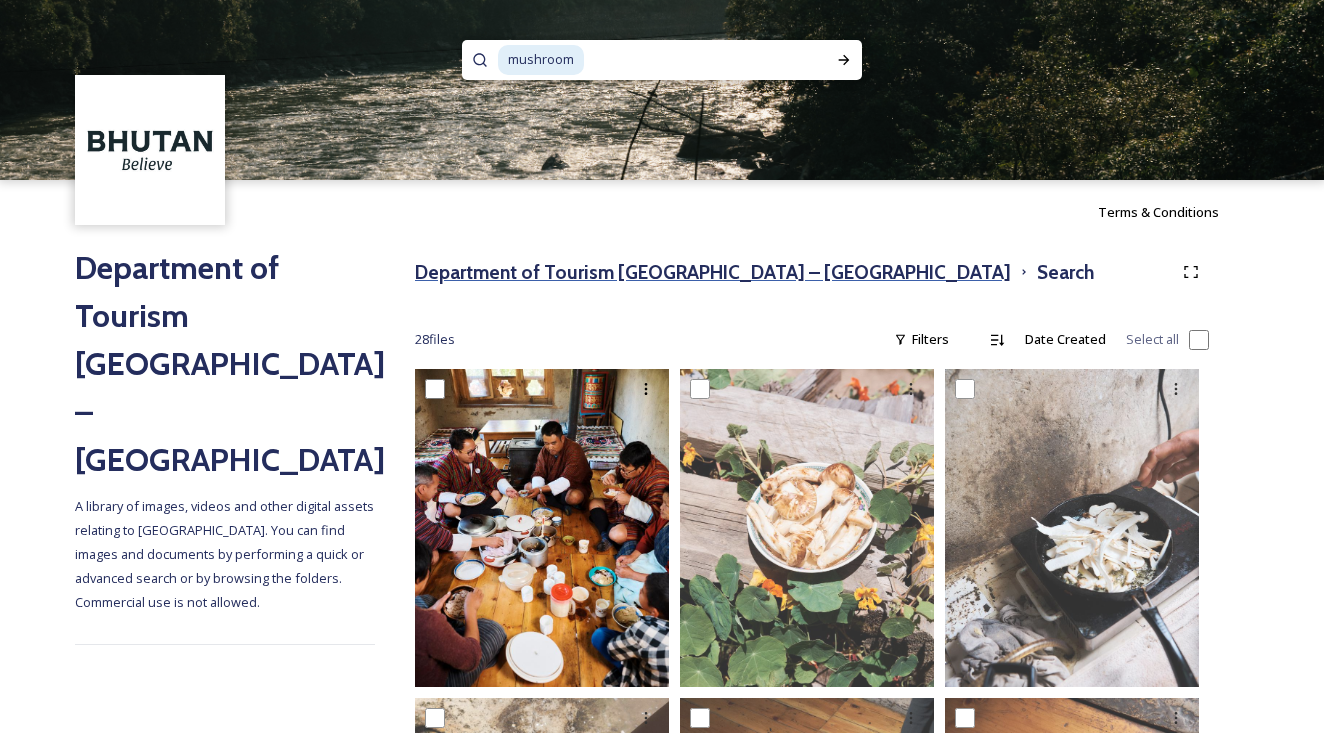 scroll, scrollTop: 0, scrollLeft: 0, axis: both 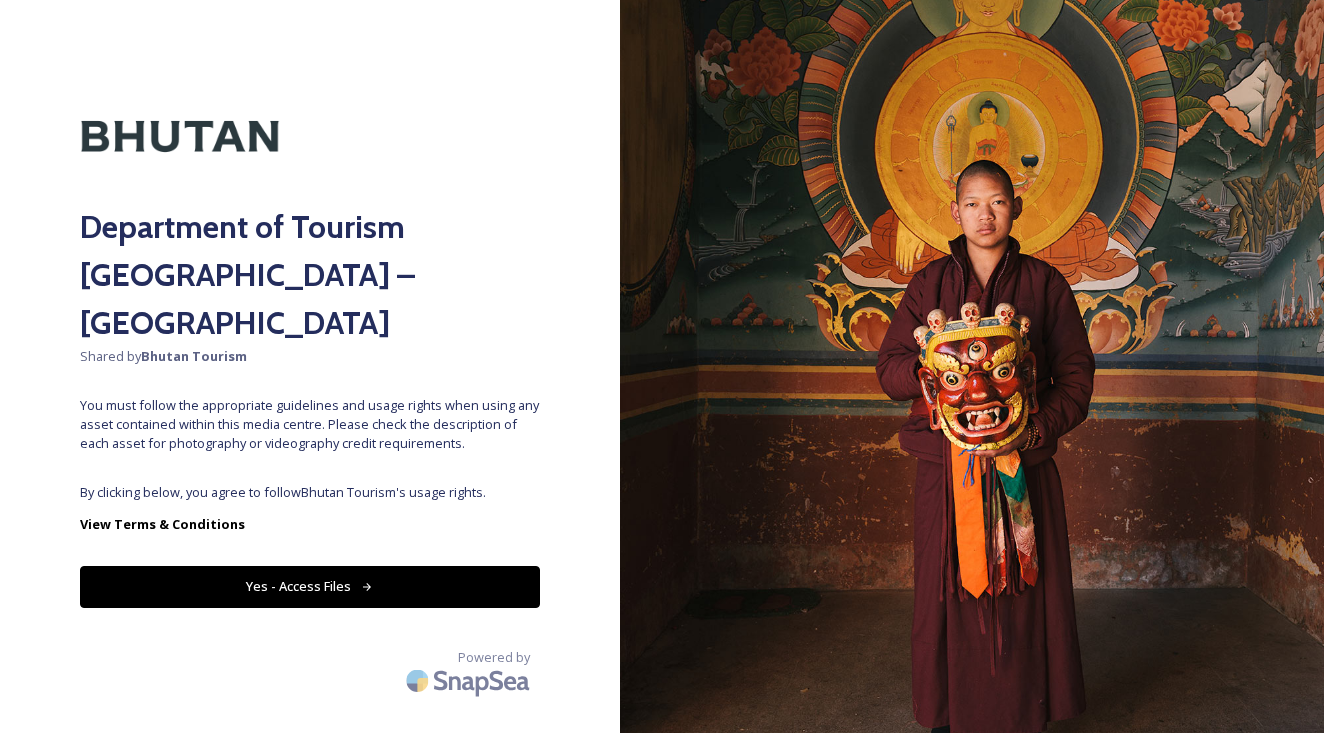 click on "Yes - Access Files" at bounding box center (310, 586) 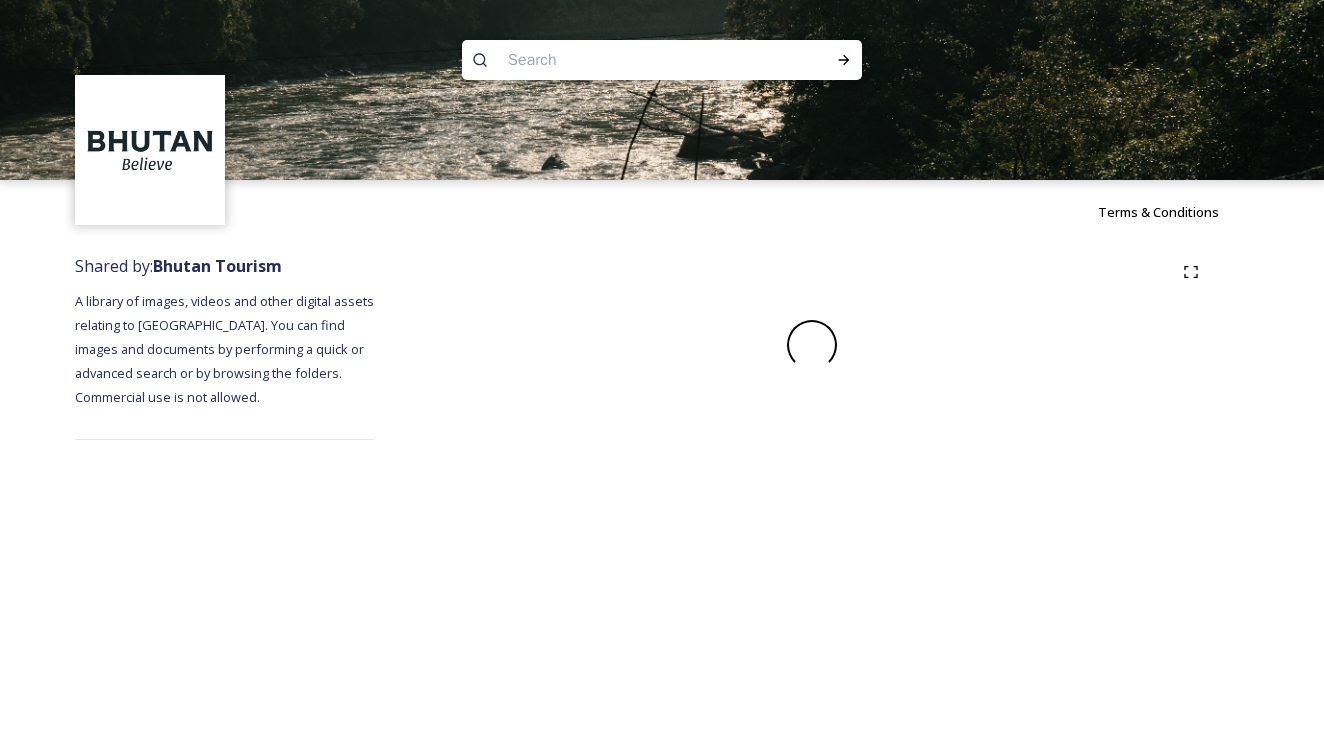 click on "Terms & Conditions Shared by:  Bhutan Tourism A library of images, videos and other digital assets relating to [GEOGRAPHIC_DATA]. You can find images and documents by performing a quick or advanced search or by browsing the folders. Commercial use is not allowed." at bounding box center [662, 366] 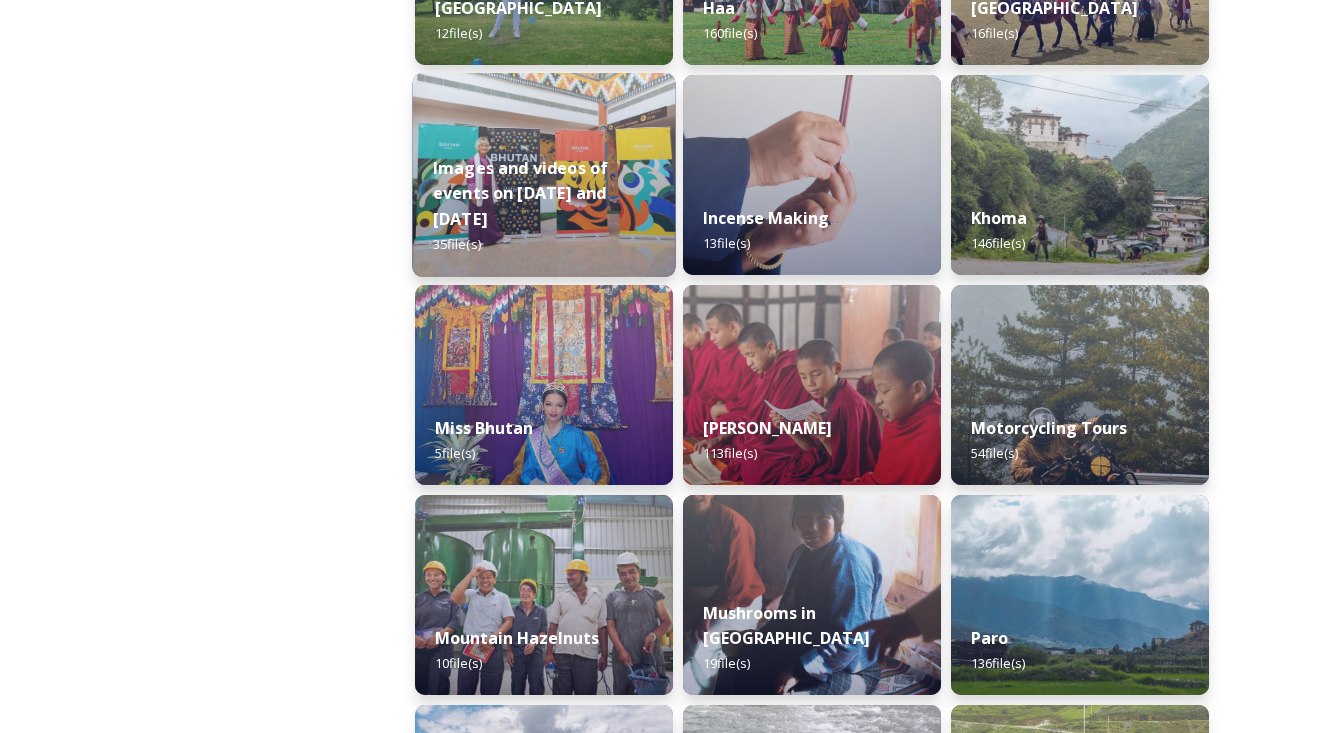 scroll, scrollTop: 1502, scrollLeft: 0, axis: vertical 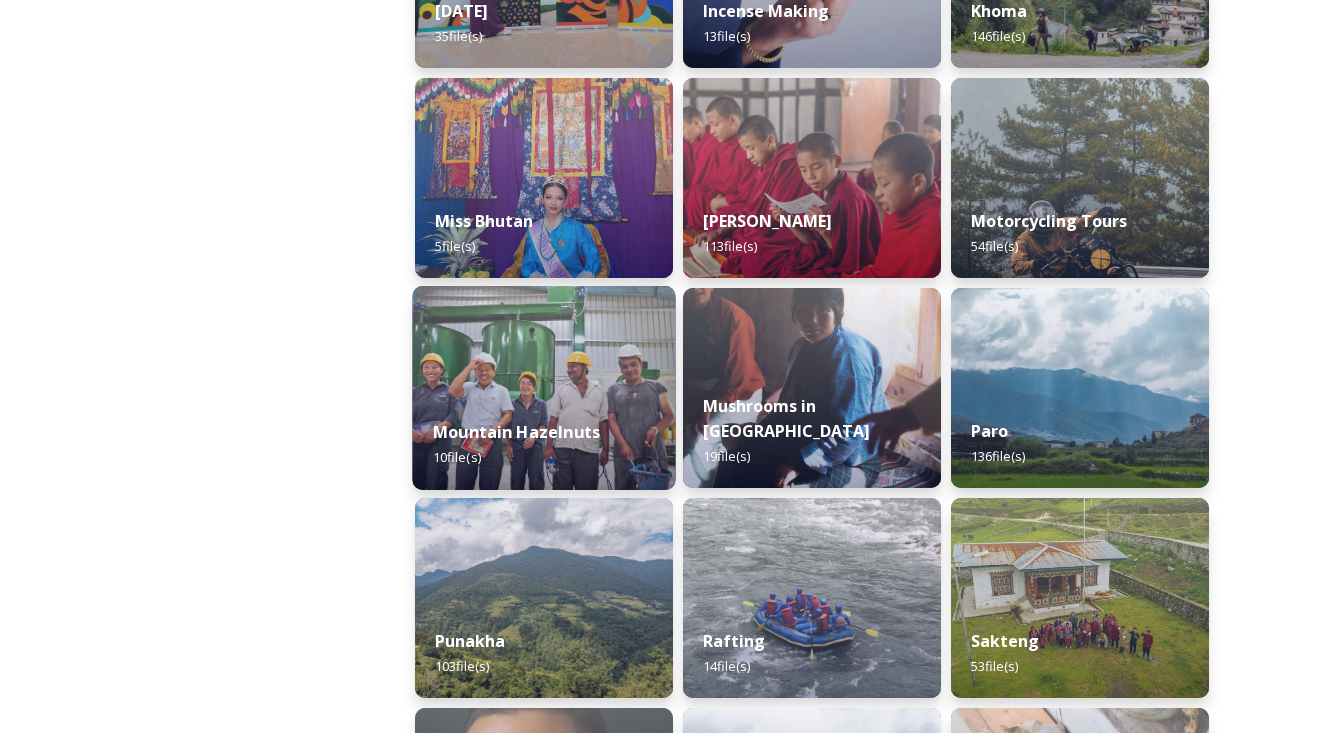 click at bounding box center [543, 388] 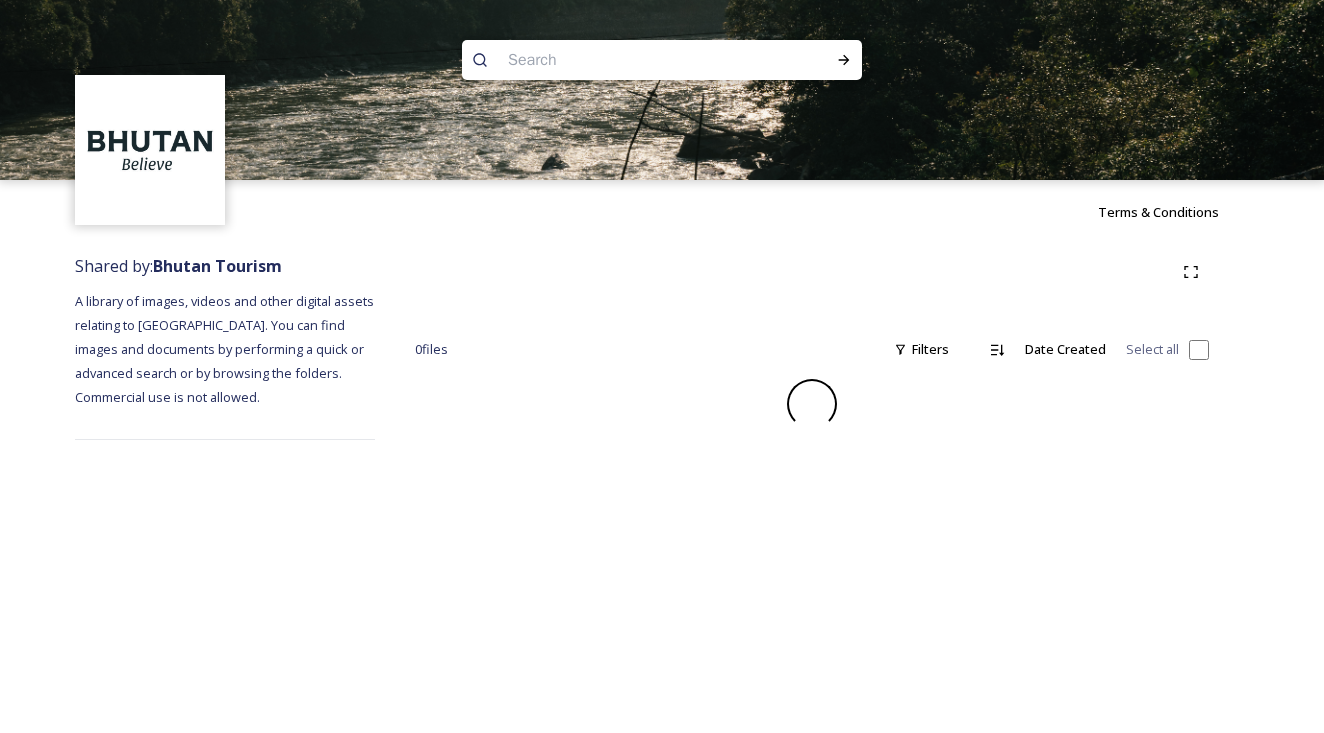 scroll, scrollTop: 0, scrollLeft: 0, axis: both 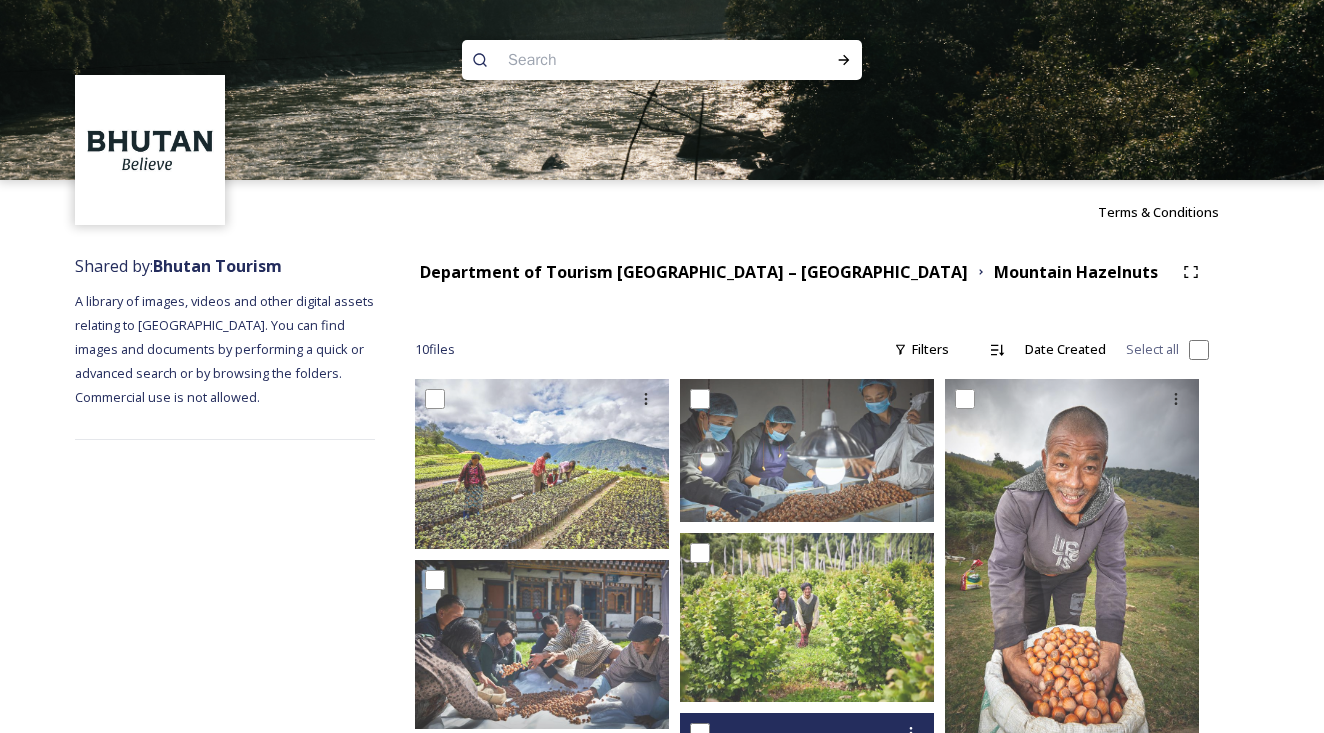click at bounding box center (809, 733) 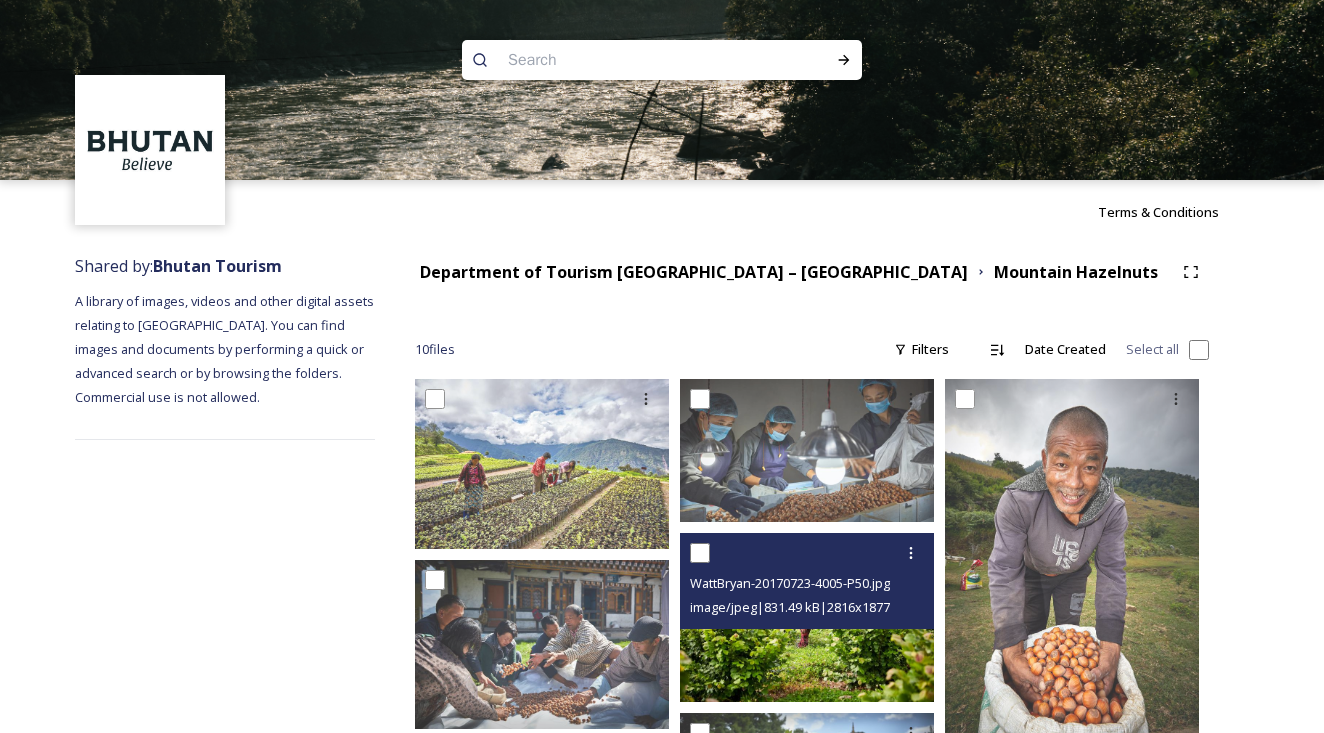click at bounding box center [807, 617] 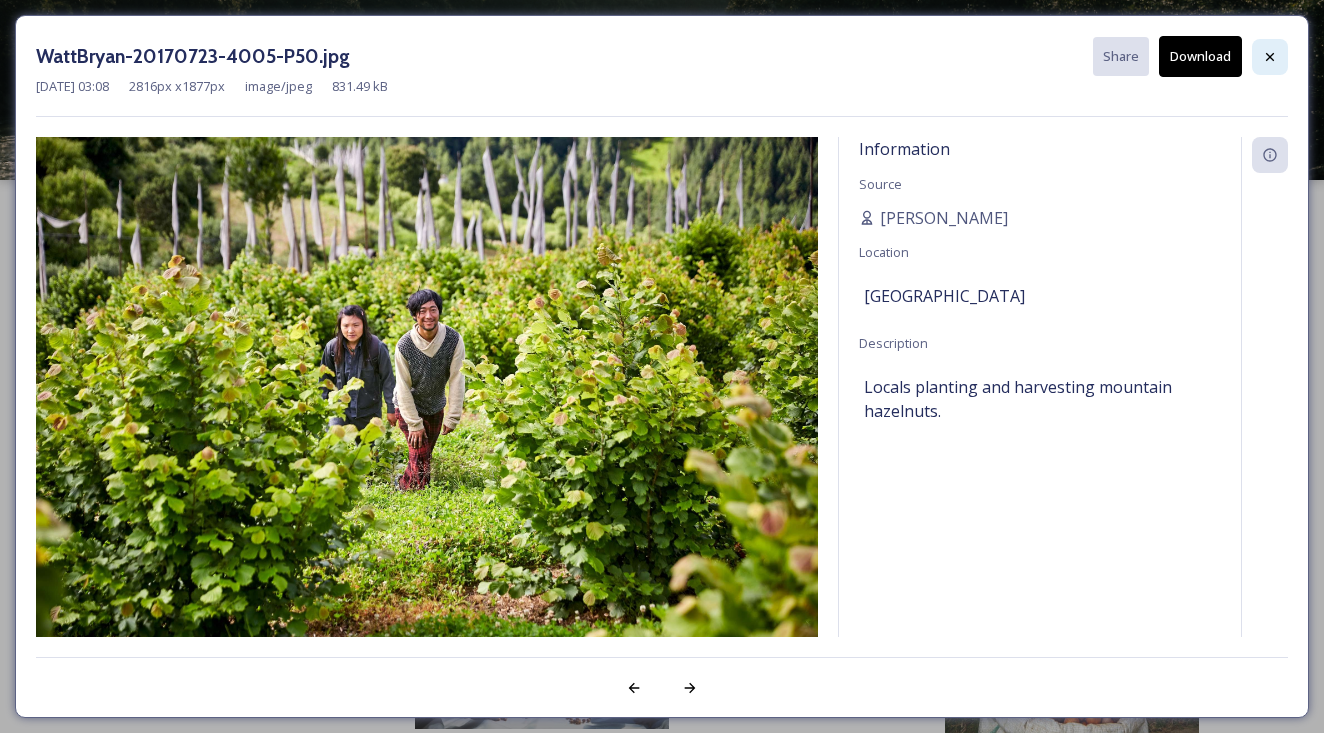 click 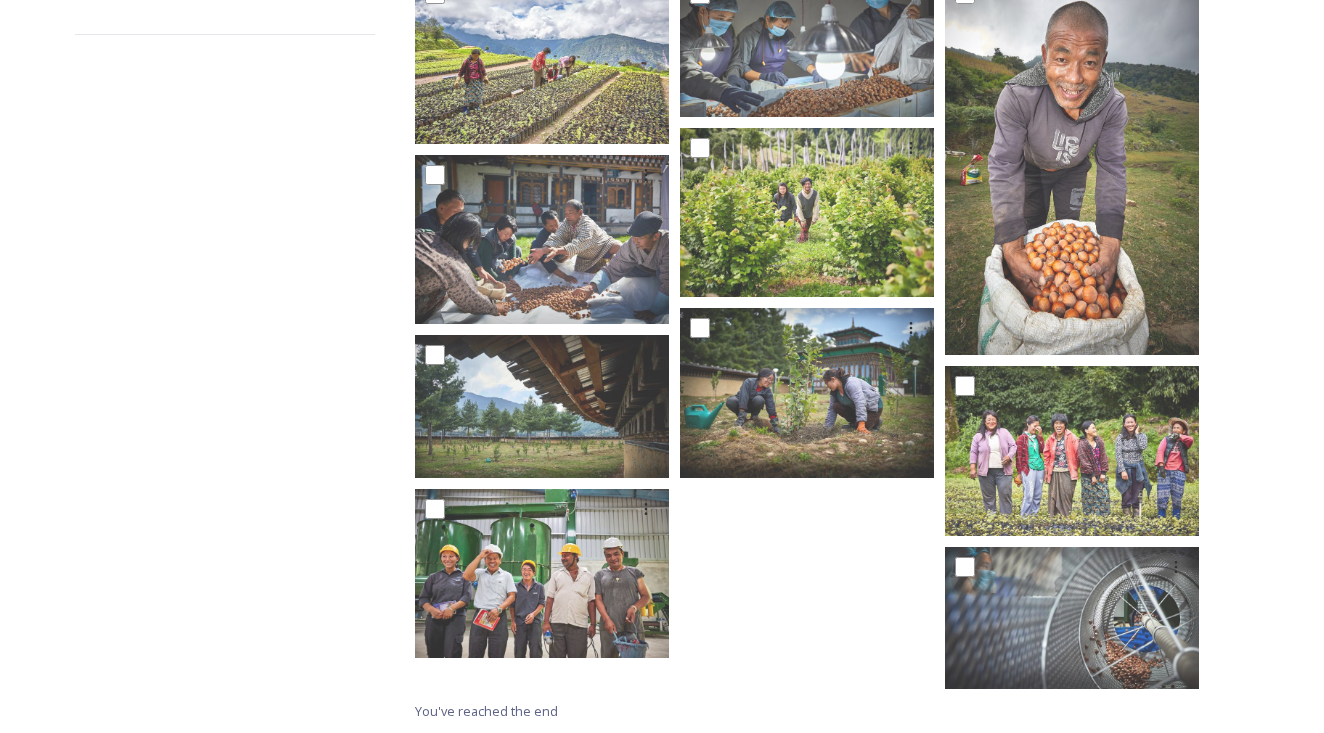 scroll, scrollTop: 405, scrollLeft: 0, axis: vertical 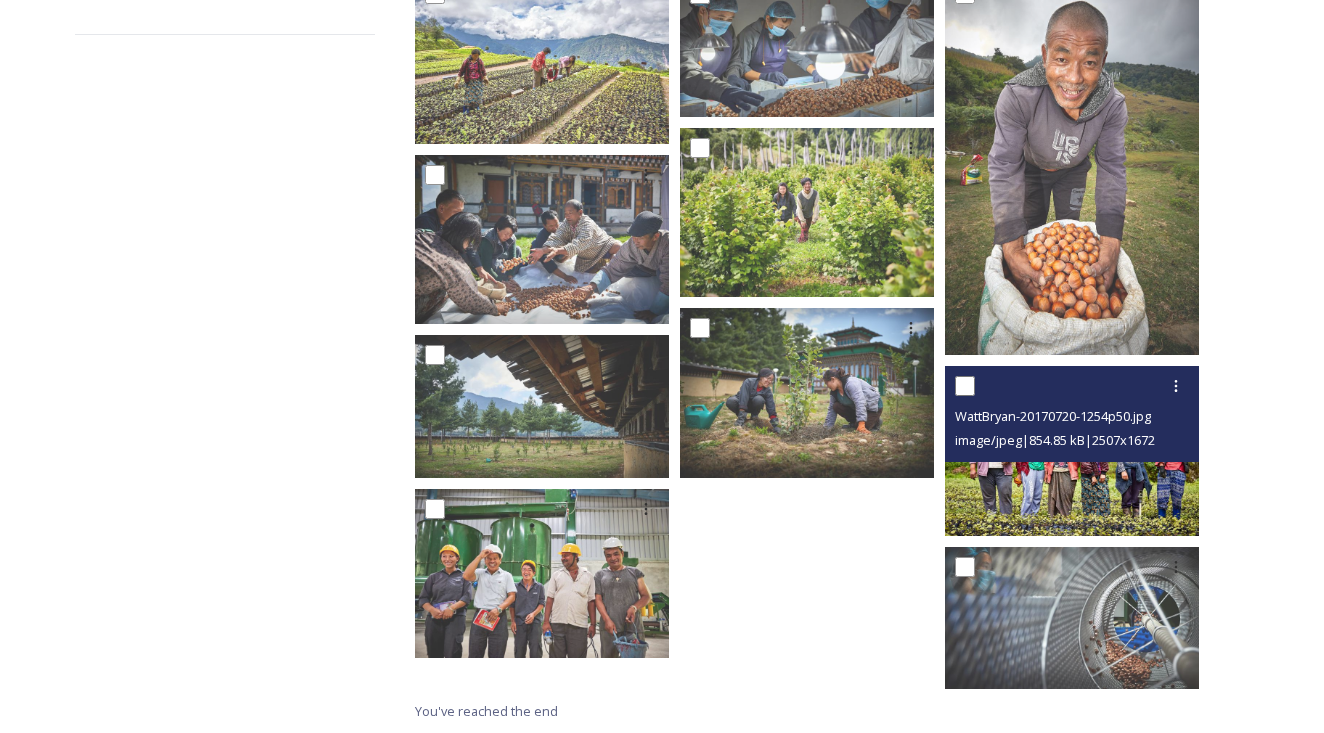 click at bounding box center (1072, 450) 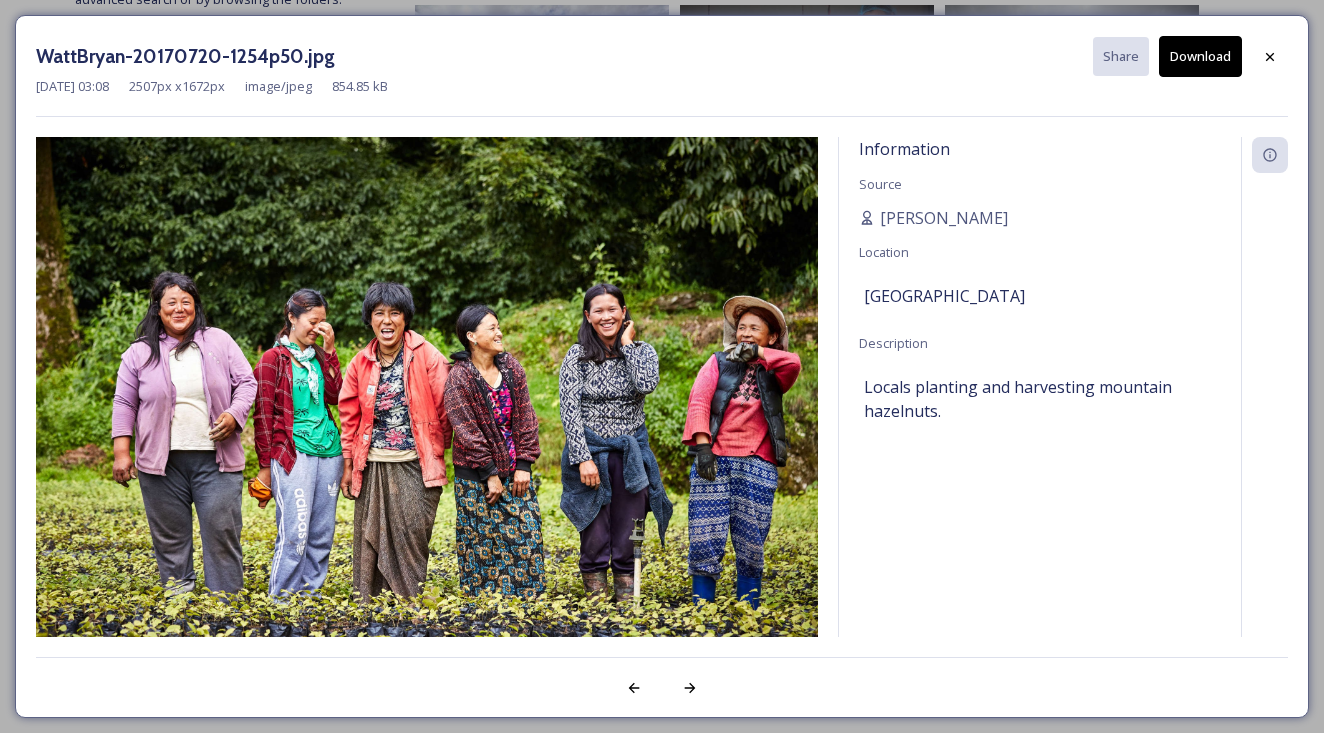 click on "Download" at bounding box center [1200, 56] 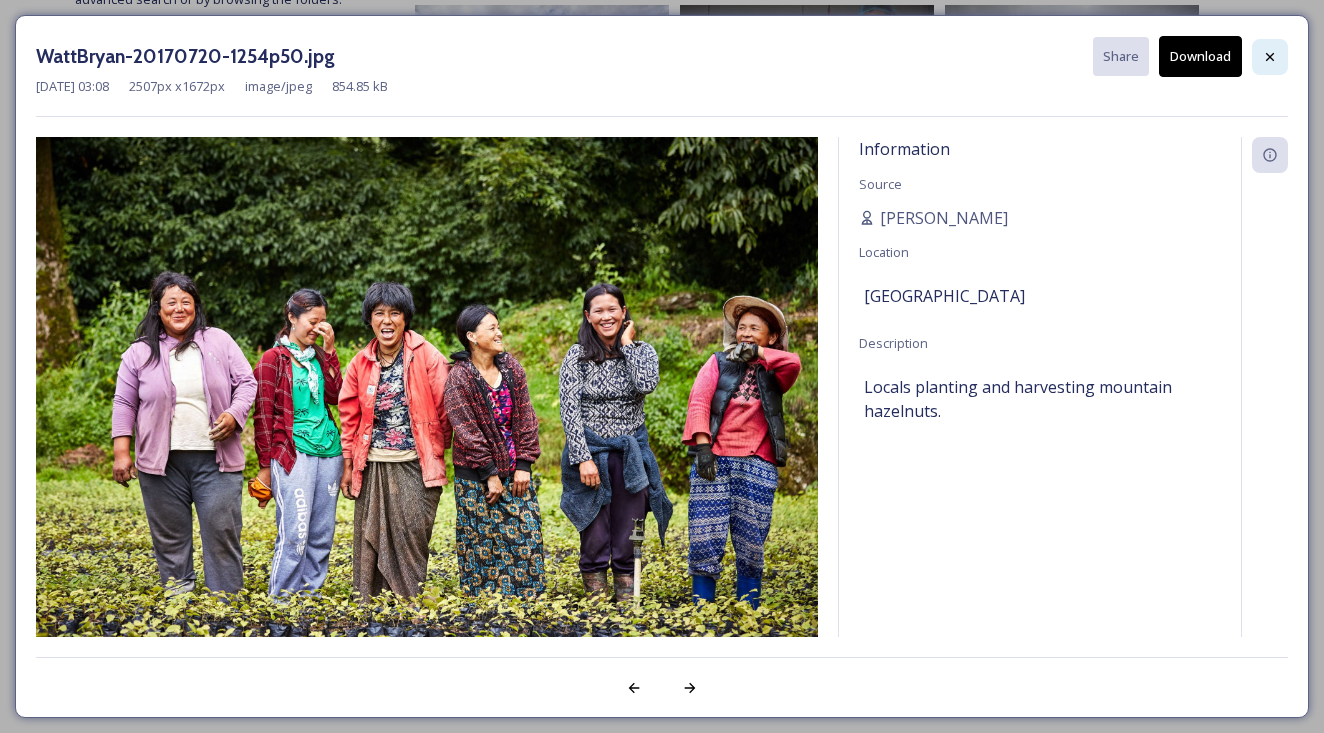click at bounding box center [1270, 57] 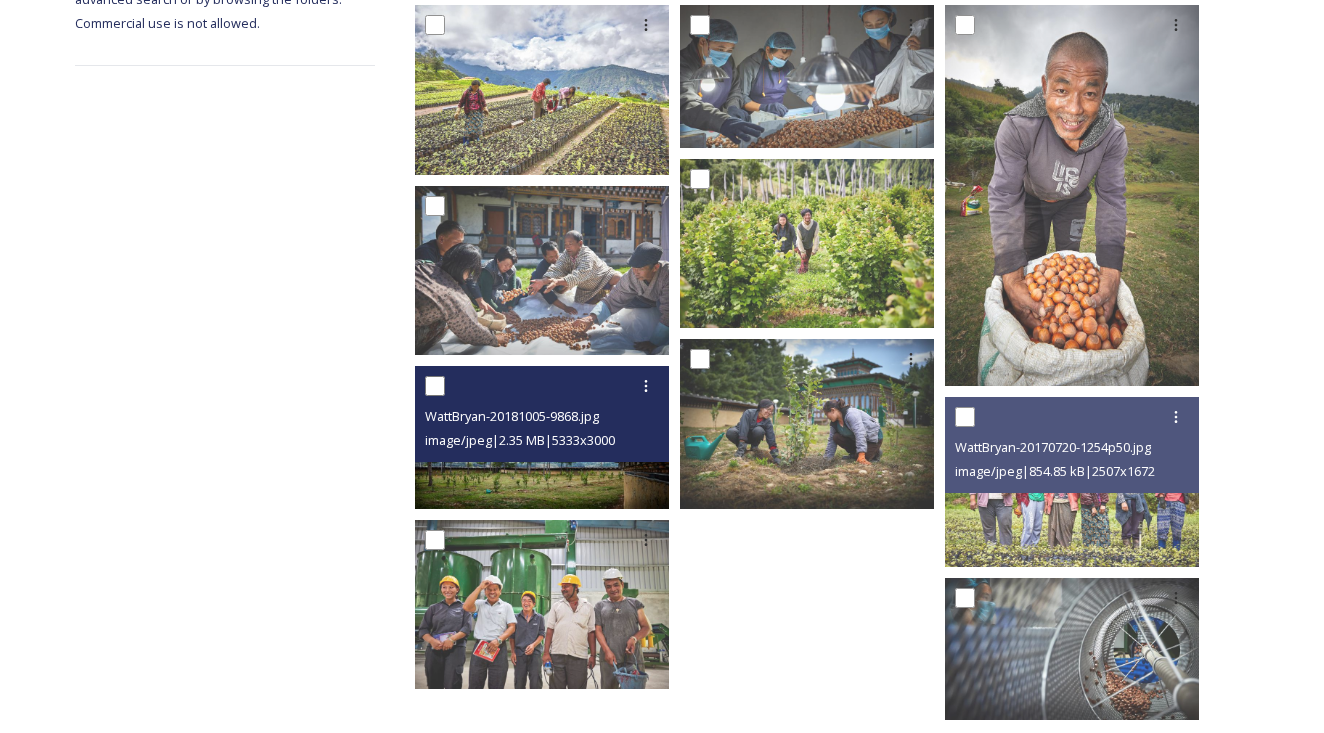 click at bounding box center [542, 437] 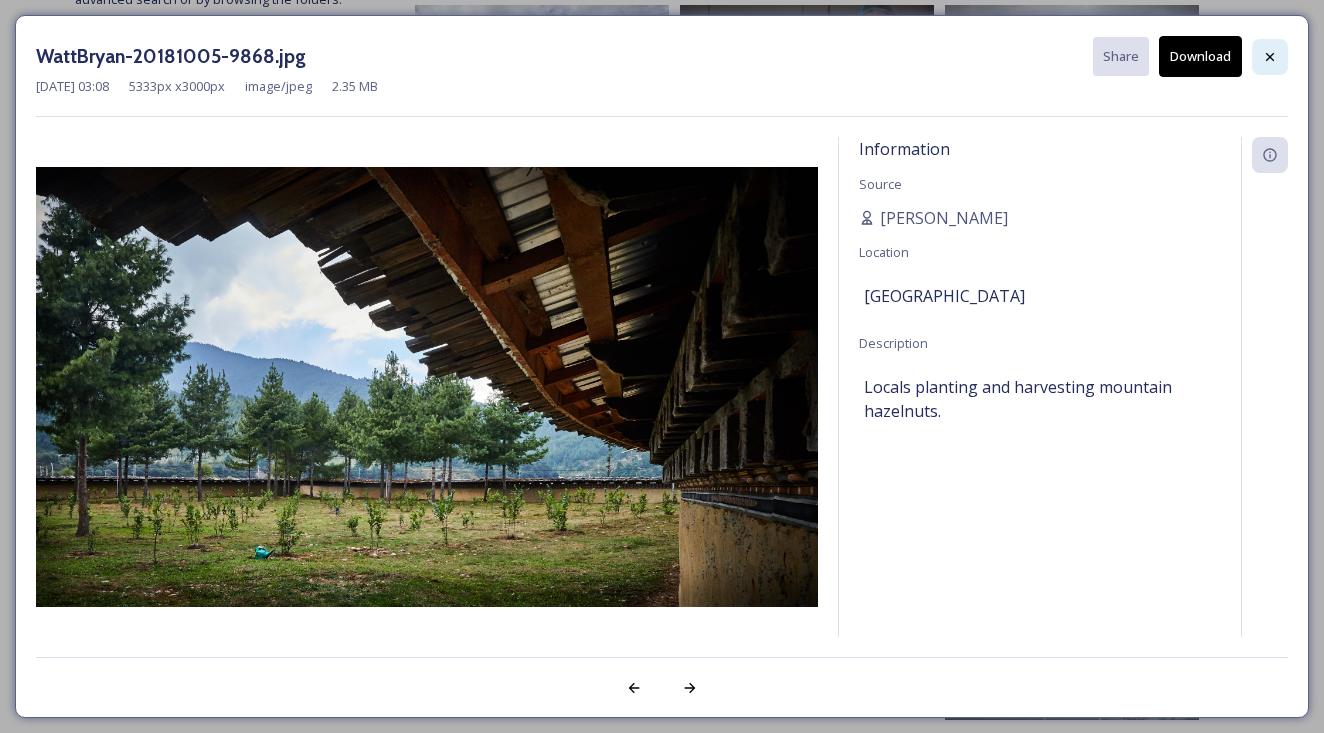 click 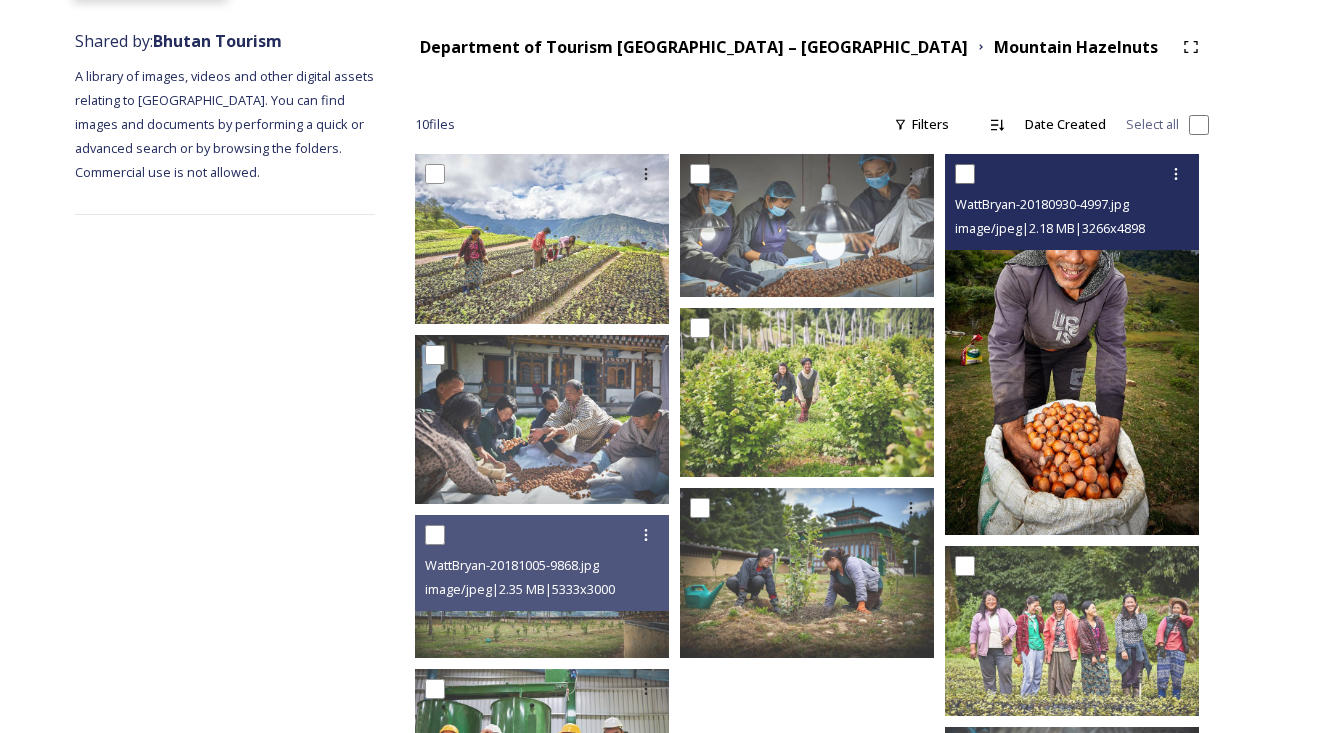 scroll, scrollTop: 225, scrollLeft: 0, axis: vertical 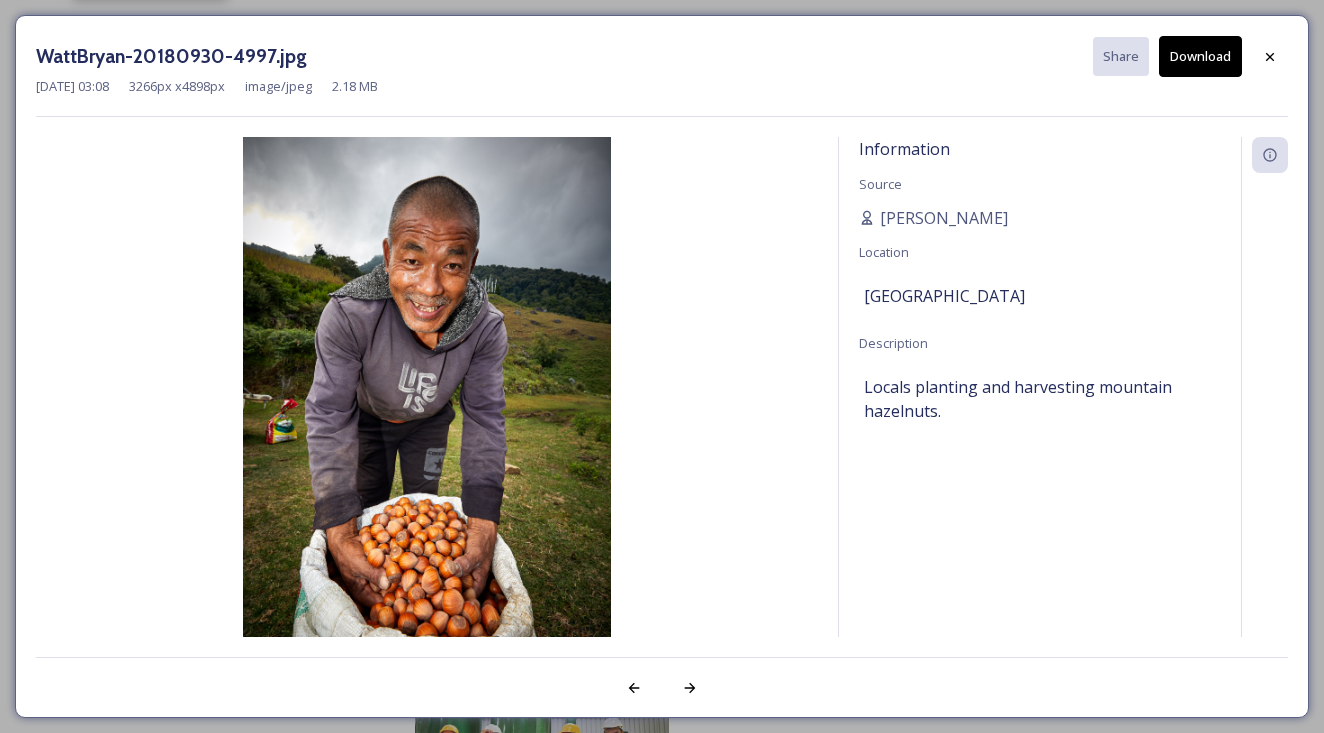 click on "Download" at bounding box center [1200, 56] 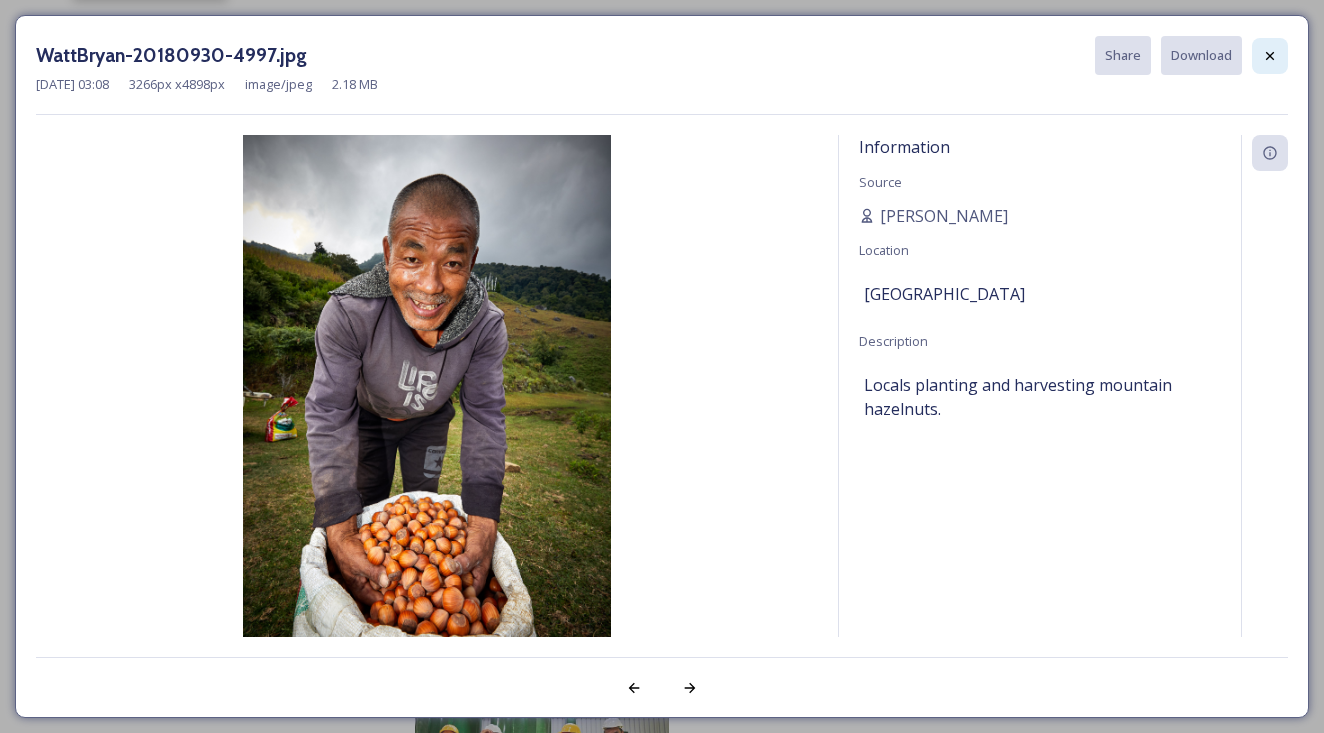 click 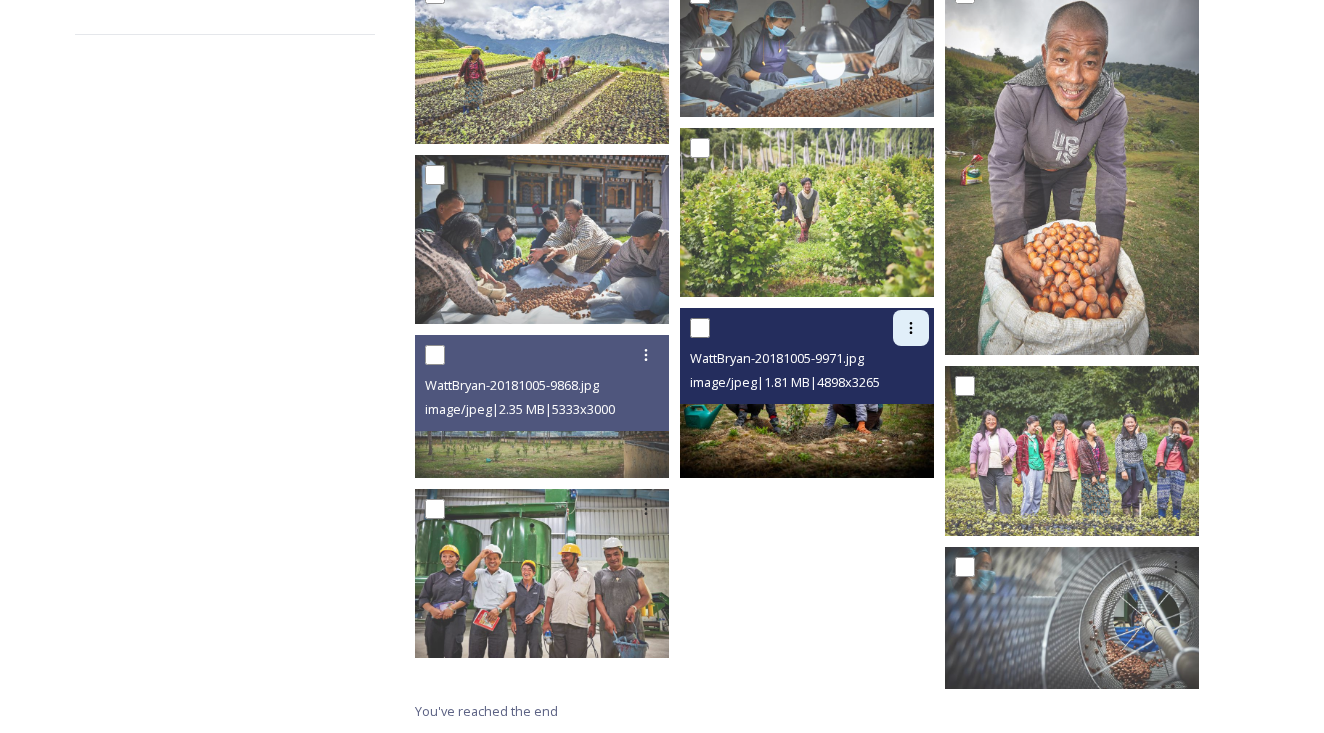 scroll, scrollTop: 405, scrollLeft: 0, axis: vertical 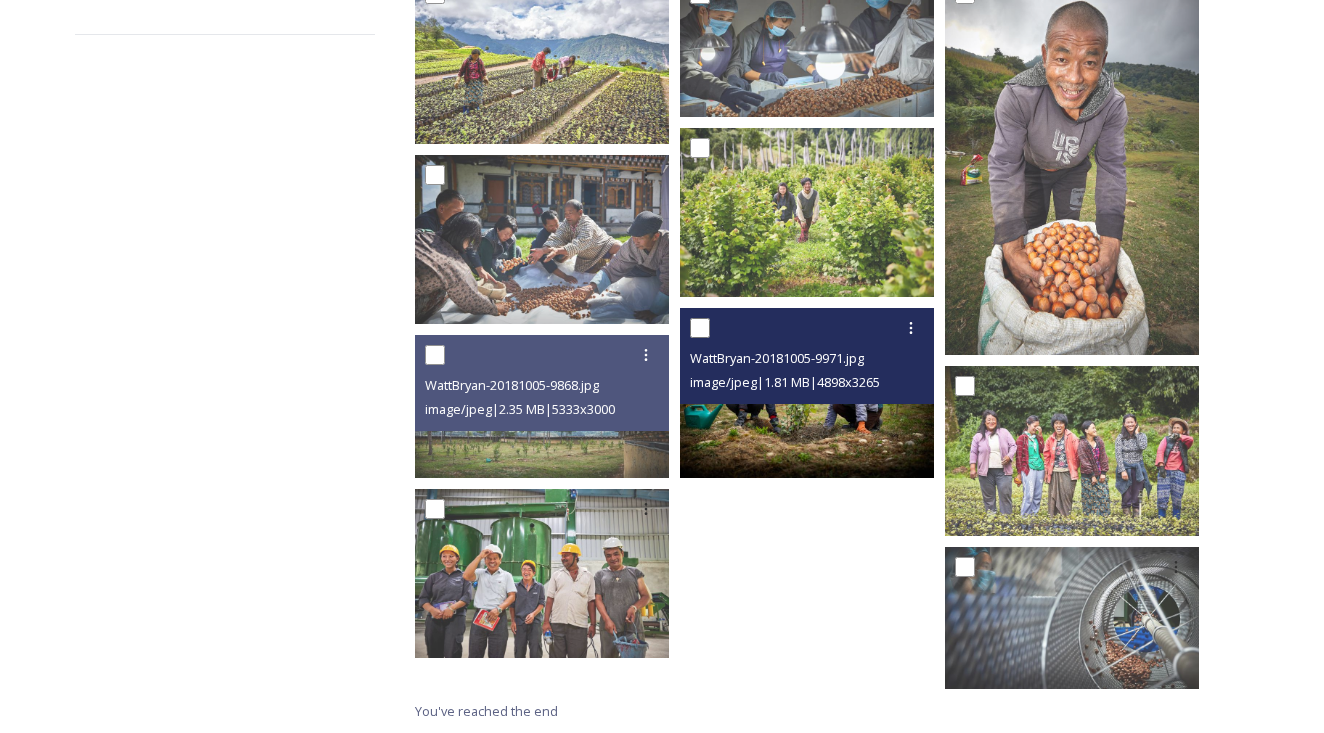 click at bounding box center (807, 392) 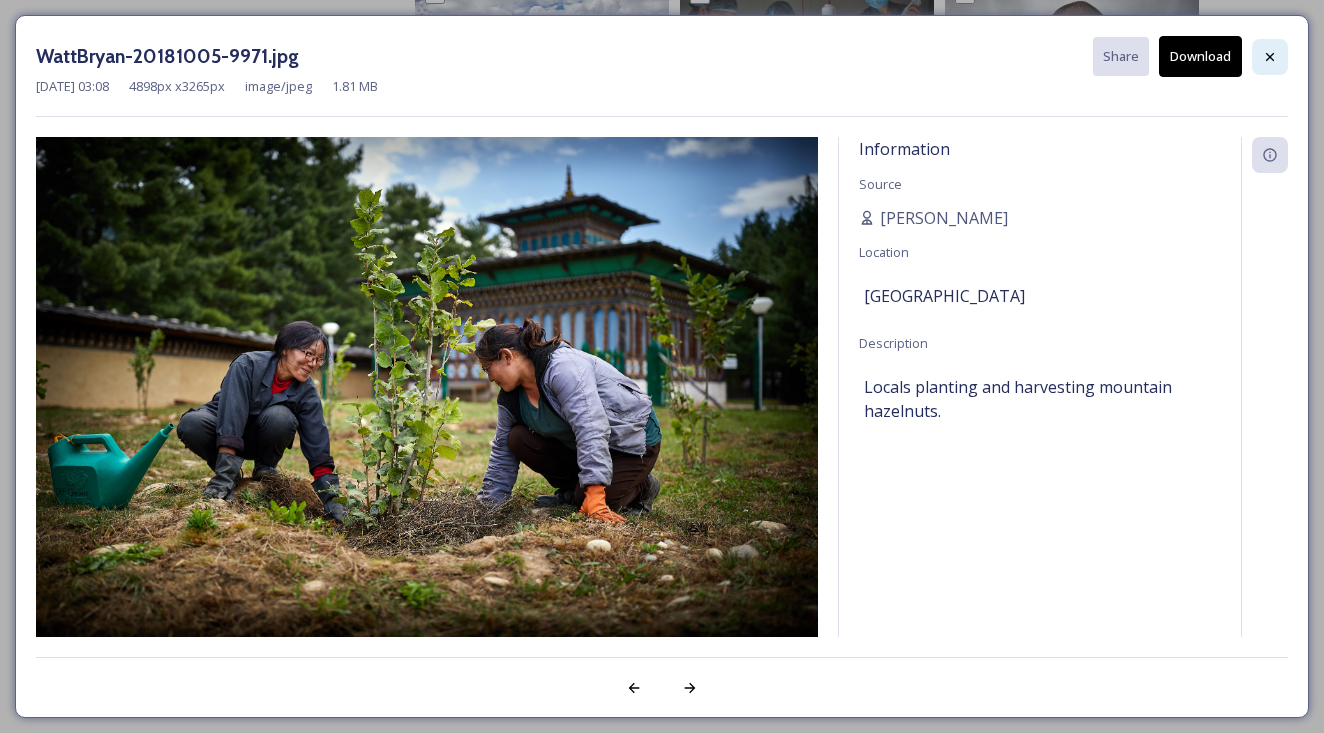 click at bounding box center (1270, 57) 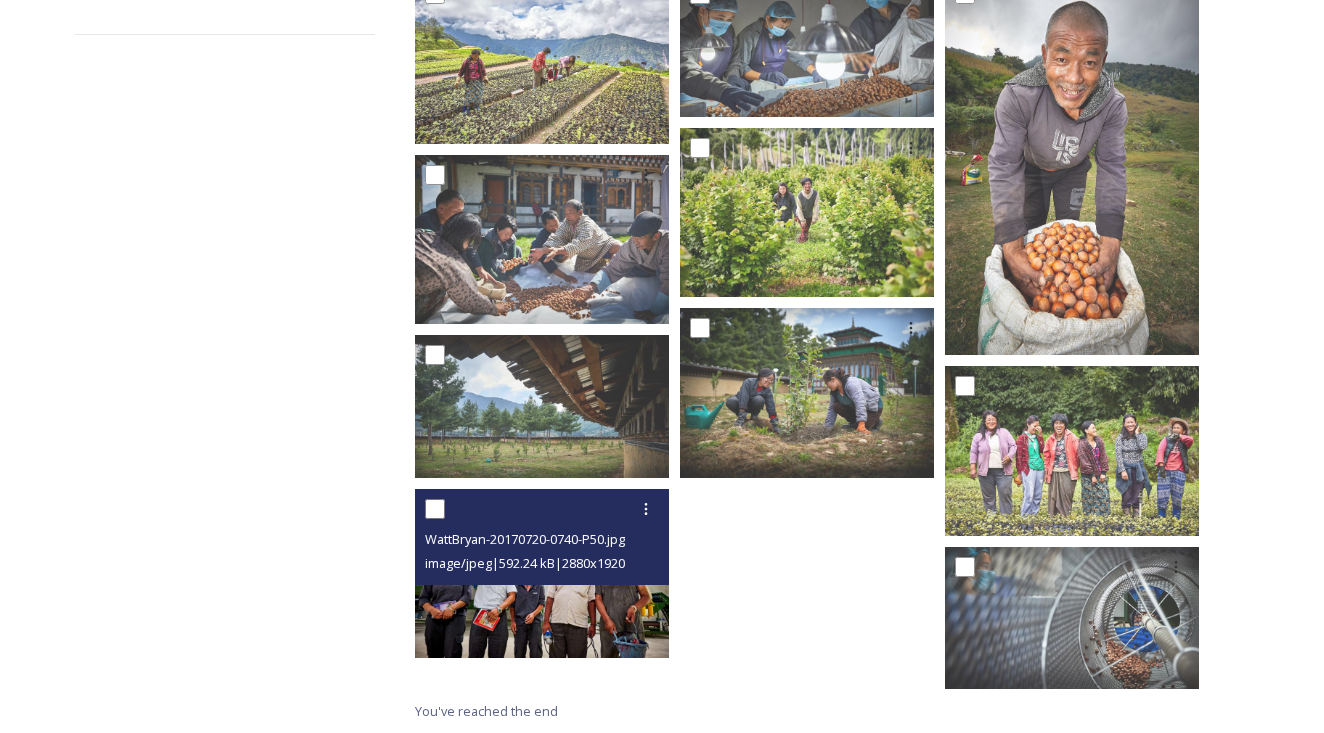 click at bounding box center [542, 573] 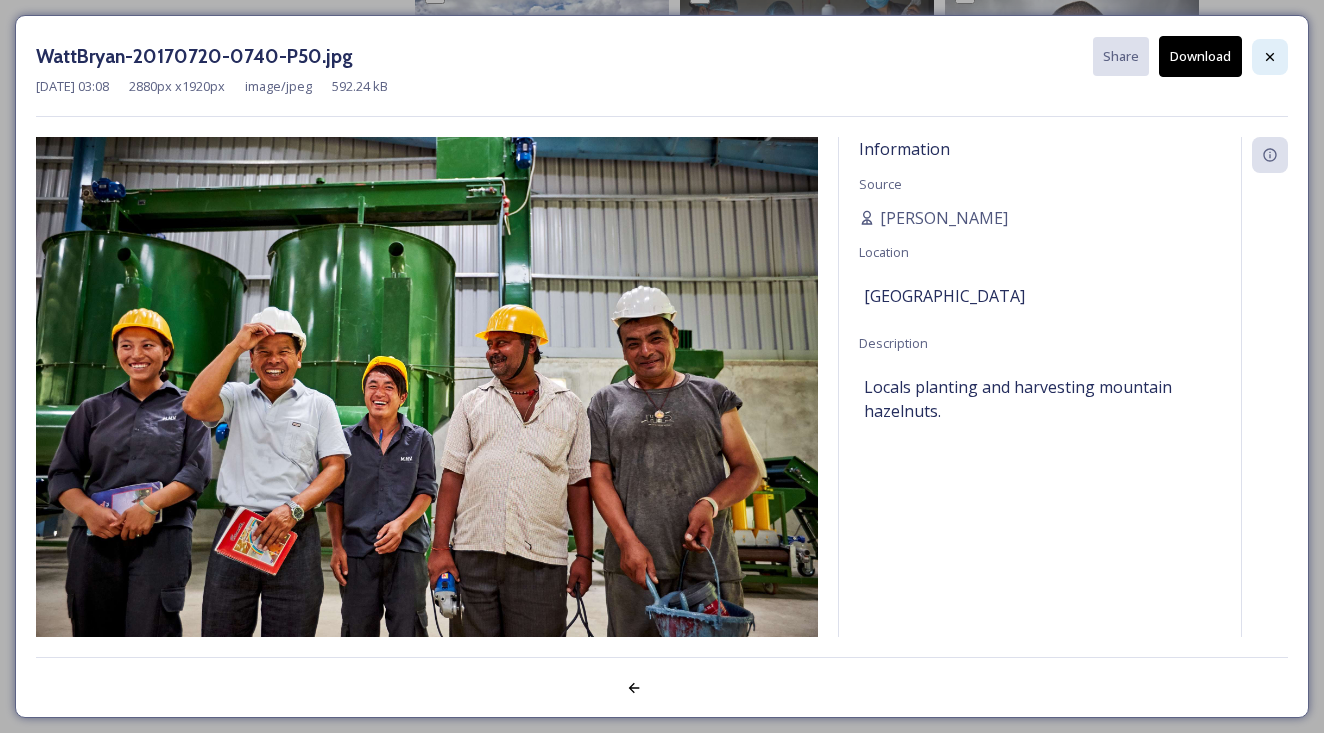 click at bounding box center [1270, 57] 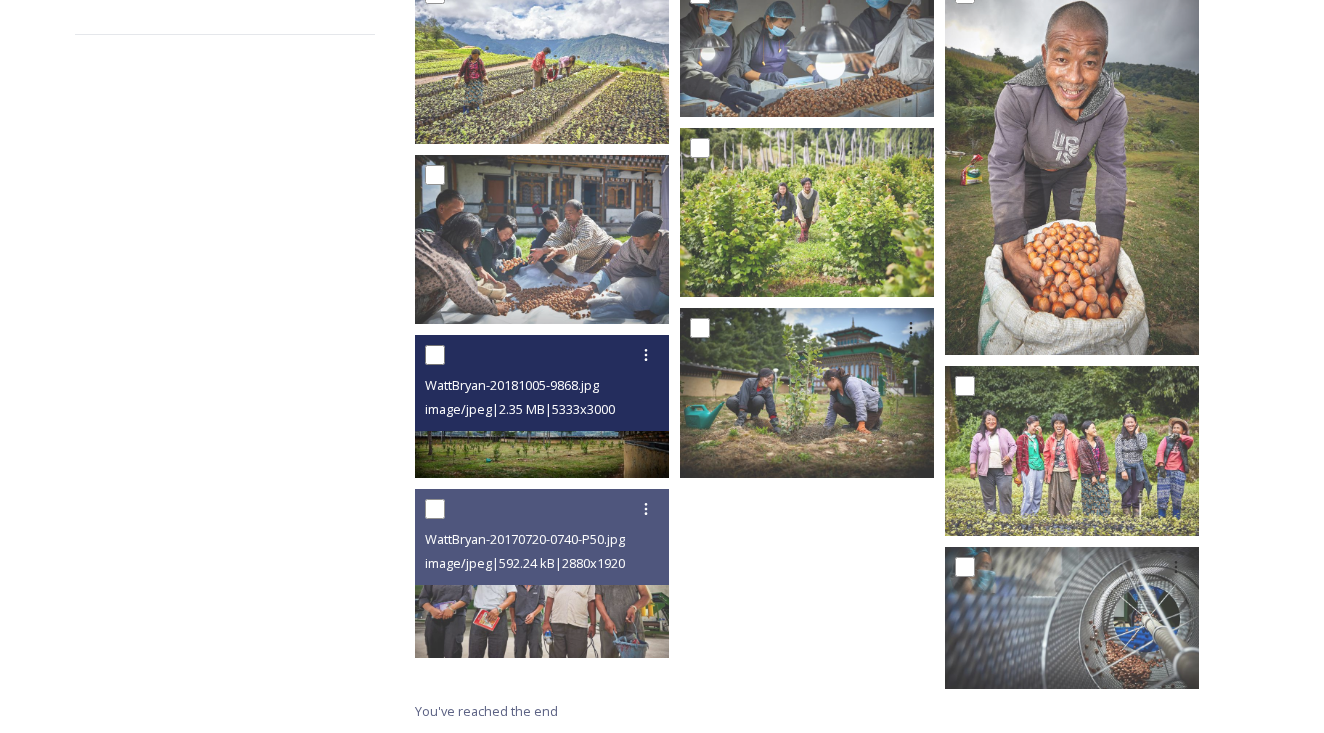 click at bounding box center (542, 406) 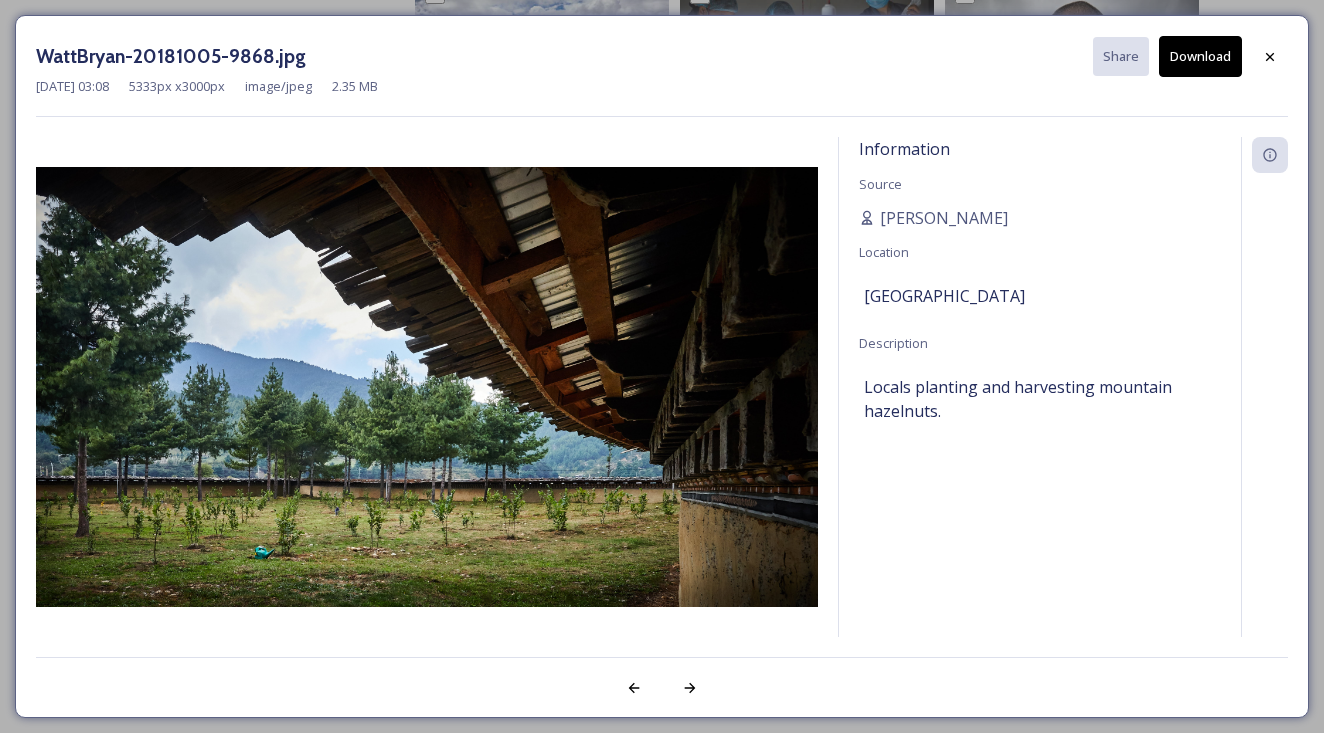 click on "Download" at bounding box center (1200, 56) 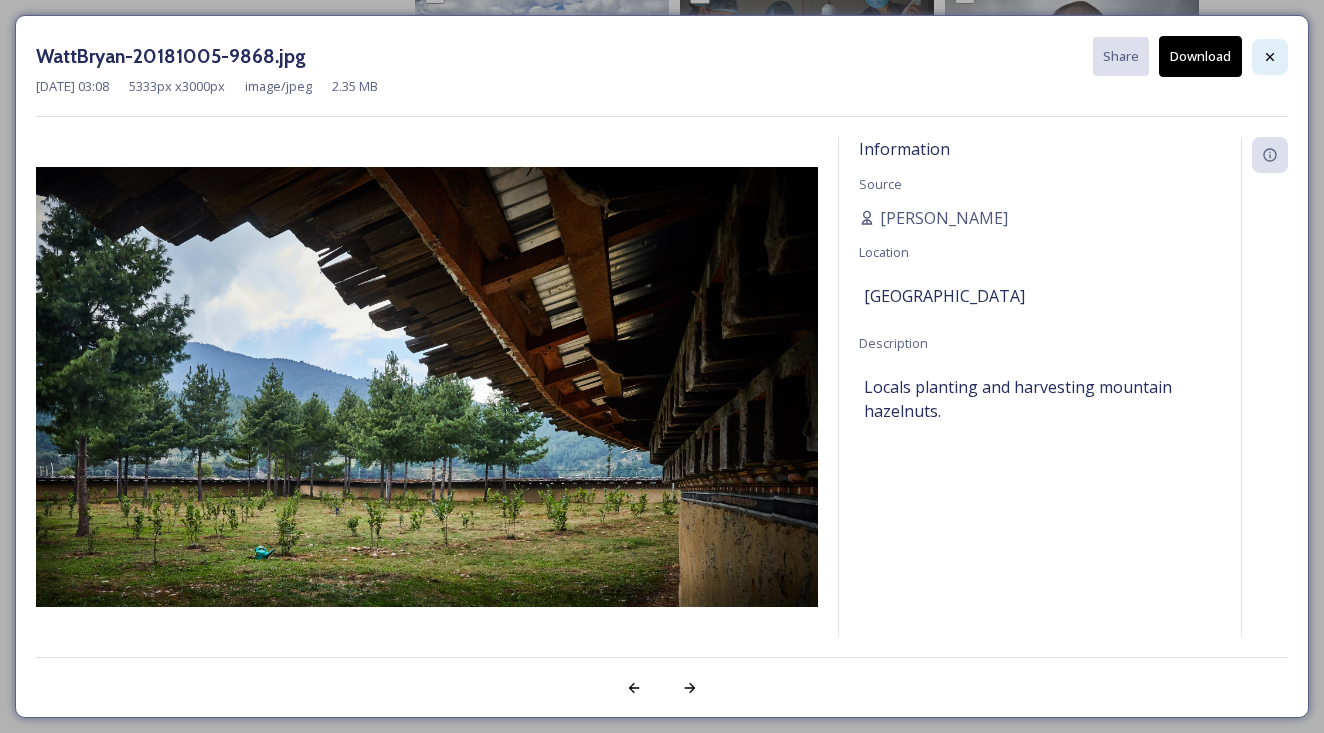 click 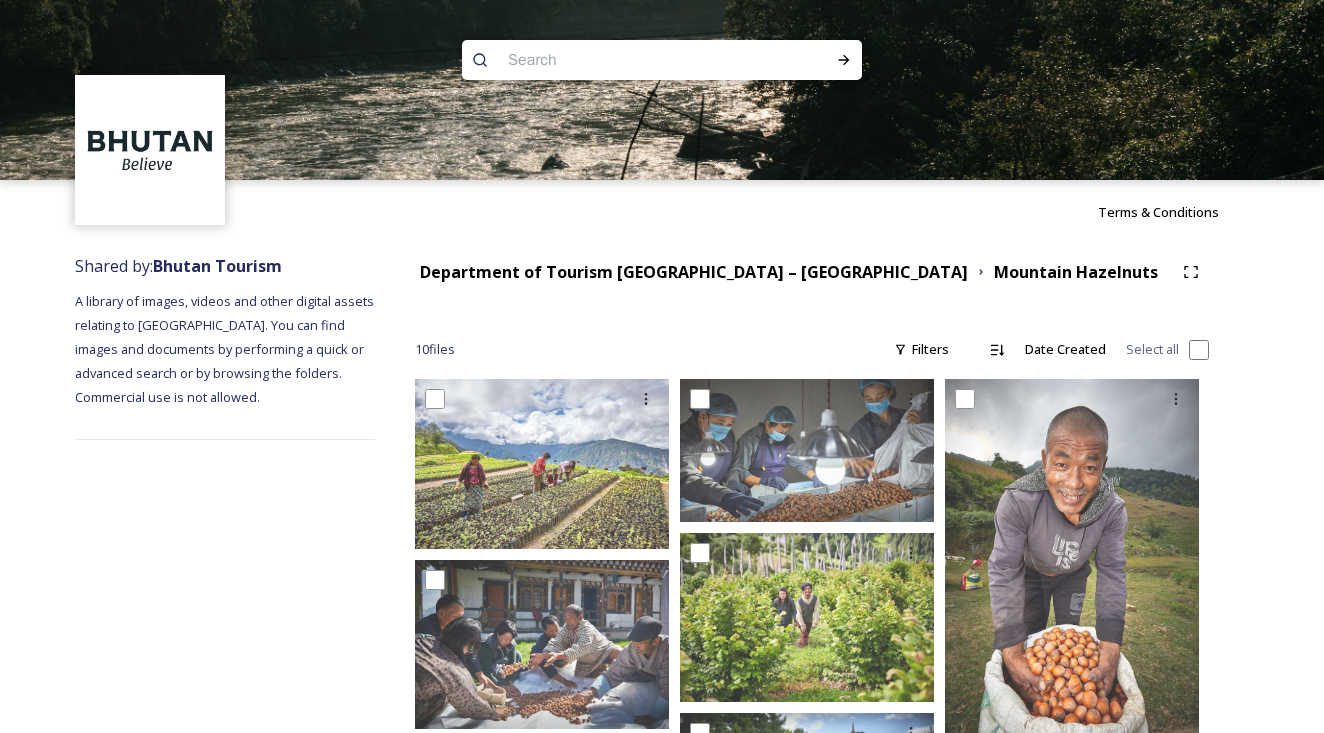 scroll, scrollTop: -1, scrollLeft: 0, axis: vertical 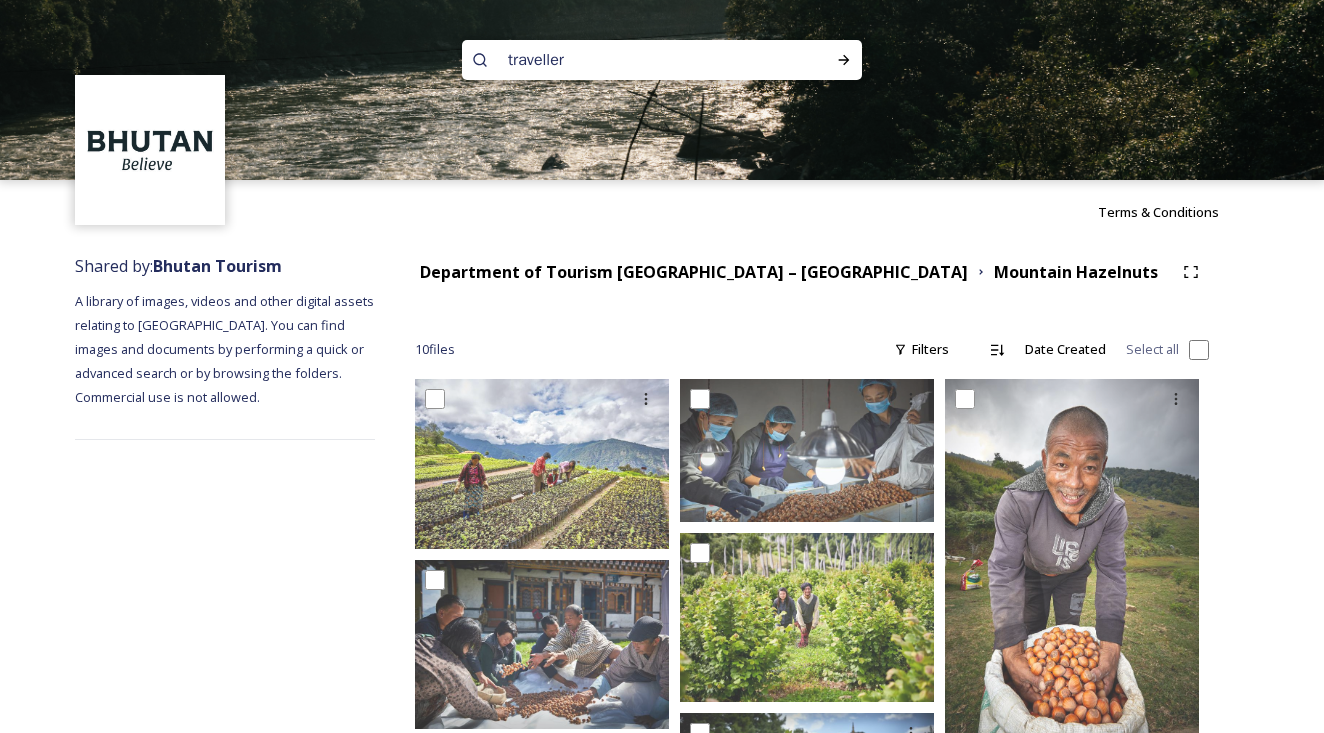 type on "traveller" 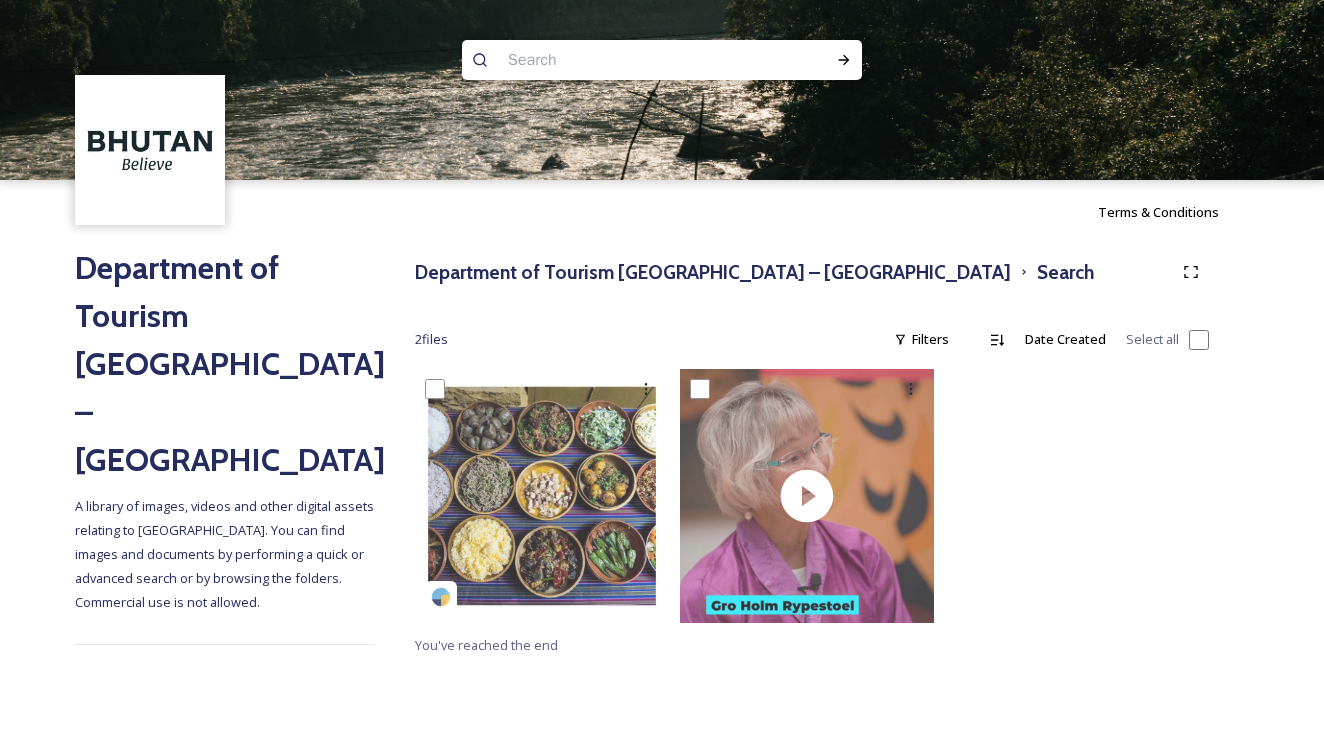 click at bounding box center [623, 60] 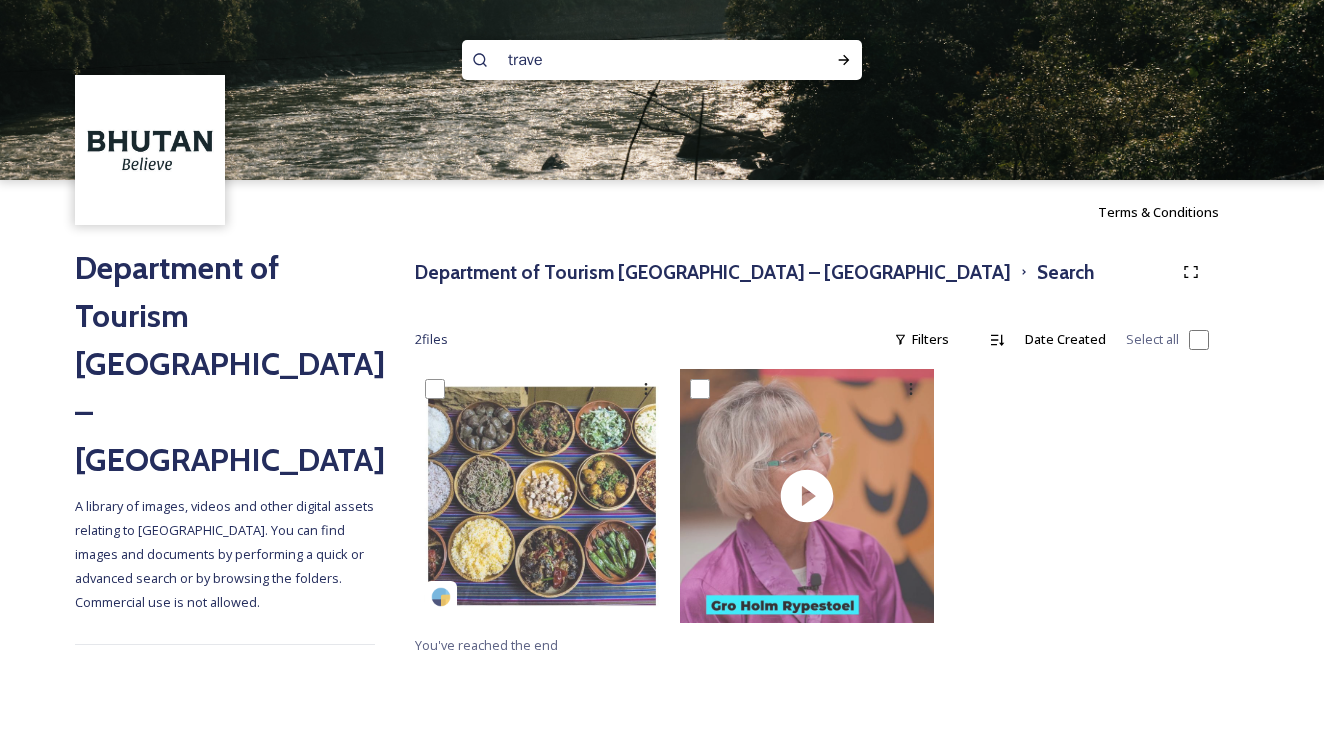 type on "travel" 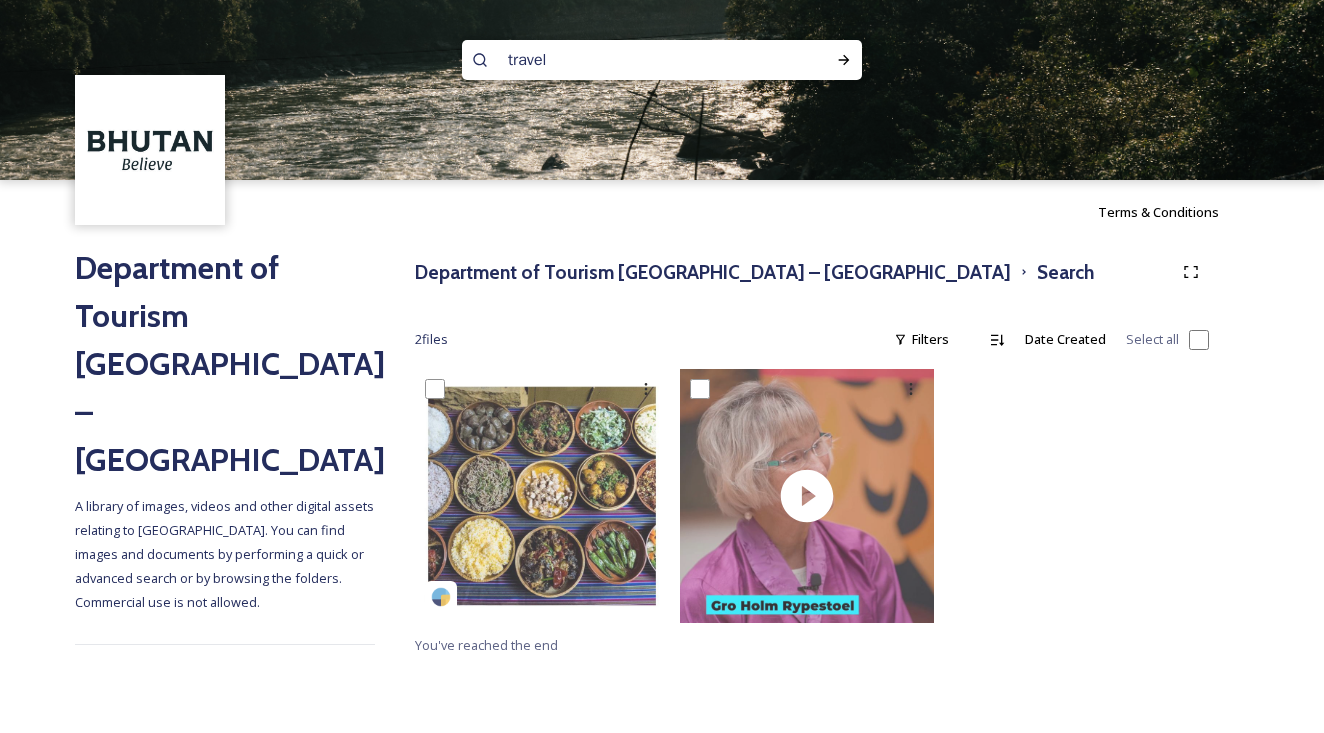 type 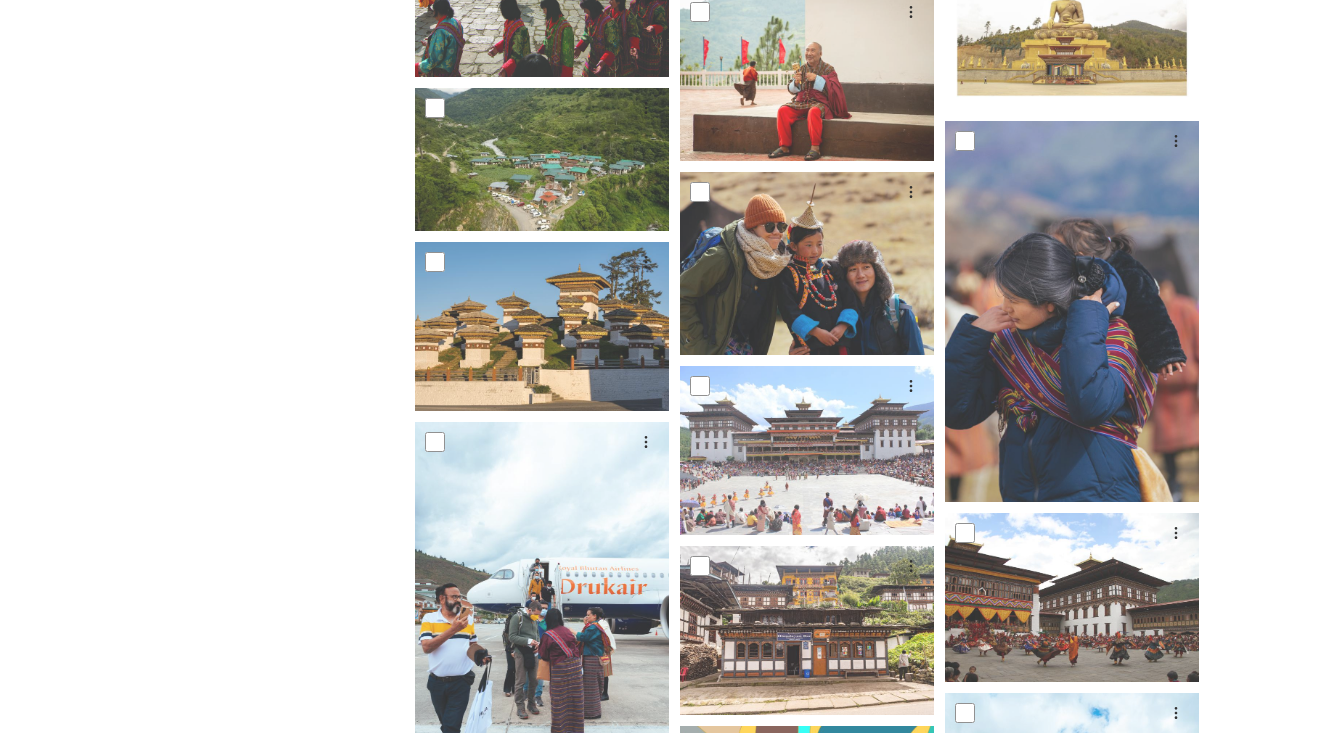 scroll, scrollTop: 3126, scrollLeft: 0, axis: vertical 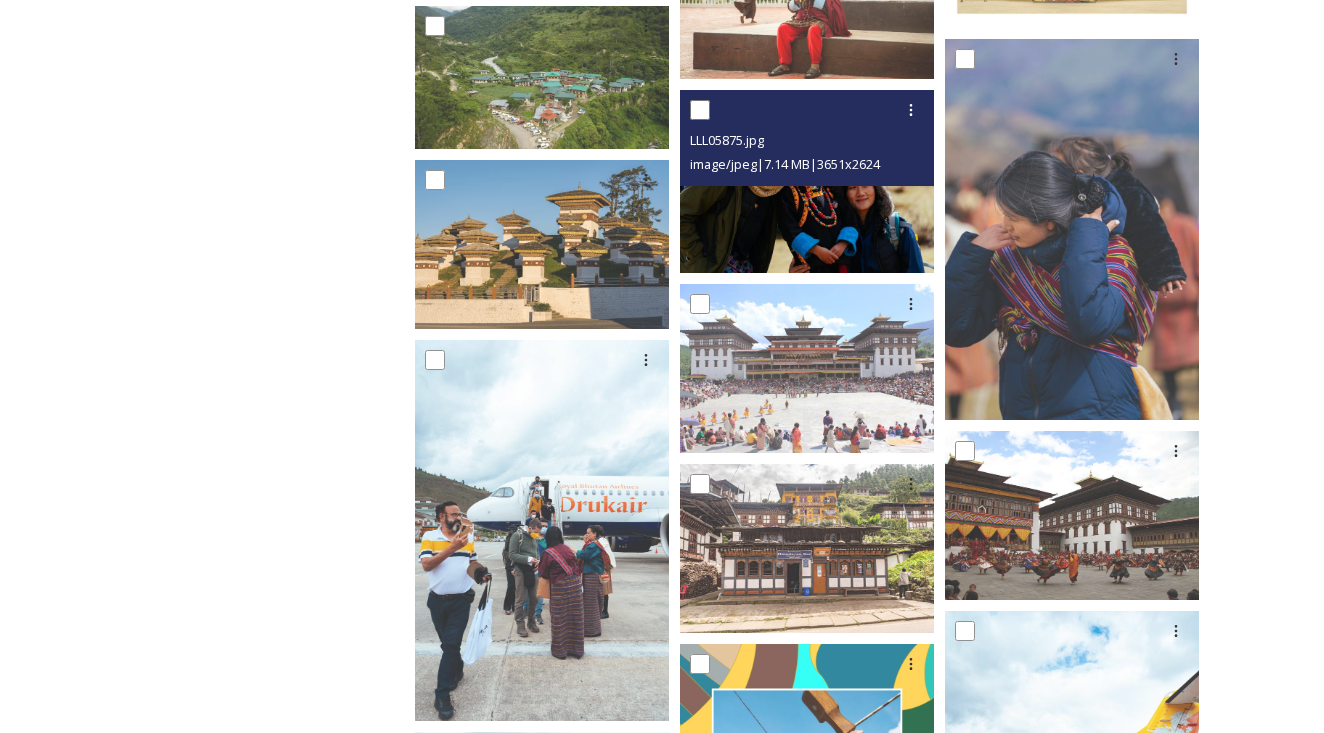 click at bounding box center [807, 181] 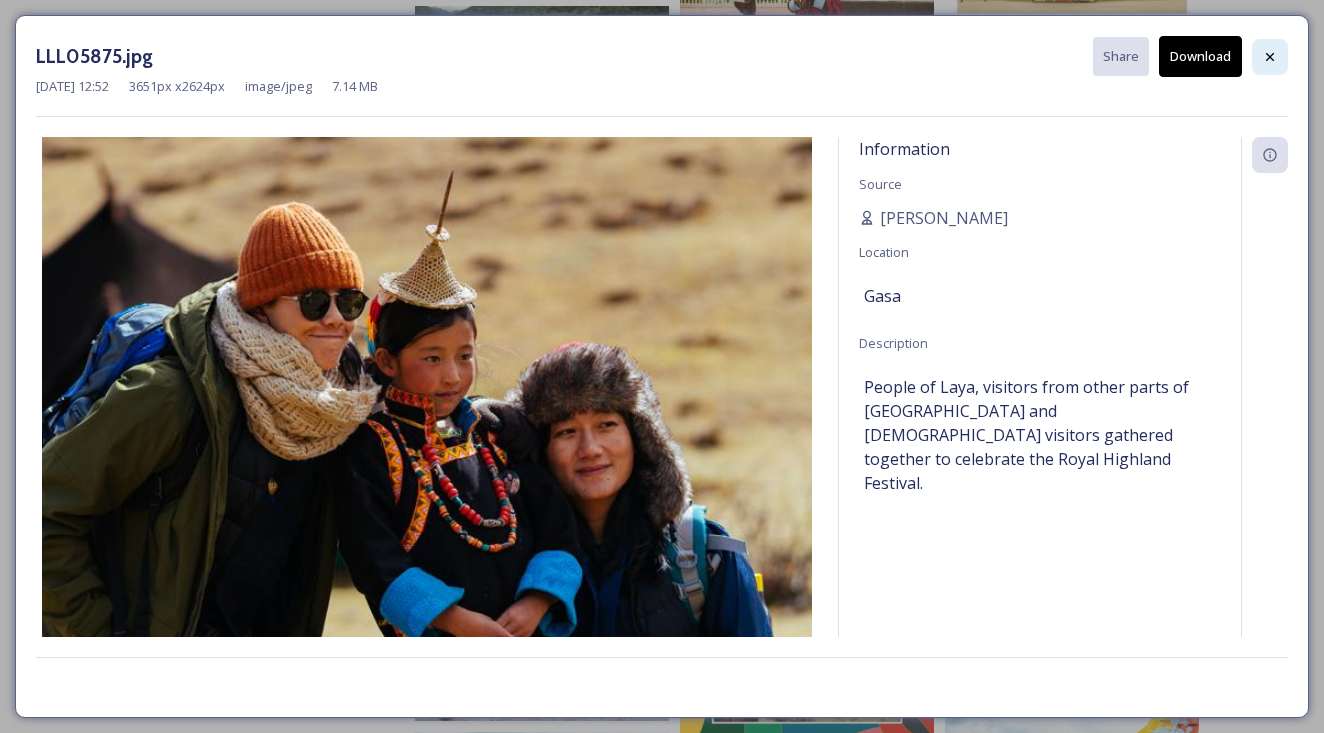click at bounding box center [1270, 57] 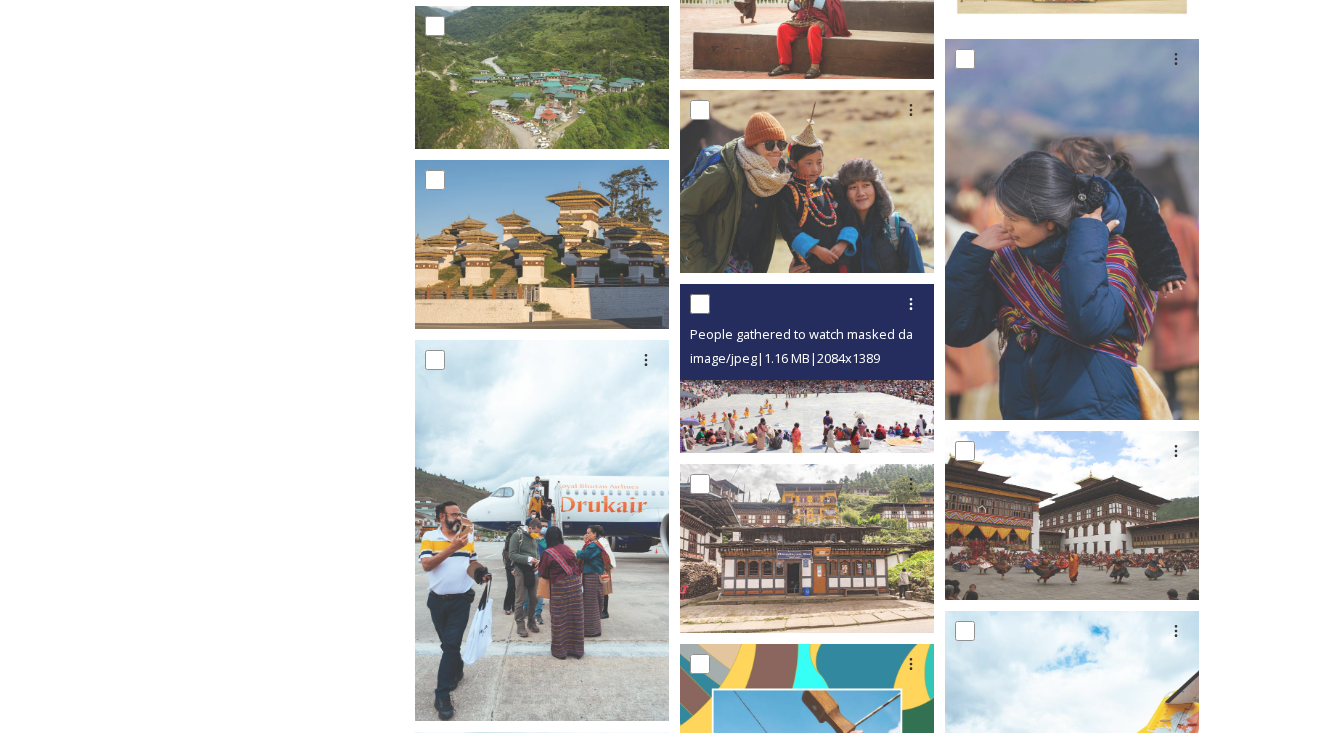 click at bounding box center (807, 368) 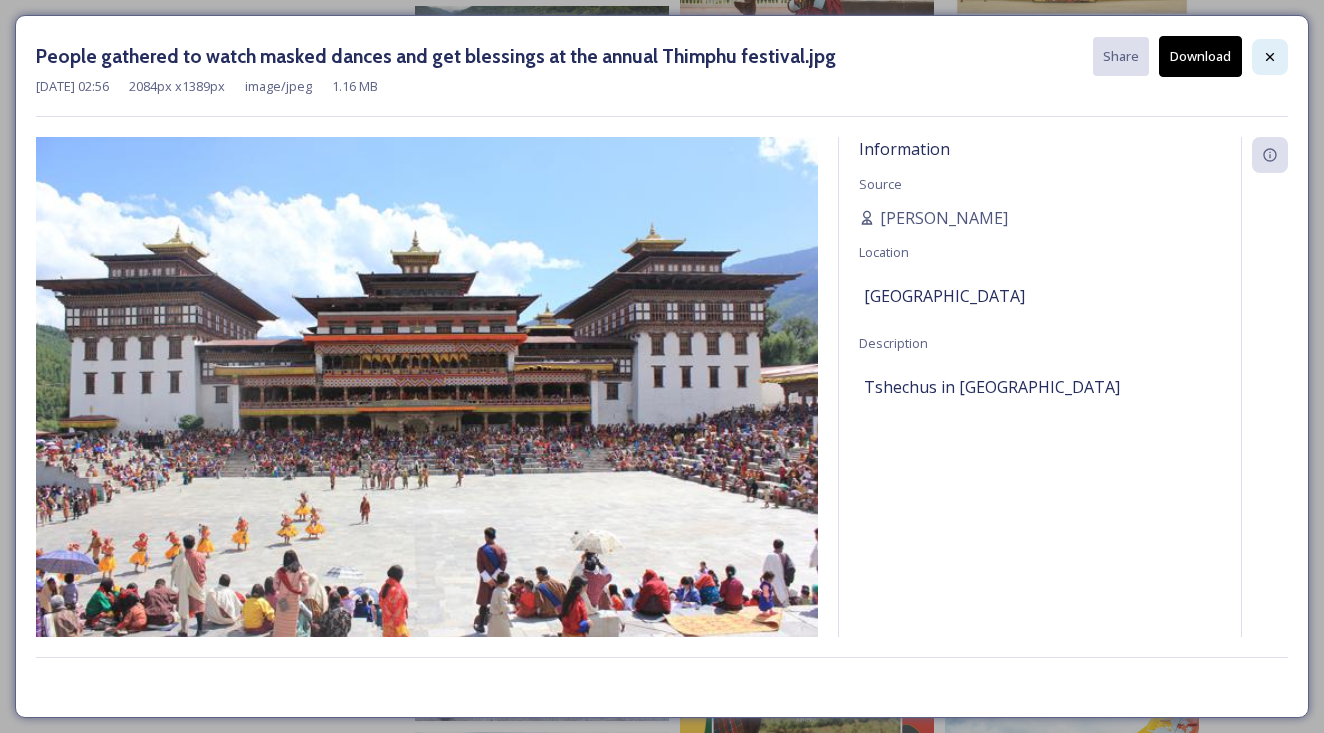 click at bounding box center (1270, 57) 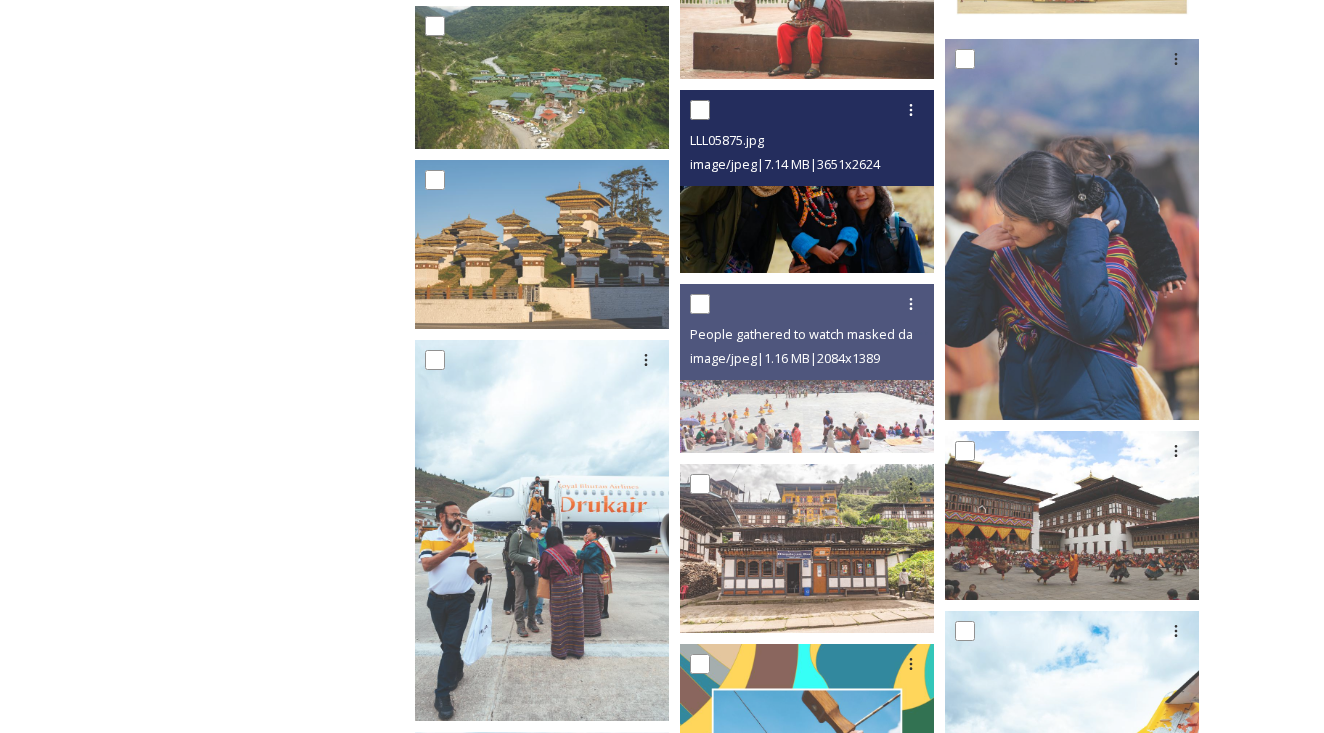 click on "LLL05875.jpg" at bounding box center (809, 140) 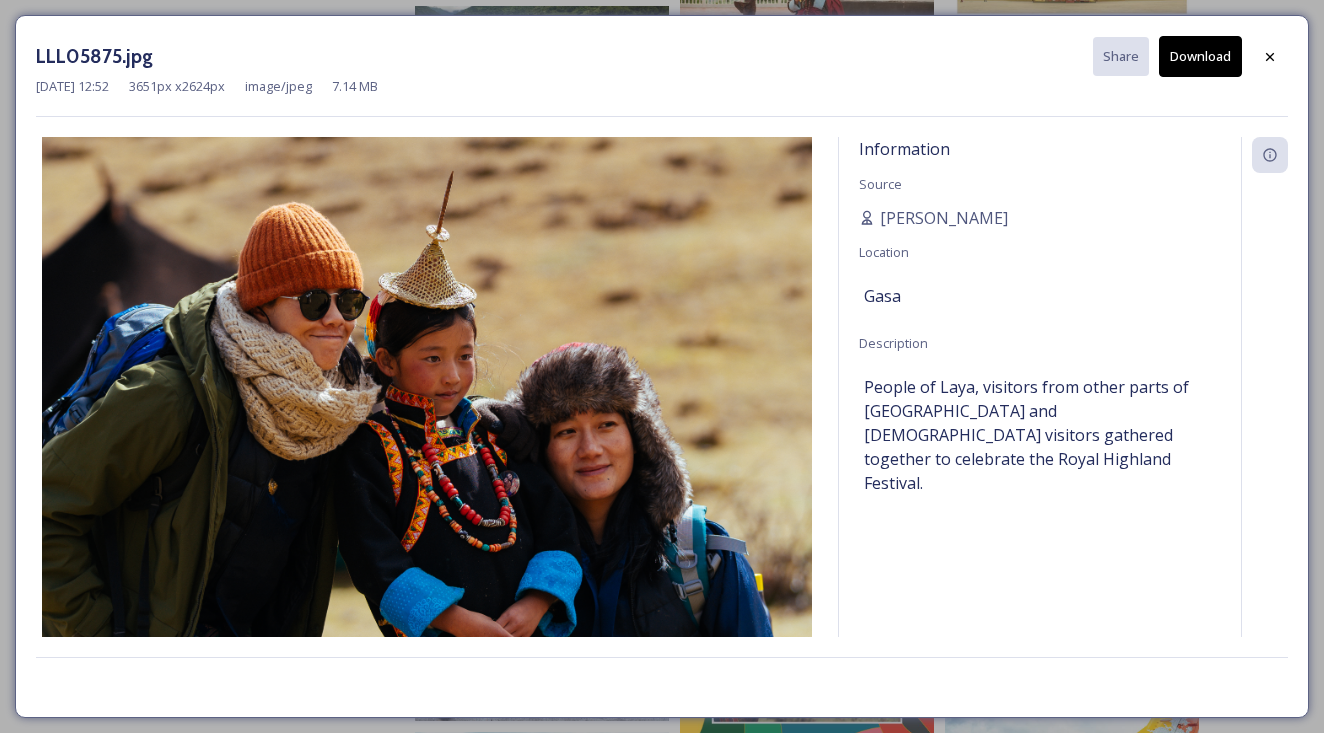 click on "[DATE] 12:52 3651 px x  2624 px image/jpeg 7.14 MB" at bounding box center (662, 86) 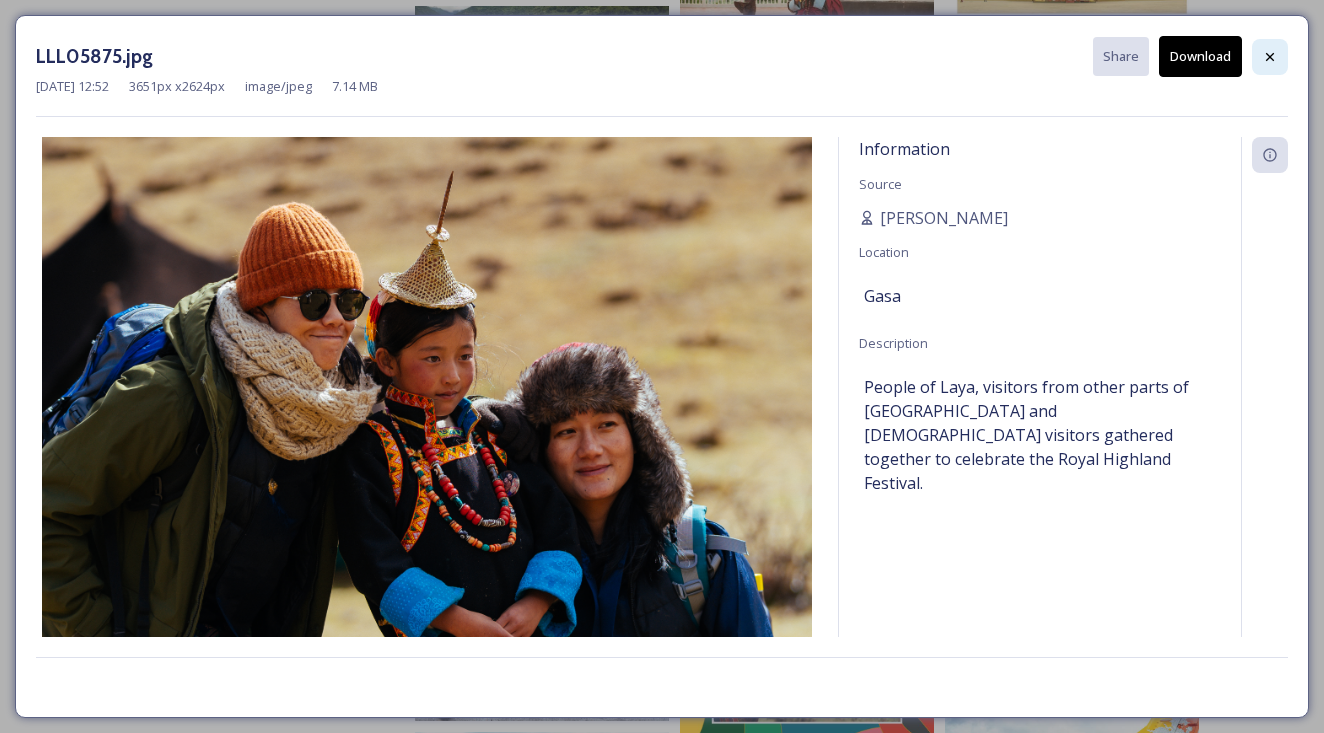 click 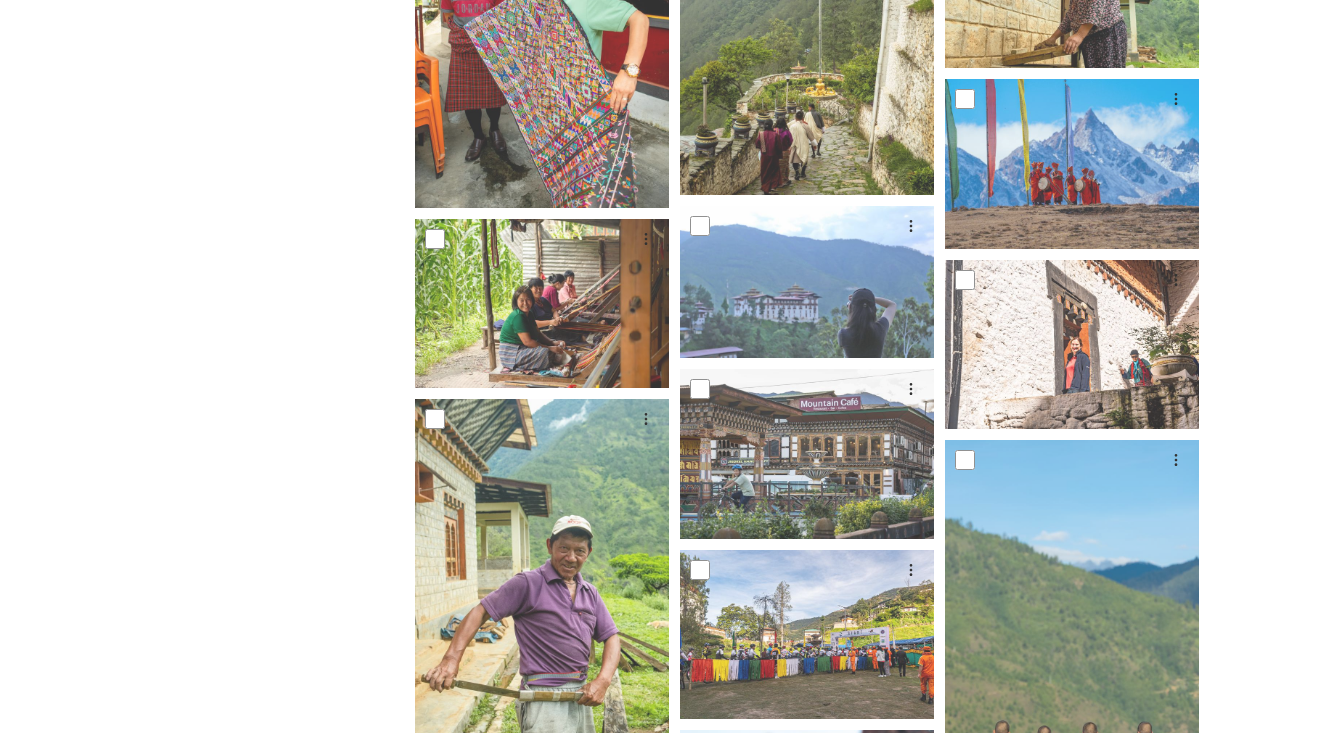 scroll, scrollTop: 13829, scrollLeft: 0, axis: vertical 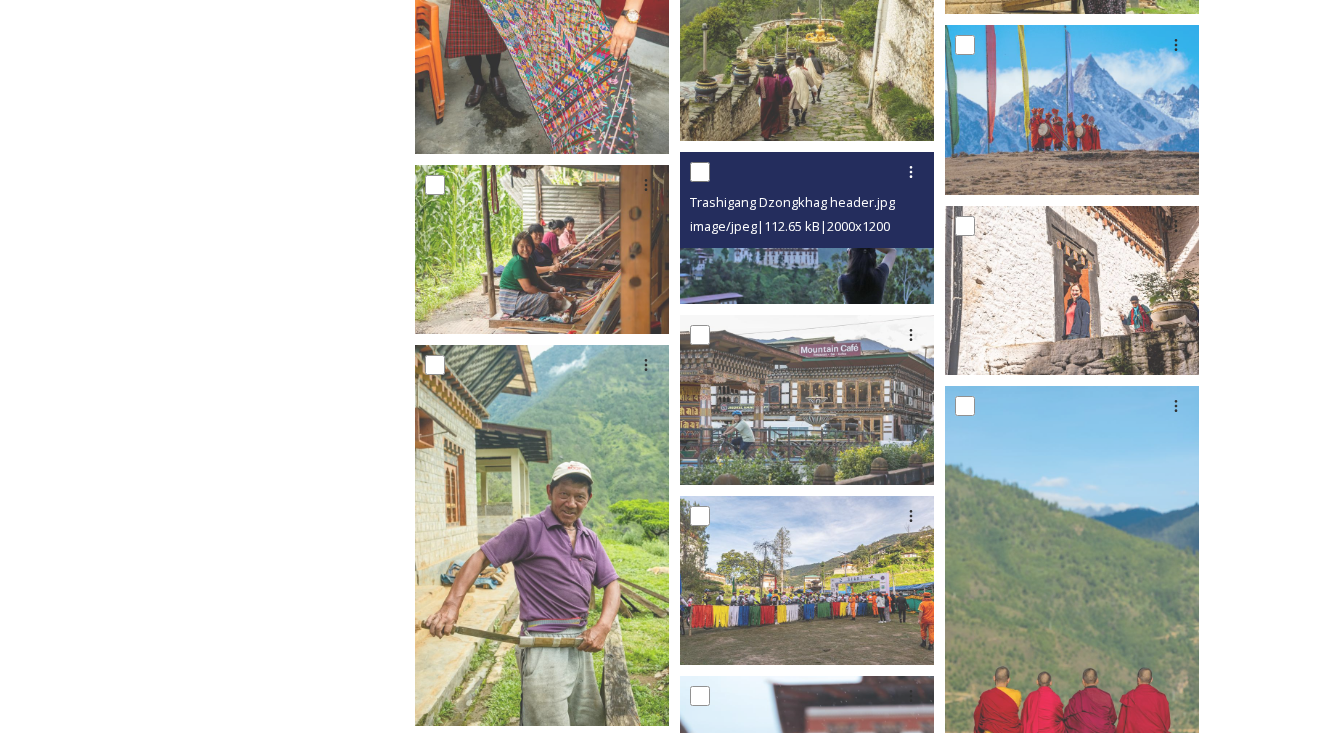 click on "Trashigang Dzongkhag header.jpg image/jpeg  |  112.65 kB  |  2000  x  1200" at bounding box center (807, 200) 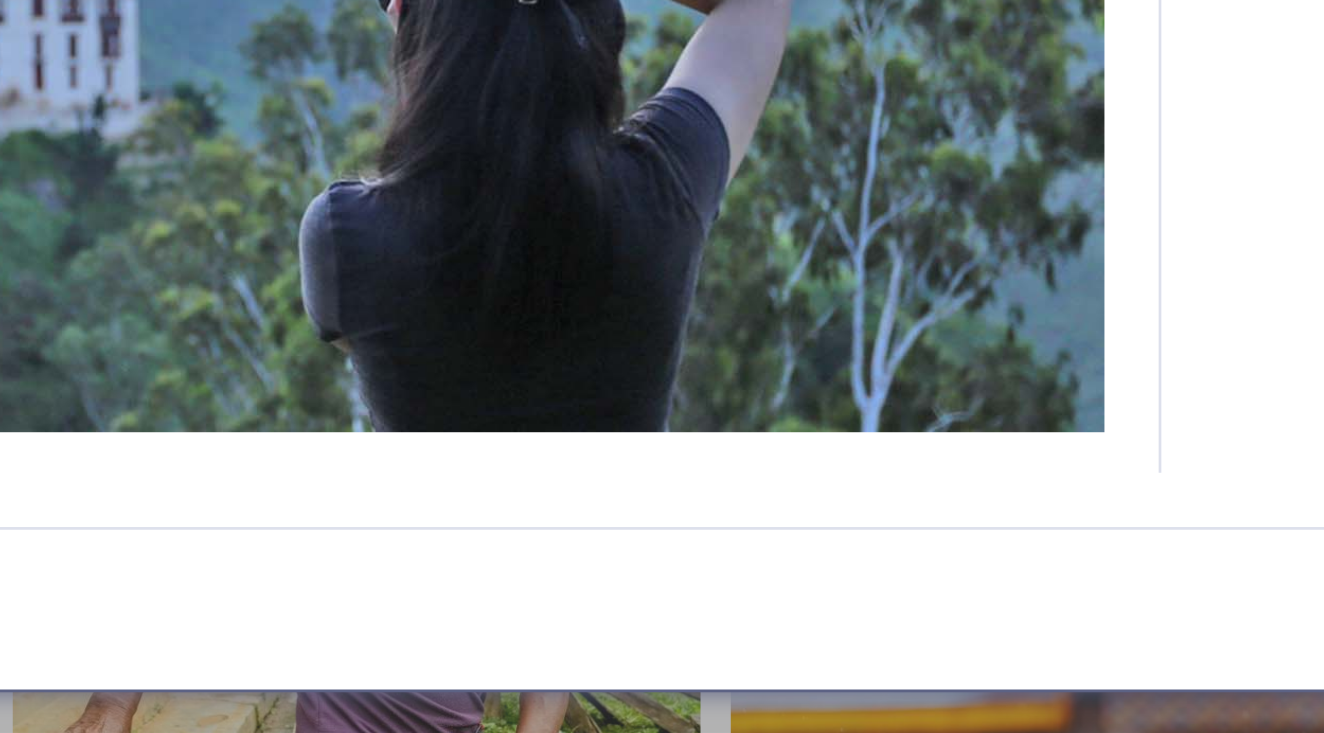 scroll, scrollTop: 13829, scrollLeft: 0, axis: vertical 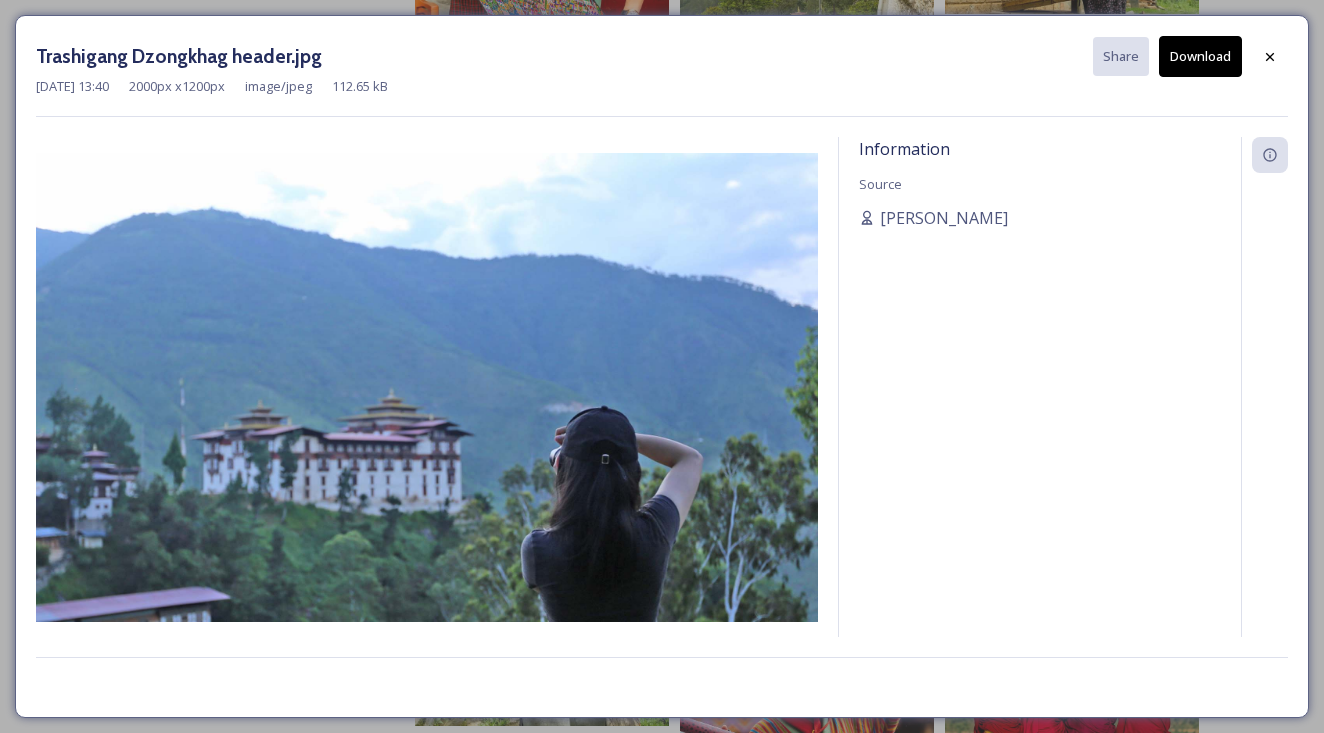 click on "Download" at bounding box center [1200, 56] 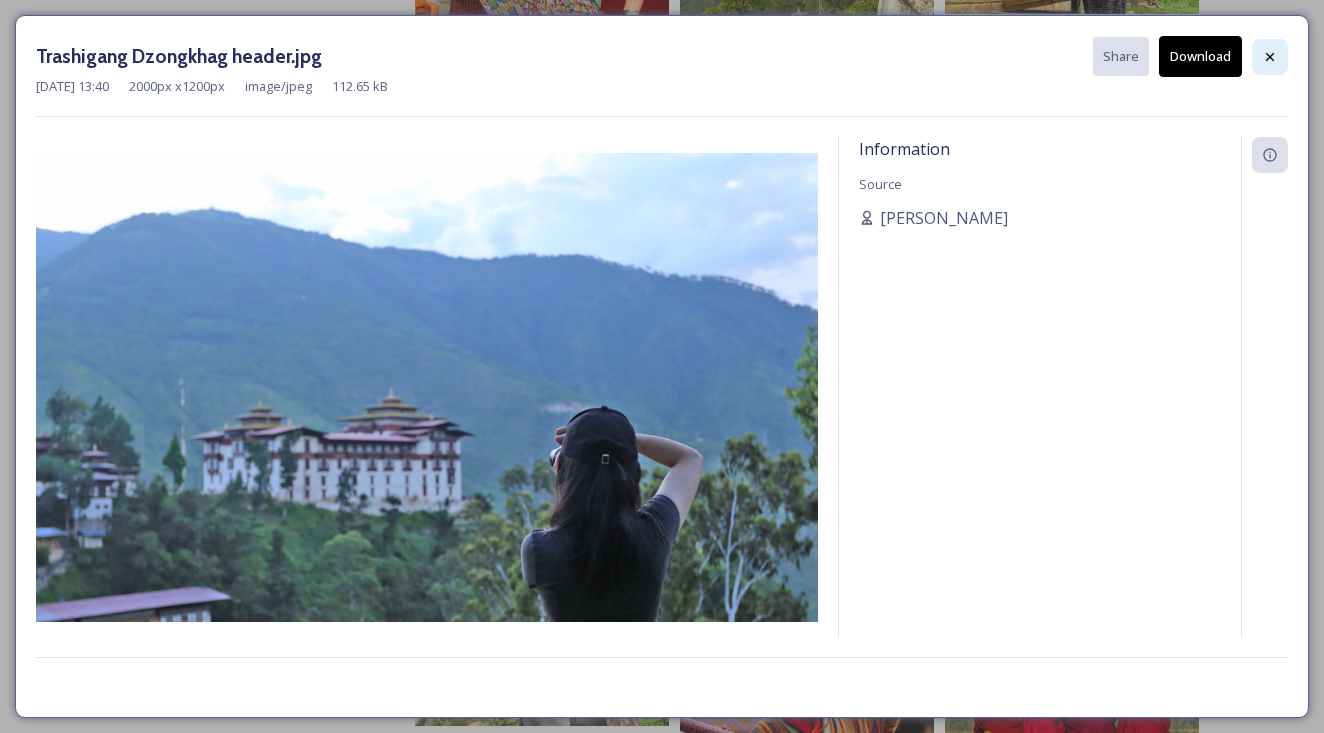 click at bounding box center [1270, 57] 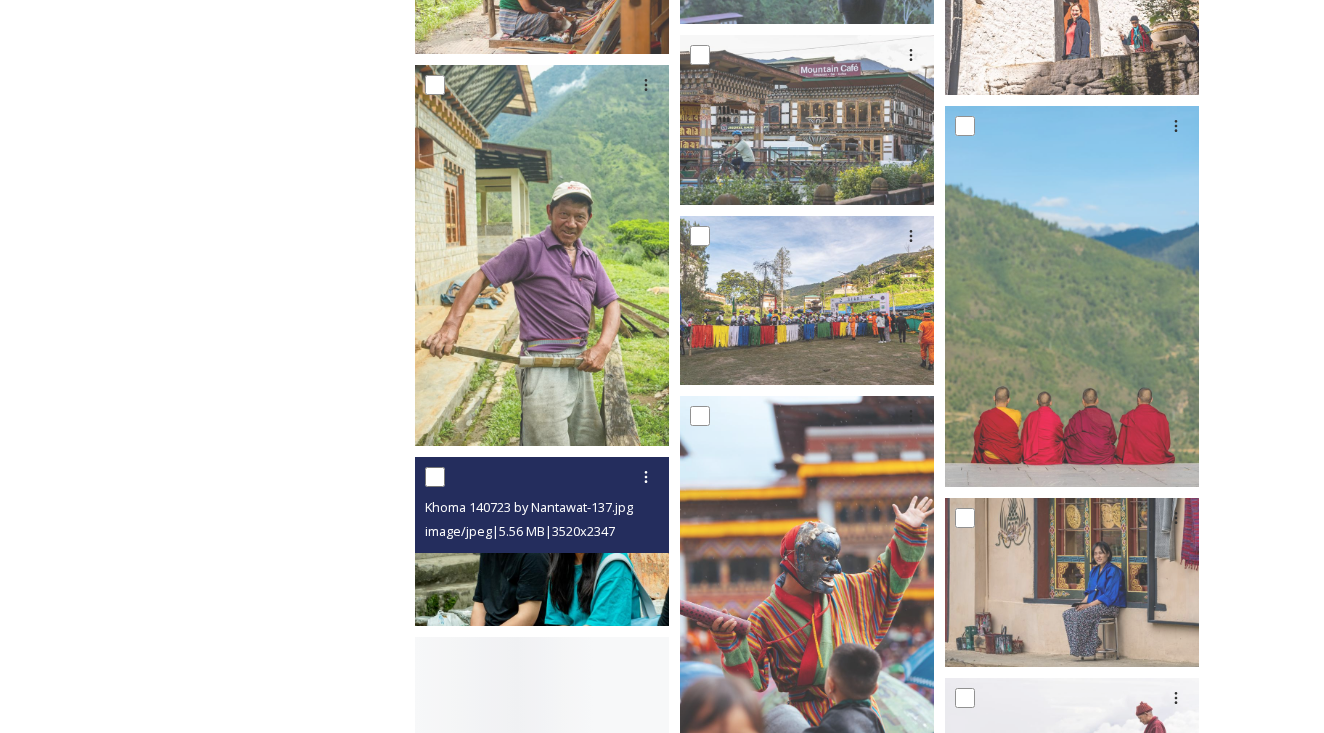 scroll, scrollTop: 14109, scrollLeft: 0, axis: vertical 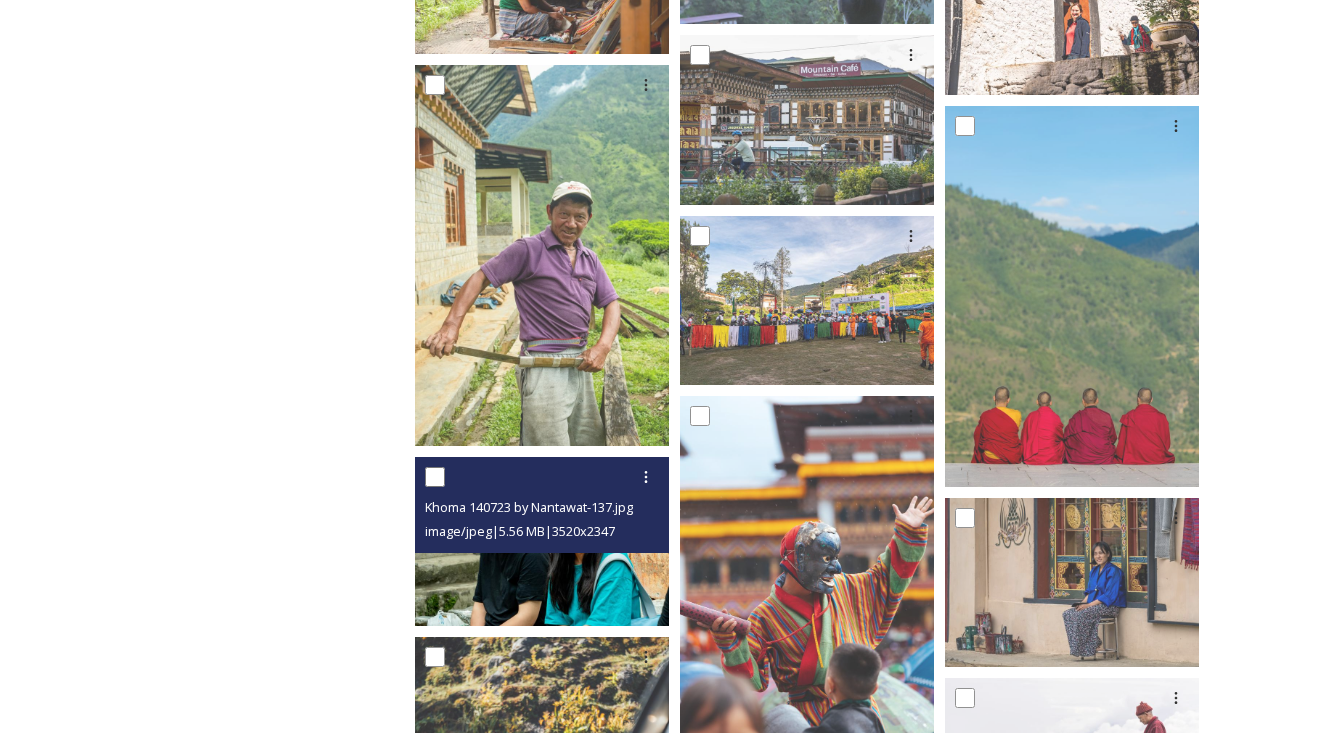 click at bounding box center [542, 541] 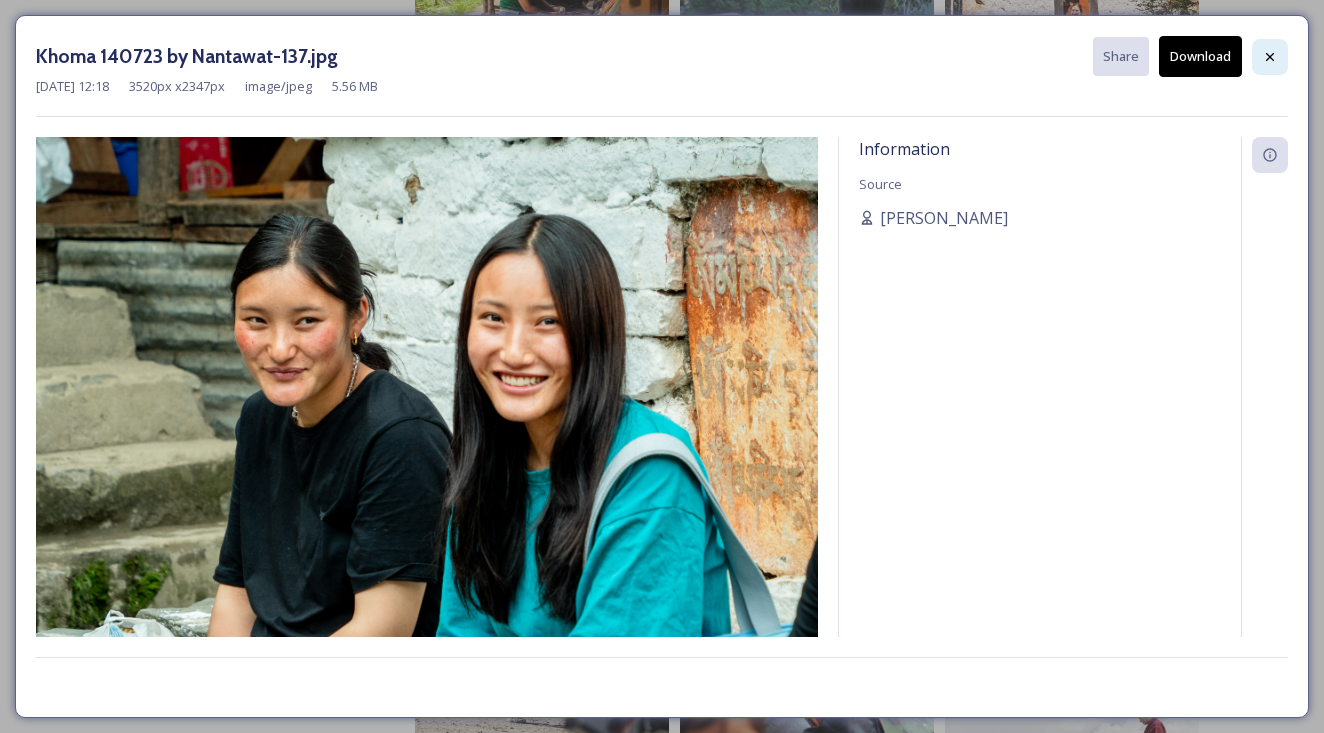 click at bounding box center (1270, 57) 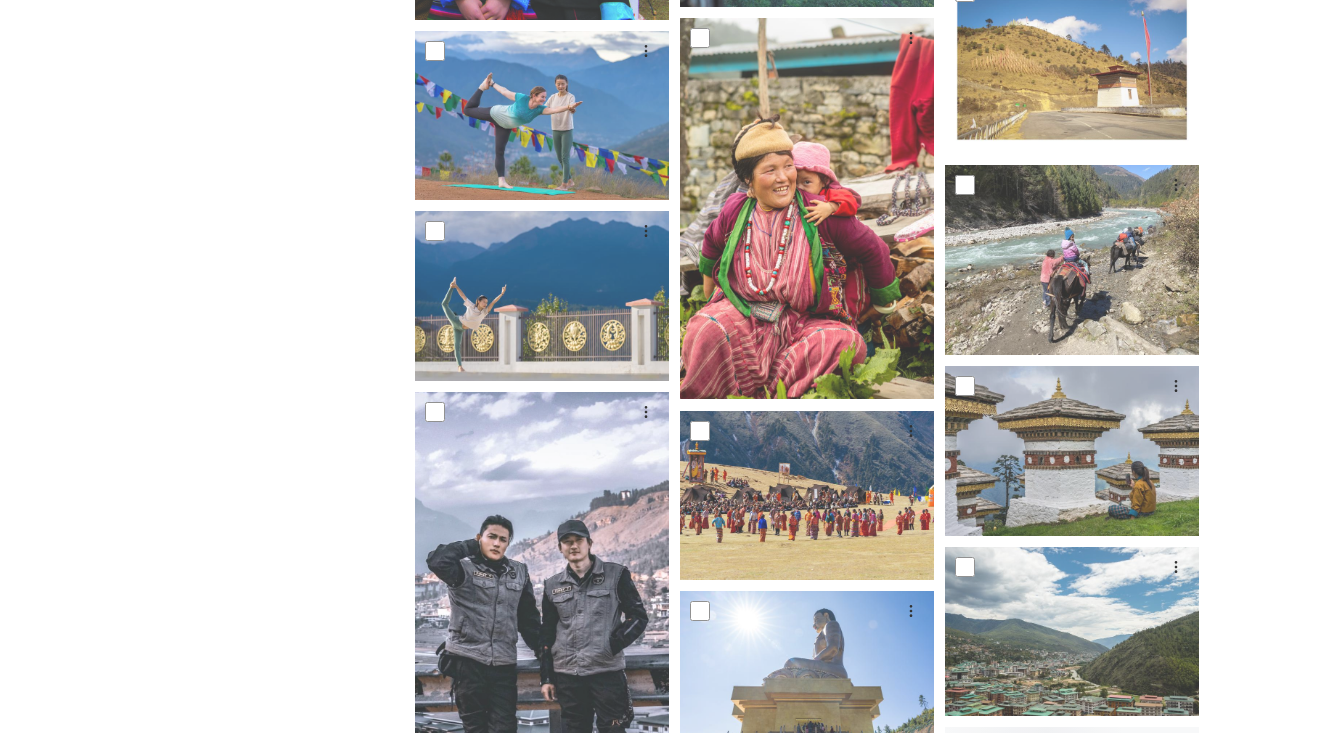 scroll, scrollTop: 16657, scrollLeft: 0, axis: vertical 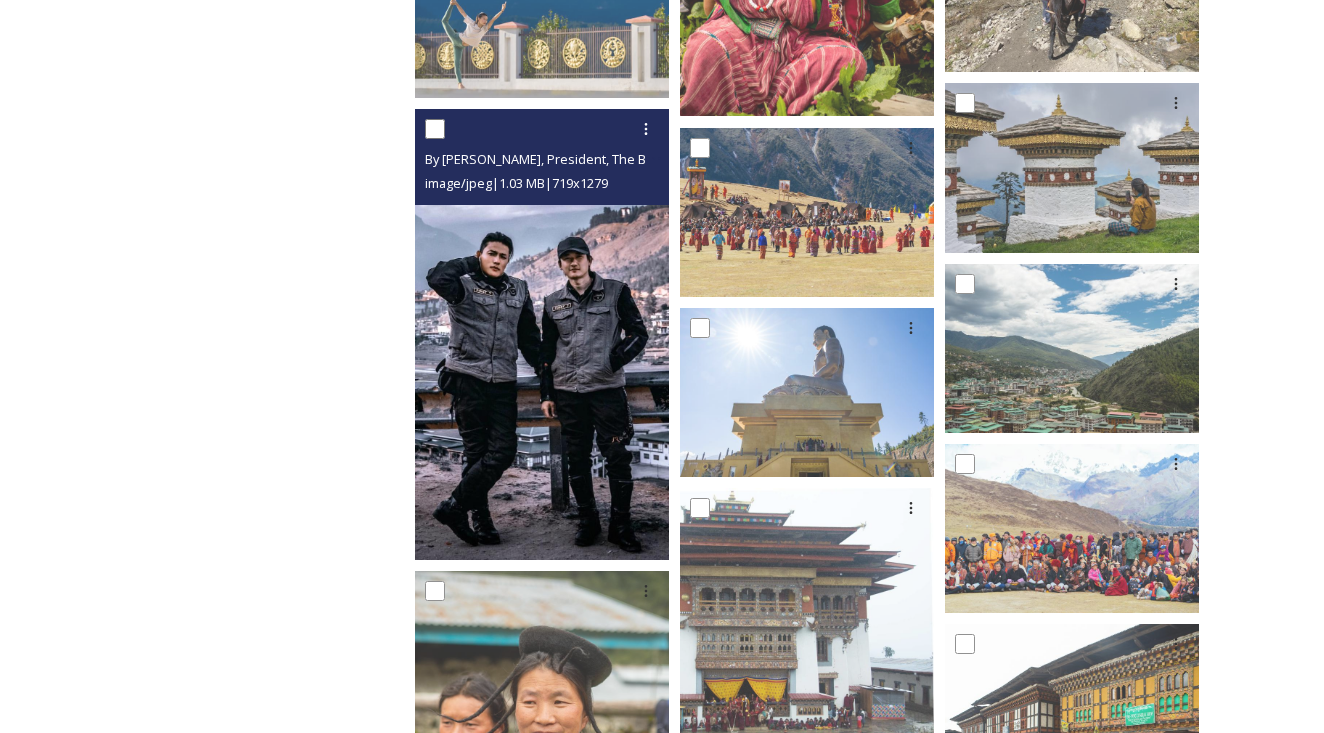 click at bounding box center [542, 335] 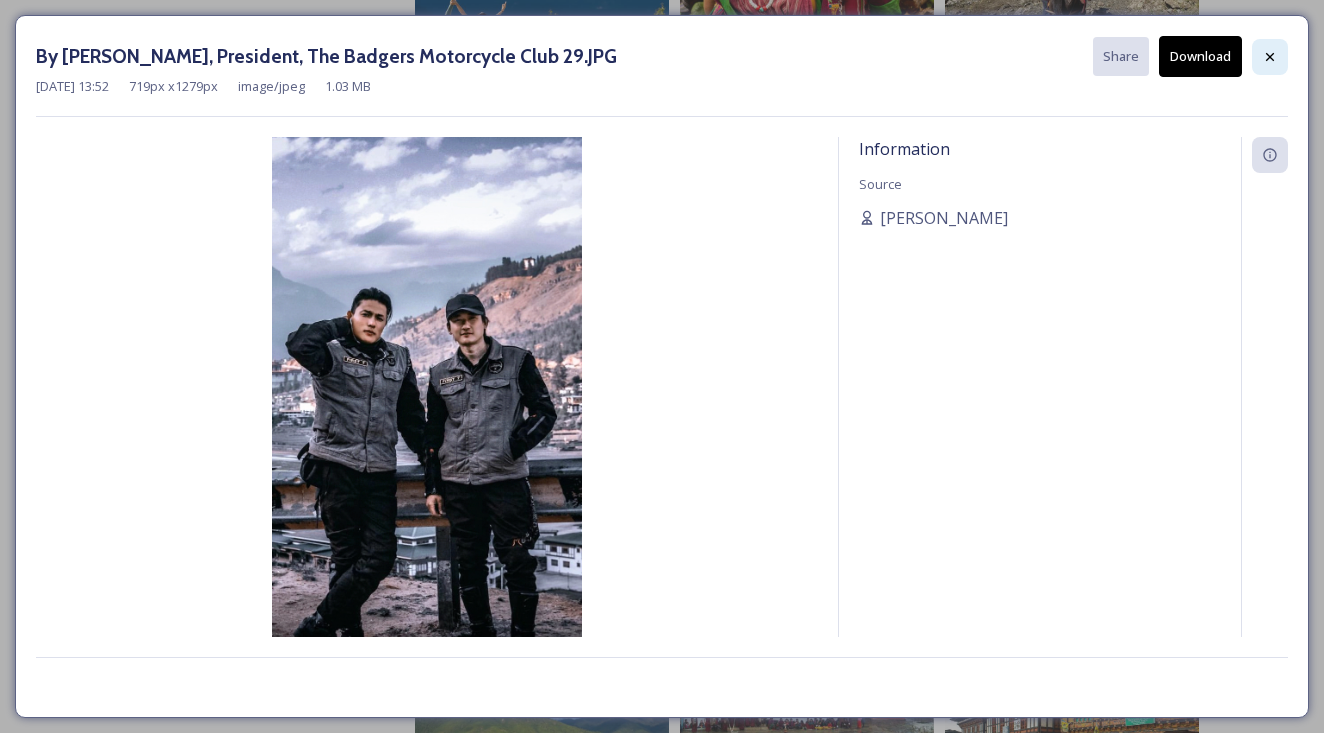 click at bounding box center [1270, 57] 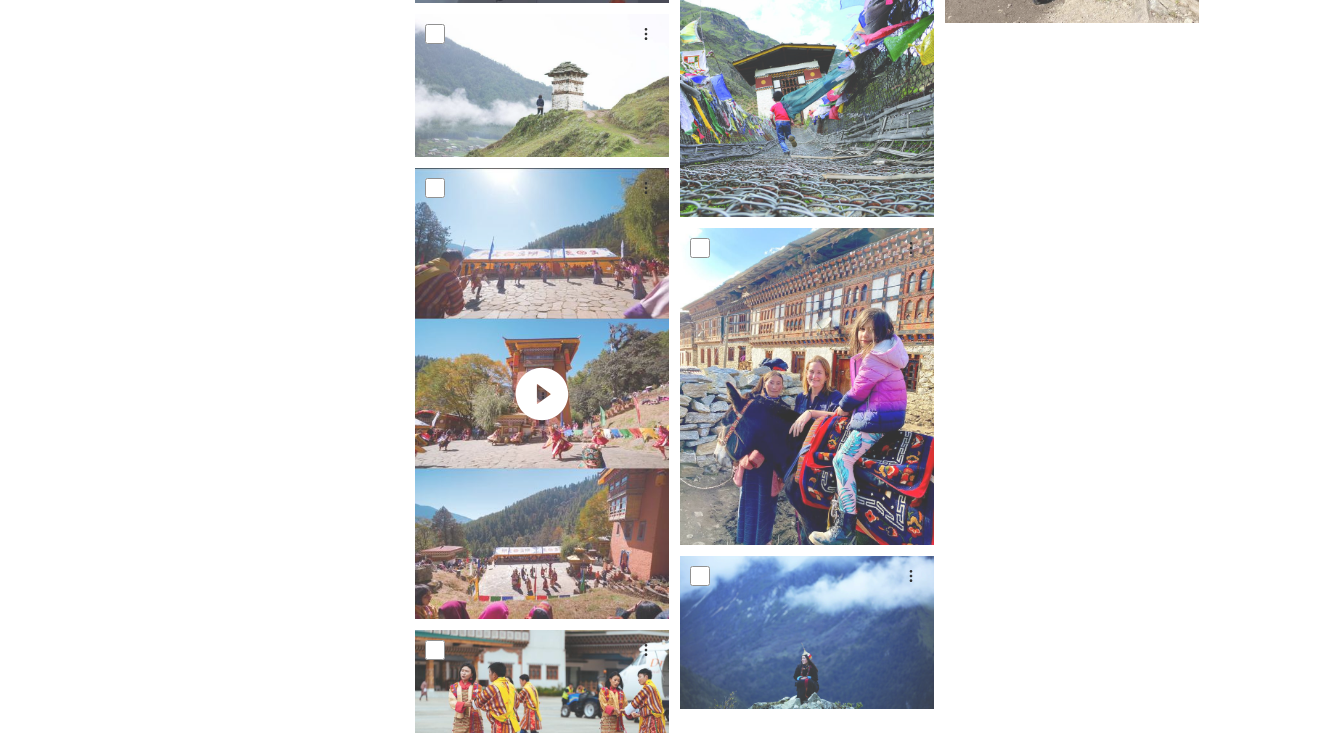 scroll, scrollTop: 26356, scrollLeft: 1, axis: both 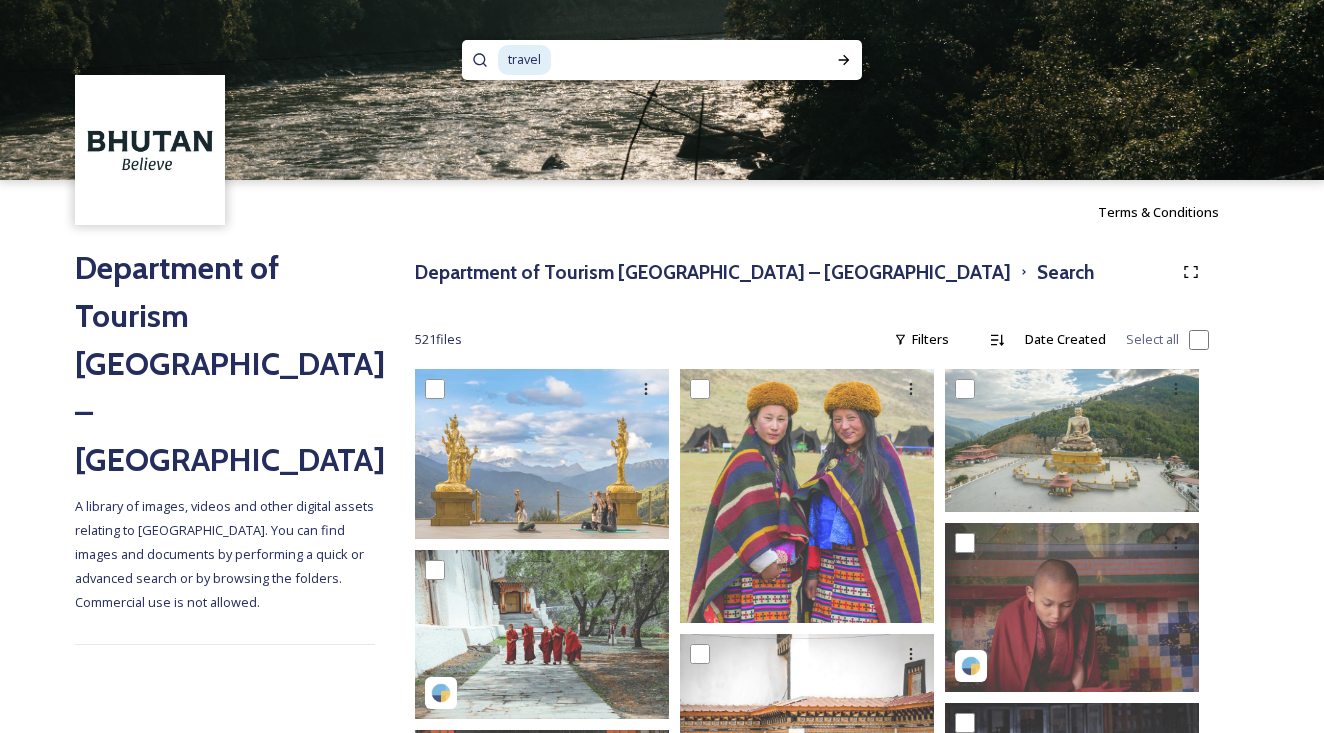 click on "travel" at bounding box center (524, 59) 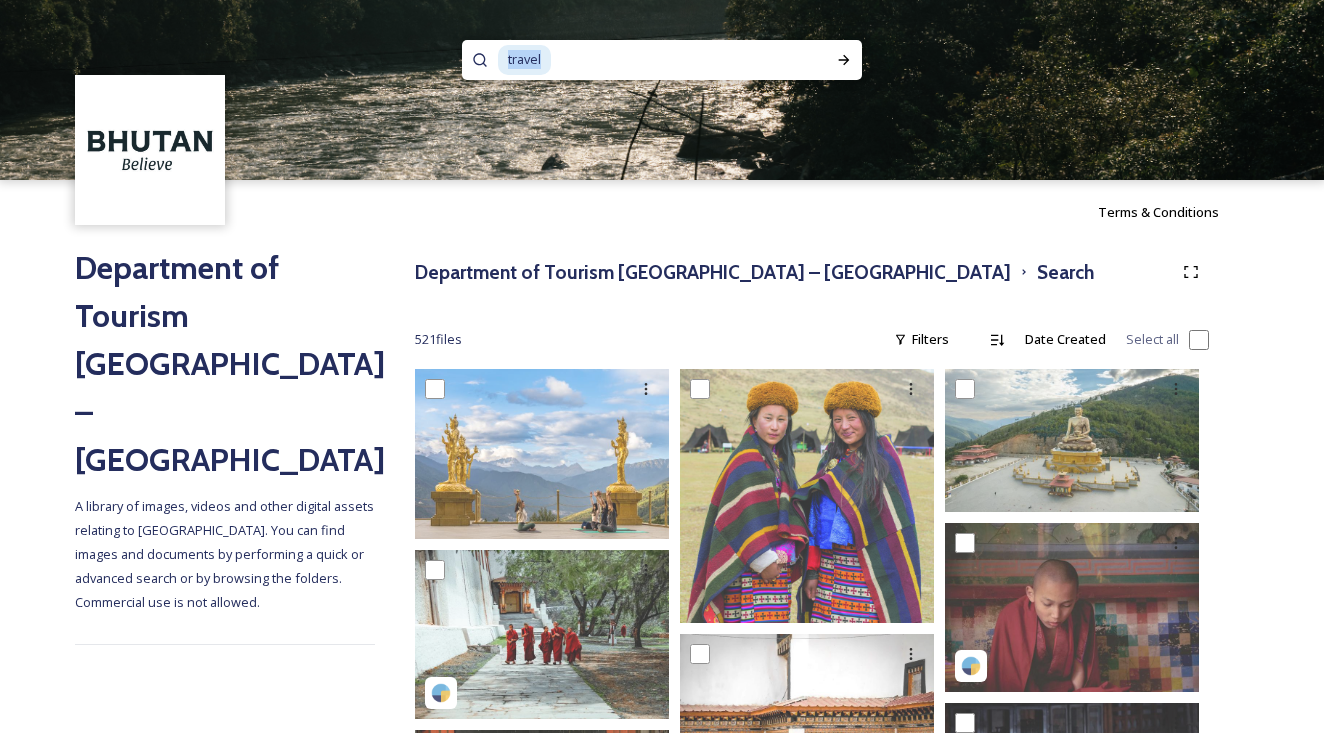 click on "travel" at bounding box center [524, 59] 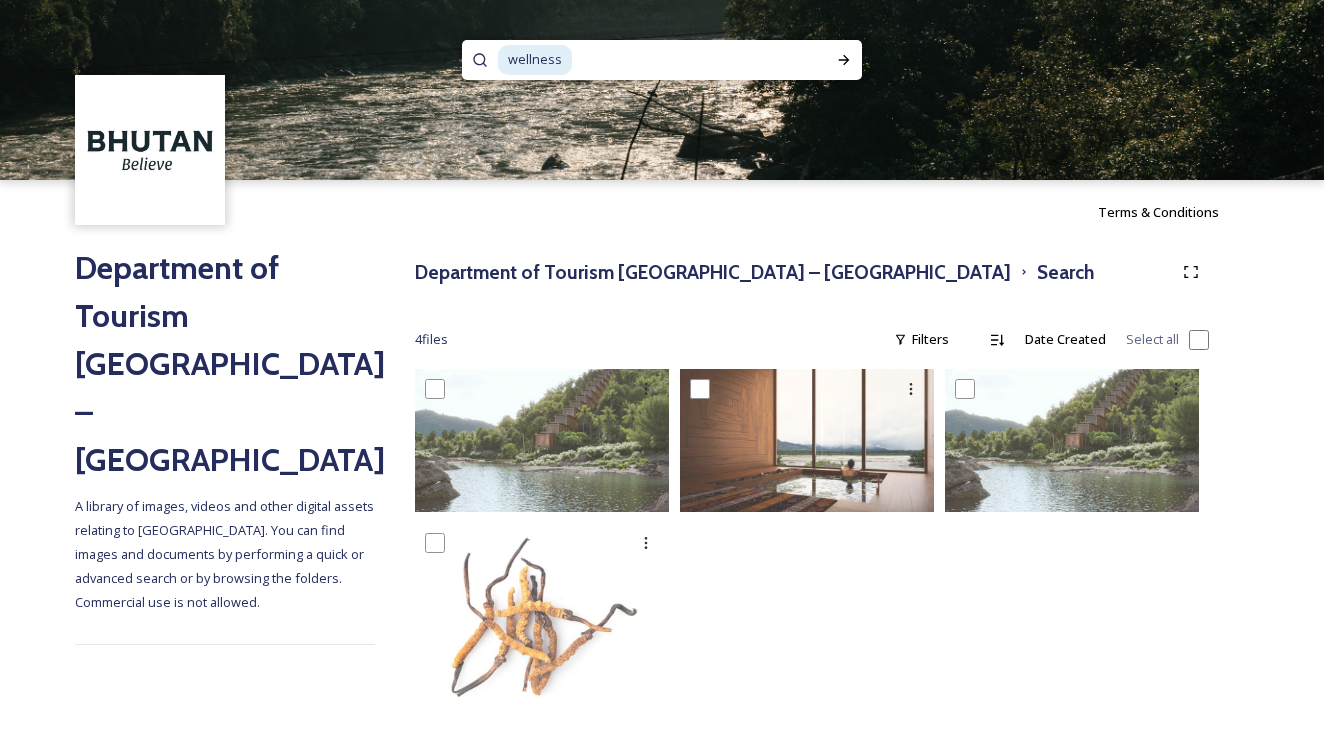 scroll, scrollTop: 0, scrollLeft: 0, axis: both 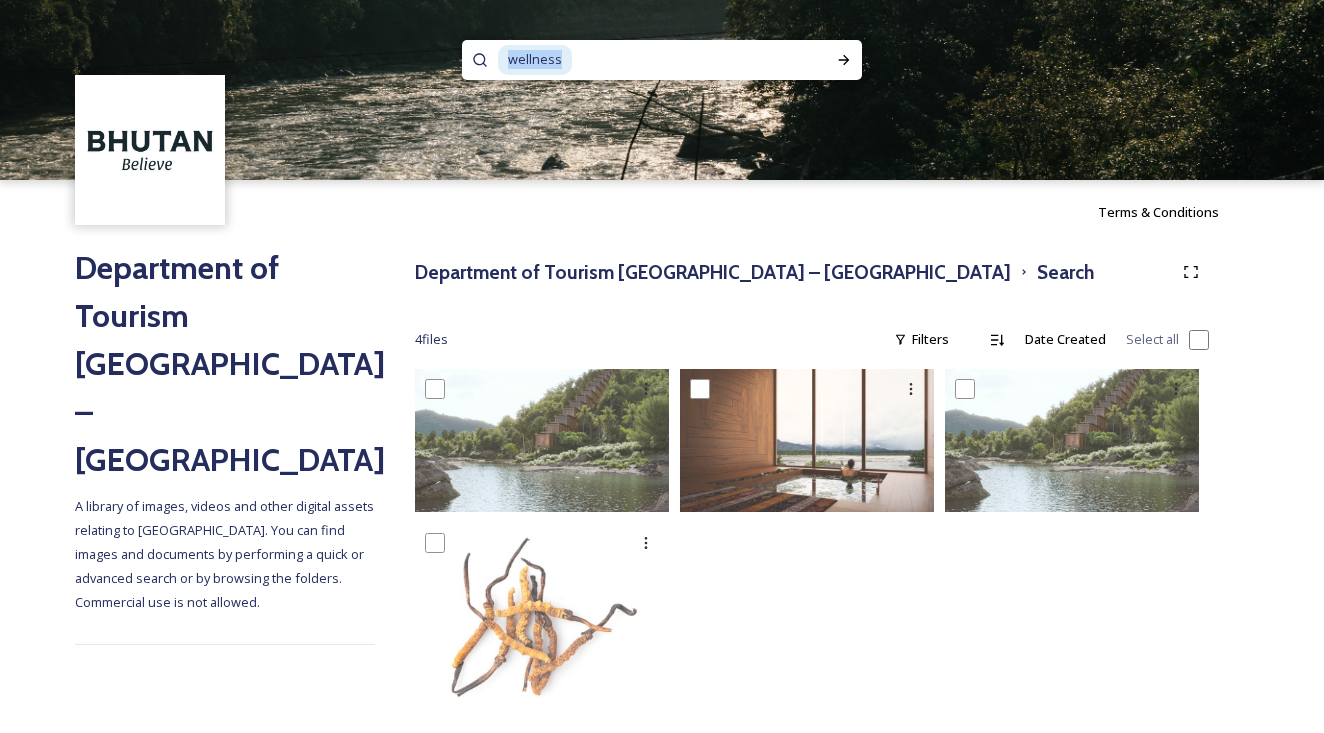 click on "wellness" at bounding box center [535, 59] 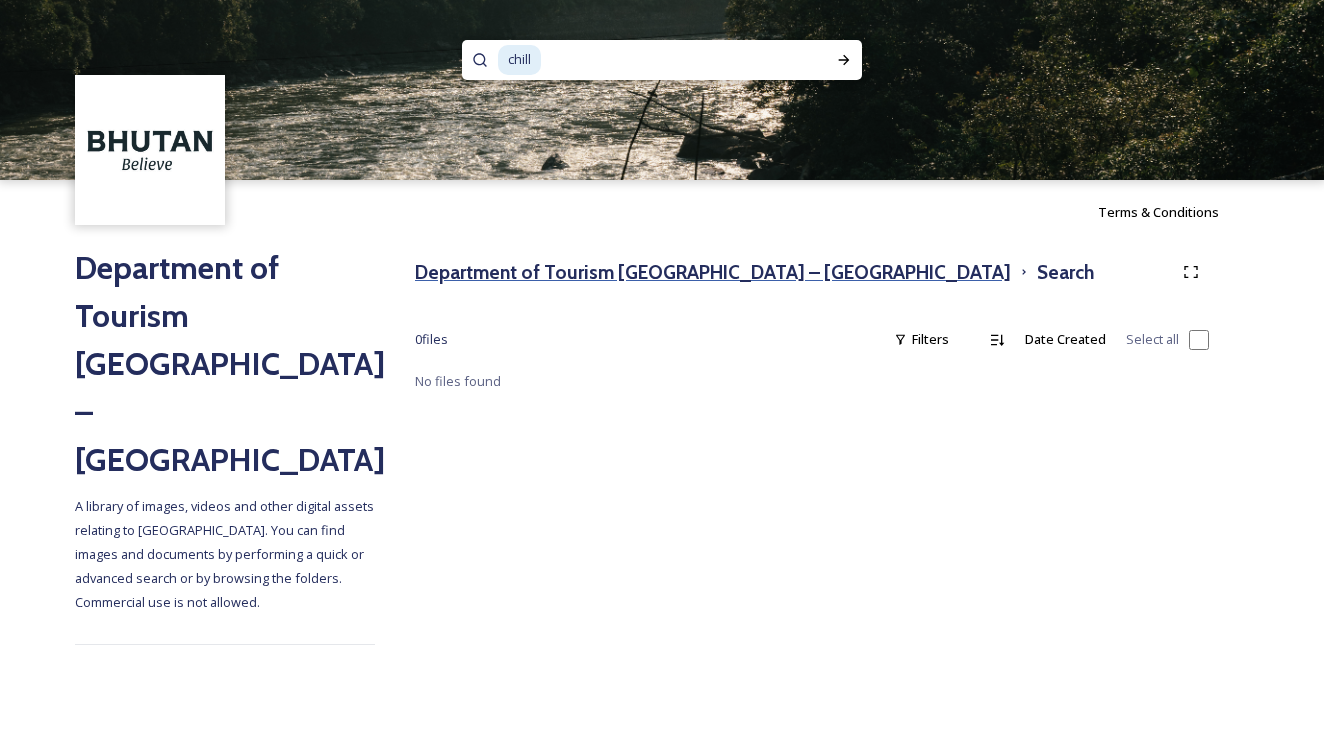 click on "Department of Tourism [GEOGRAPHIC_DATA] – [GEOGRAPHIC_DATA]" at bounding box center (713, 272) 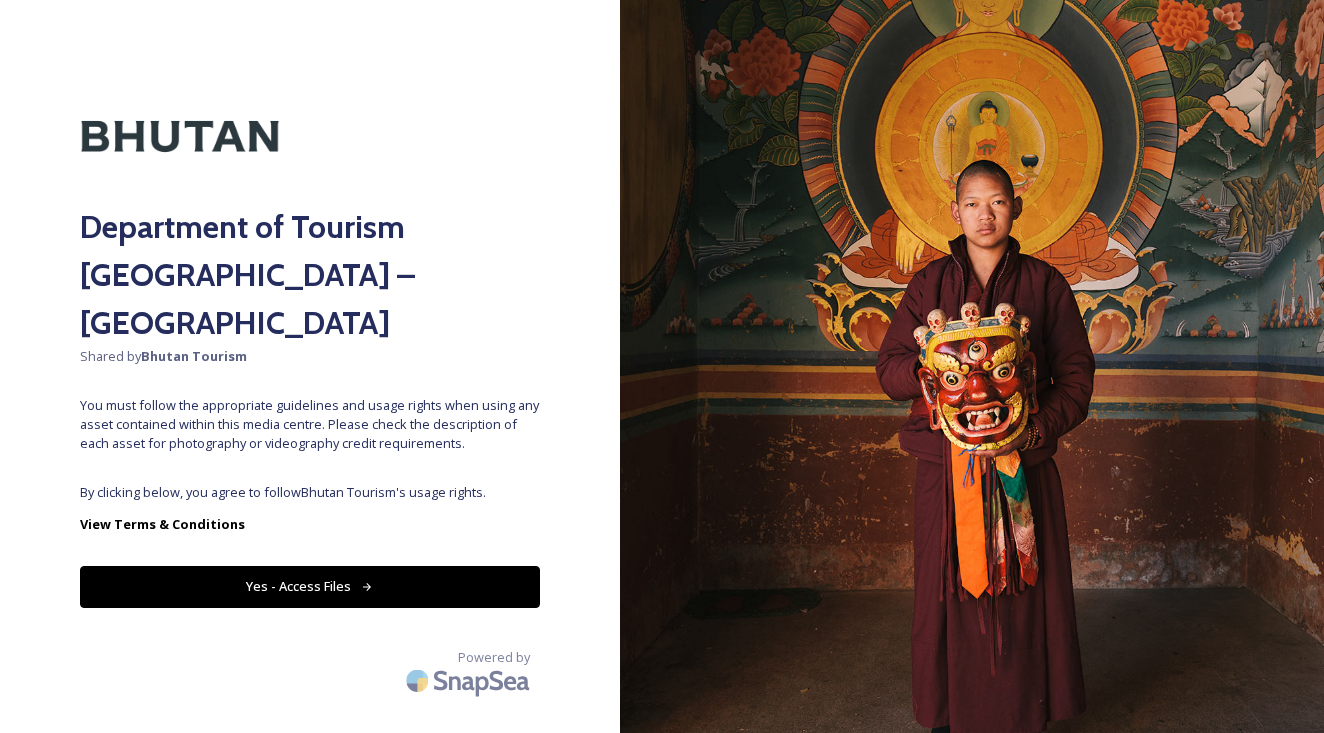 click on "Yes - Access Files" at bounding box center (310, 586) 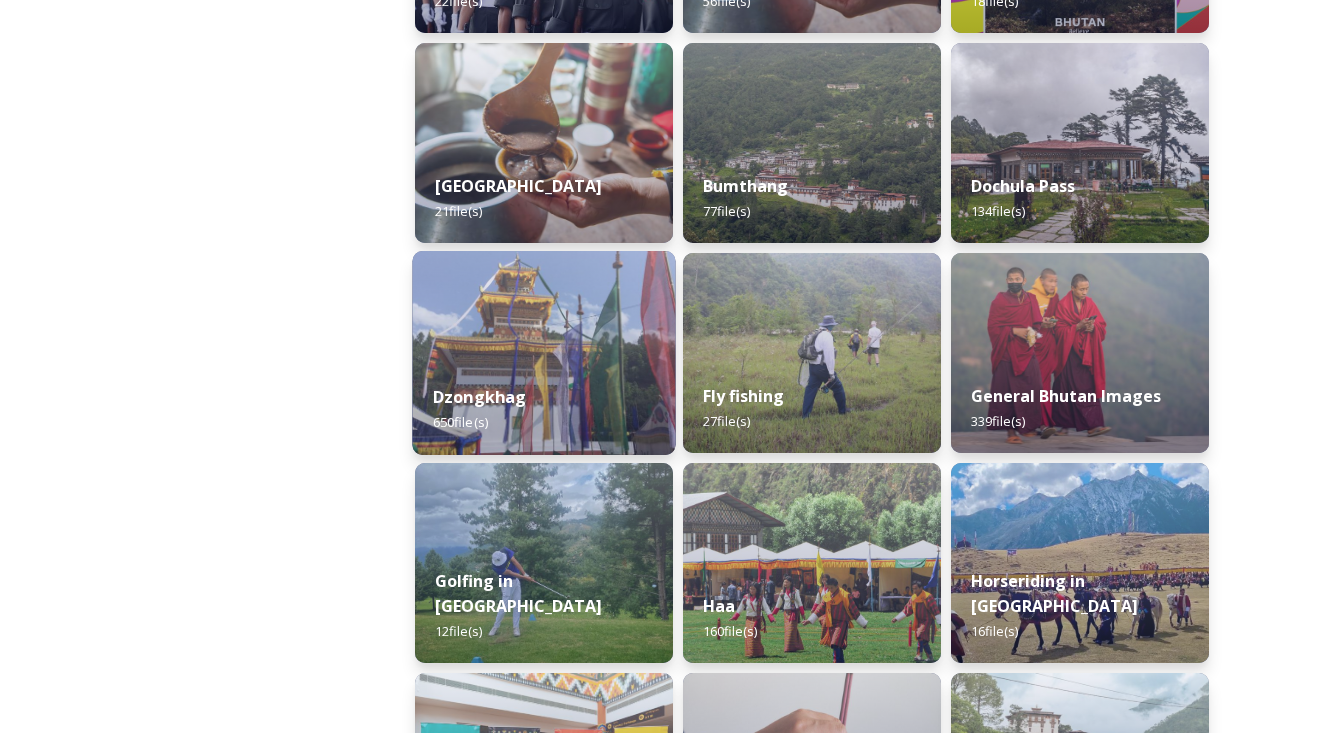 scroll, scrollTop: 701, scrollLeft: 0, axis: vertical 